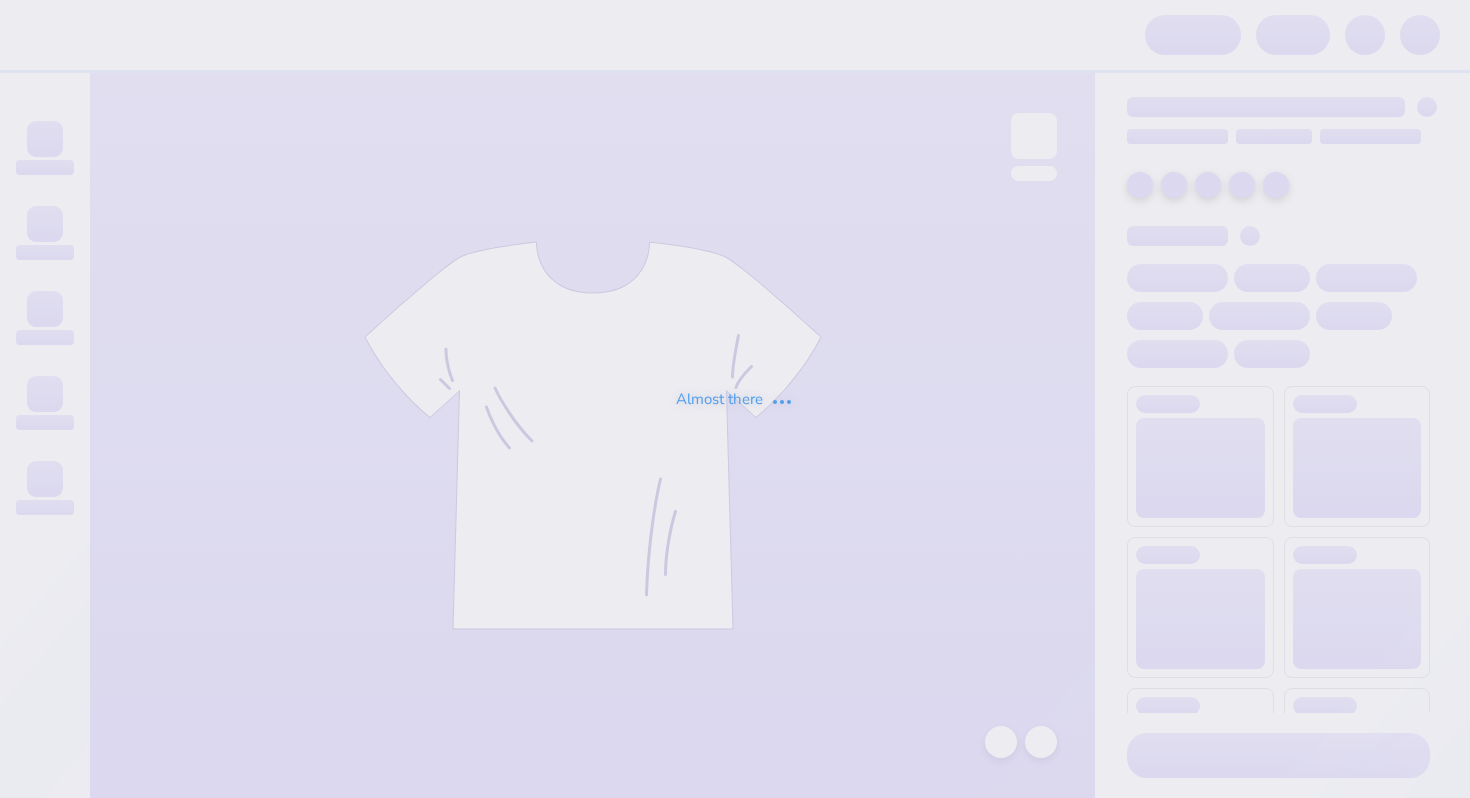 scroll, scrollTop: 0, scrollLeft: 0, axis: both 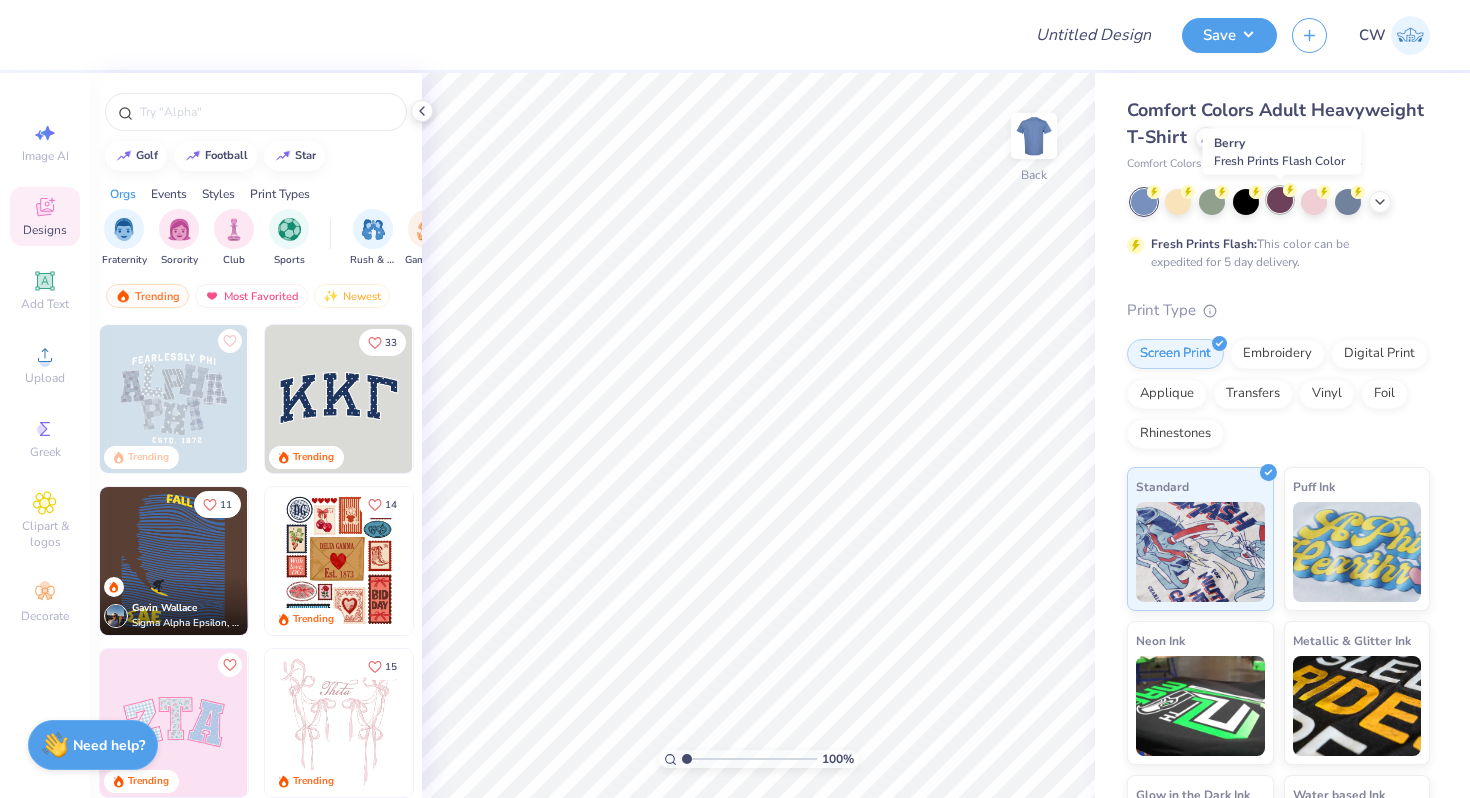 click at bounding box center (1280, 200) 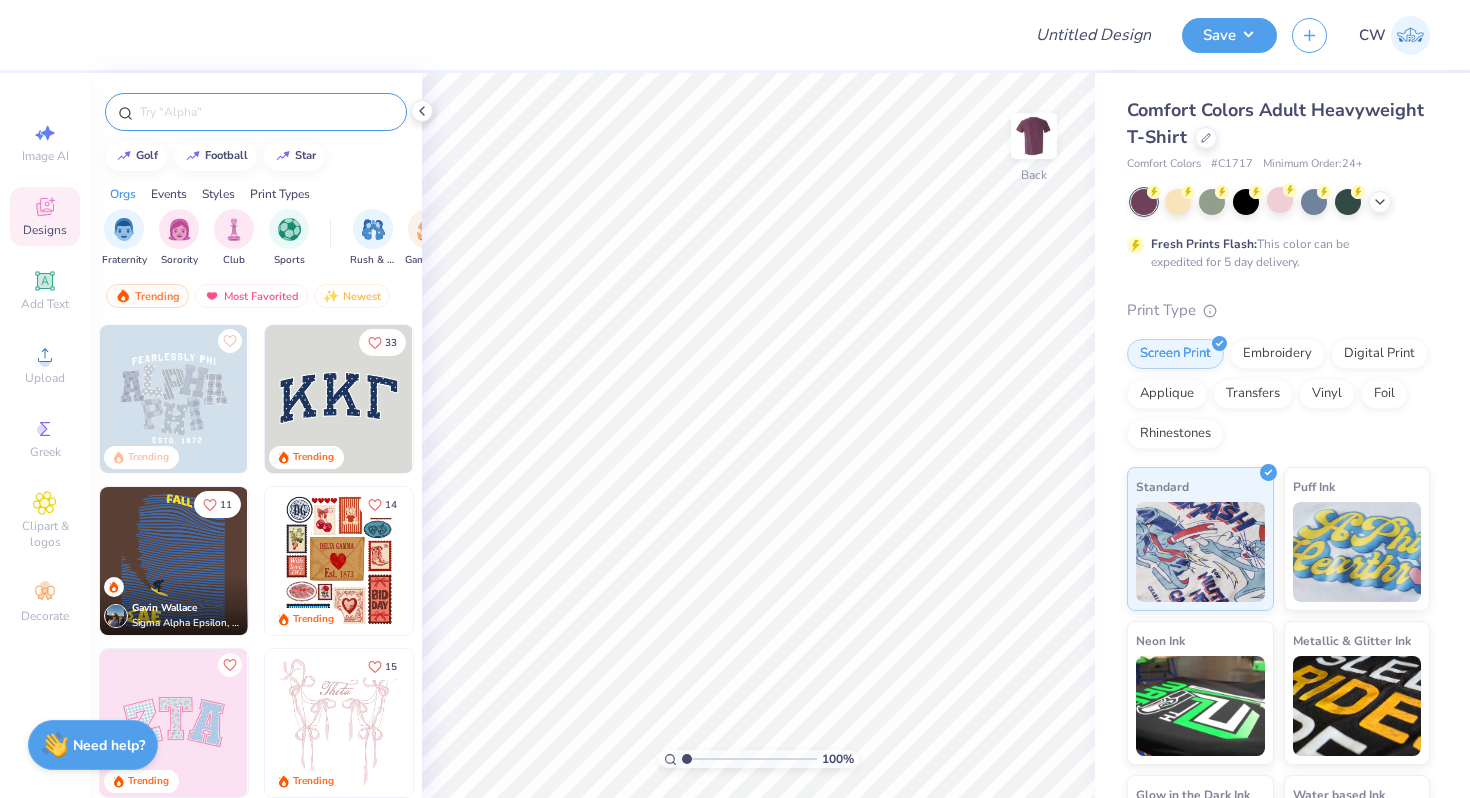 click at bounding box center (266, 112) 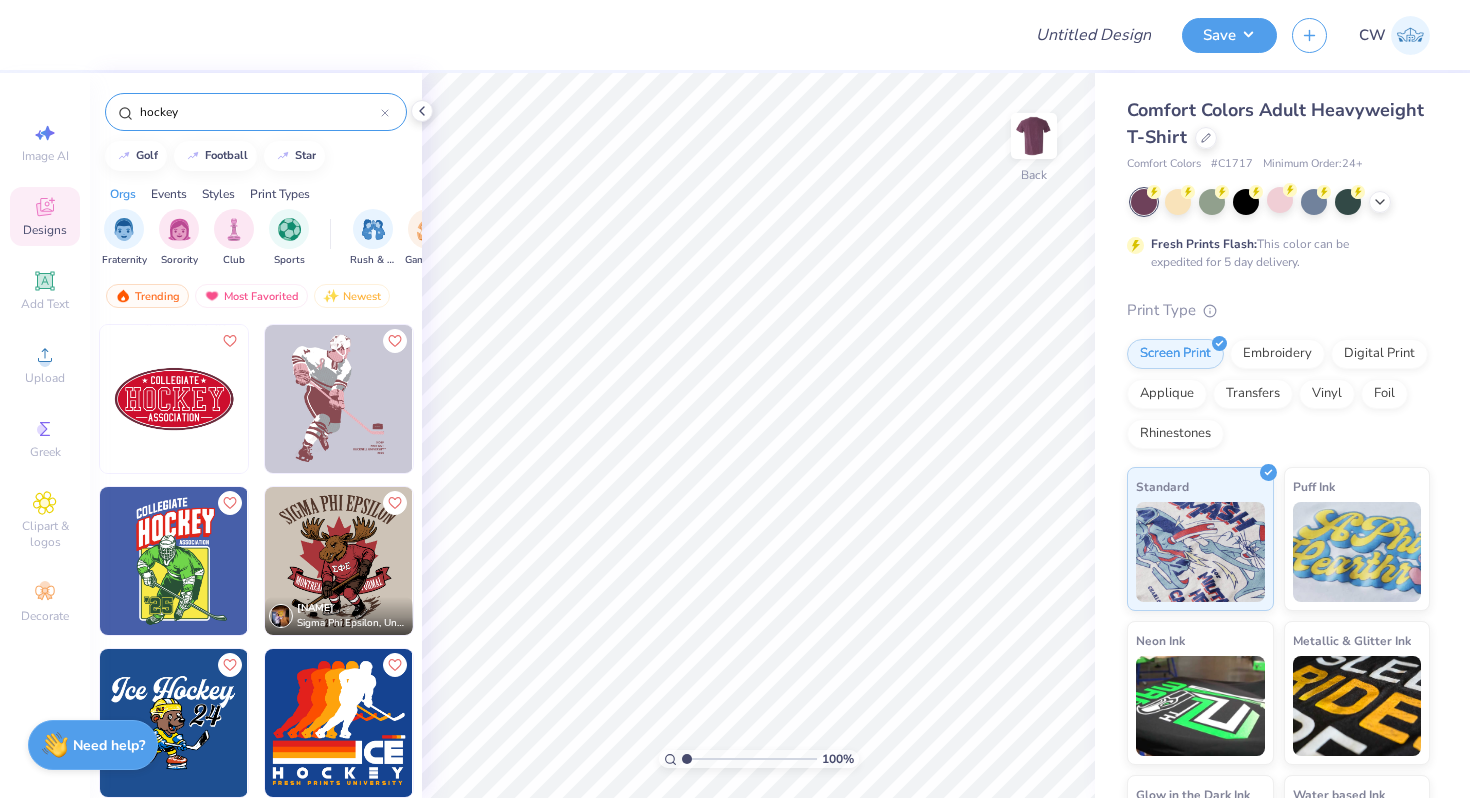 type on "hockey" 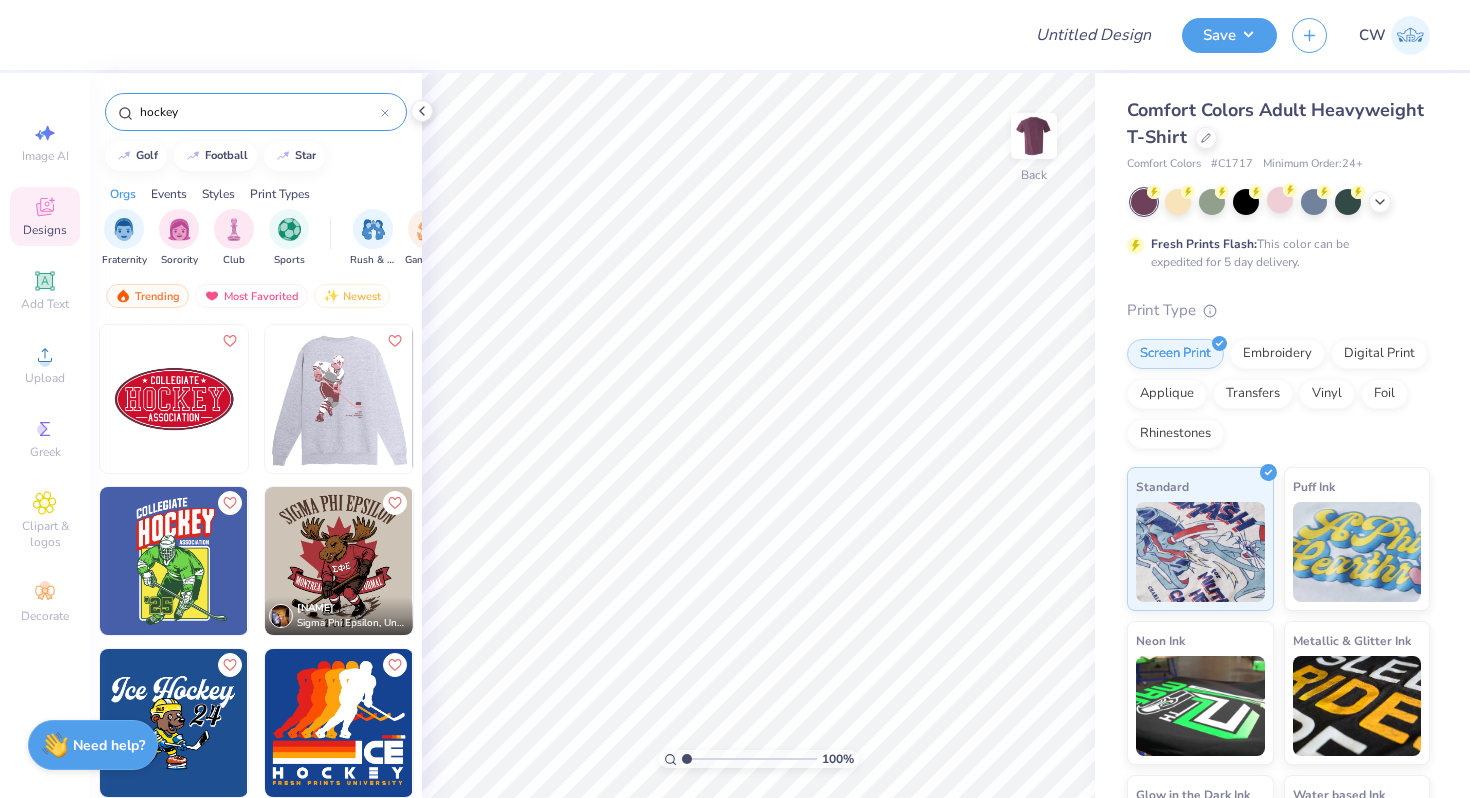 click at bounding box center (191, 399) 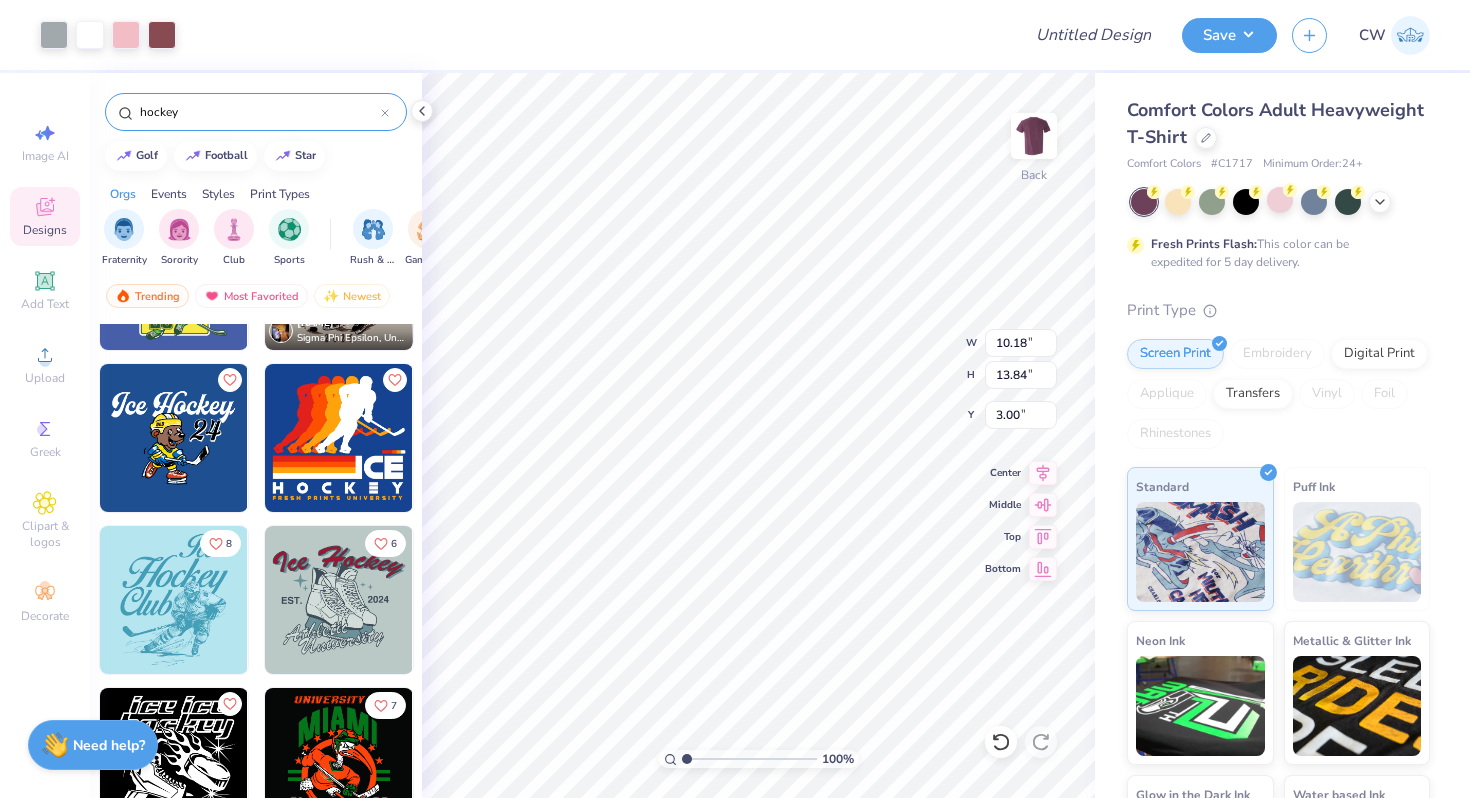 scroll, scrollTop: 353, scrollLeft: 0, axis: vertical 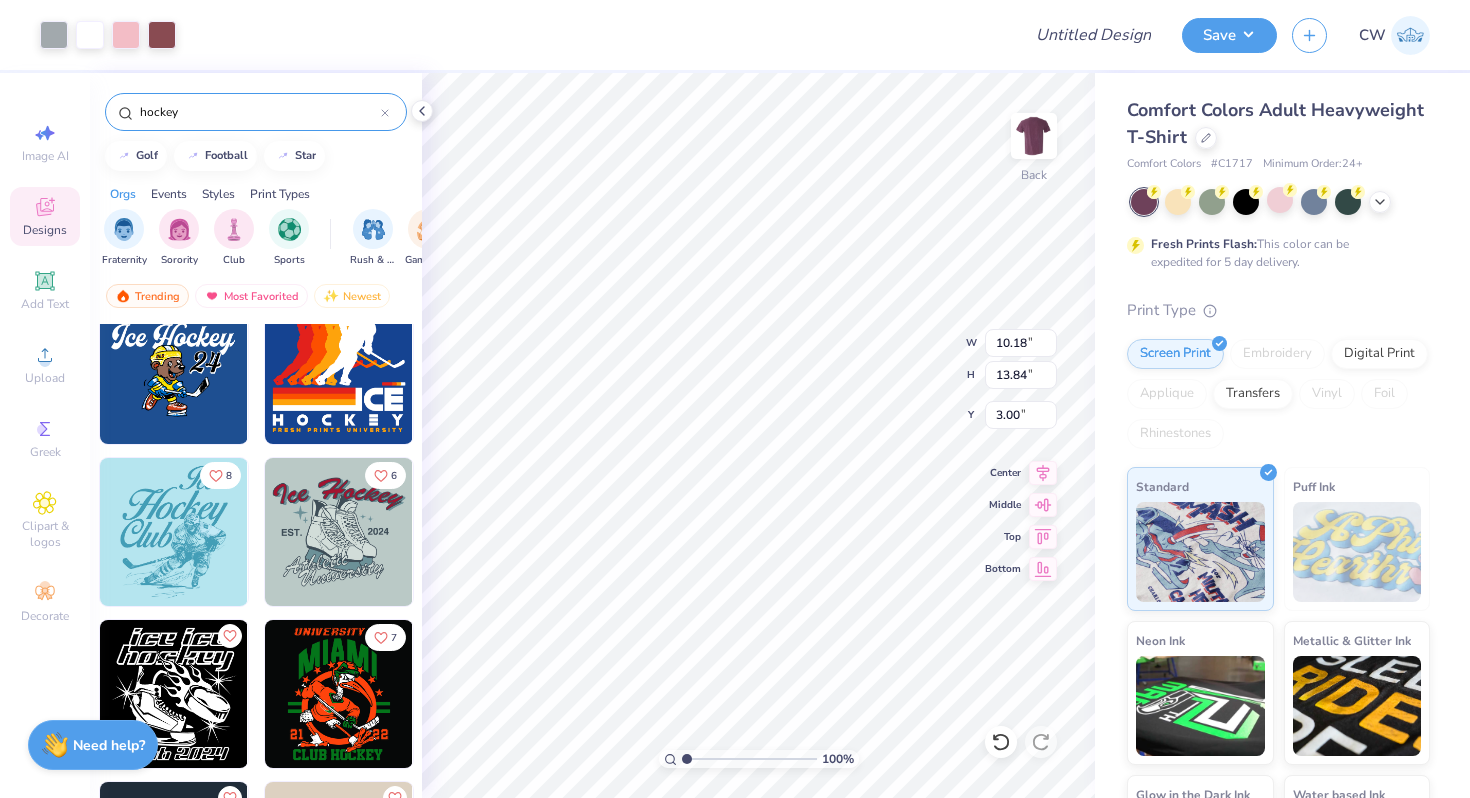 click at bounding box center [339, 370] 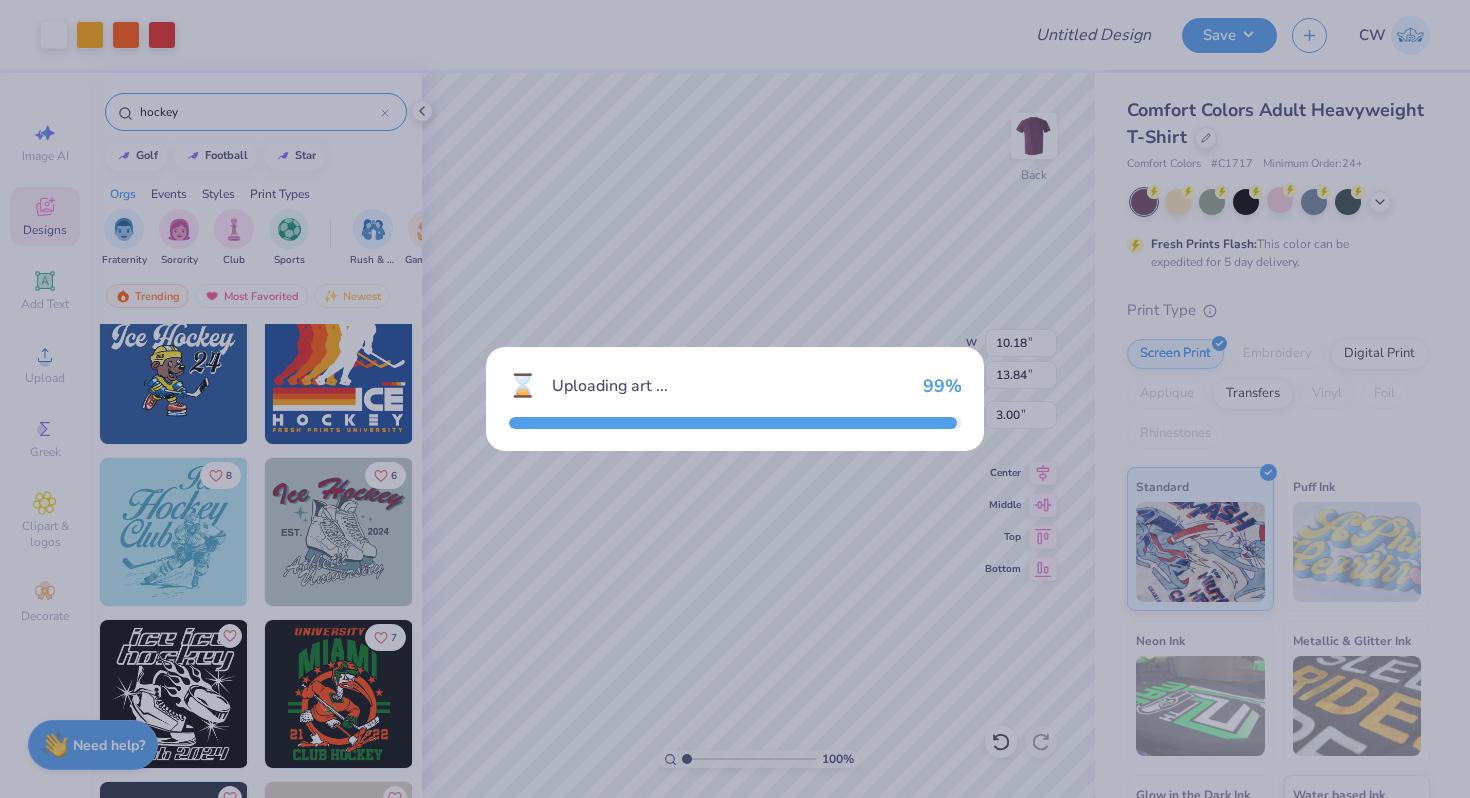 type on "4.73" 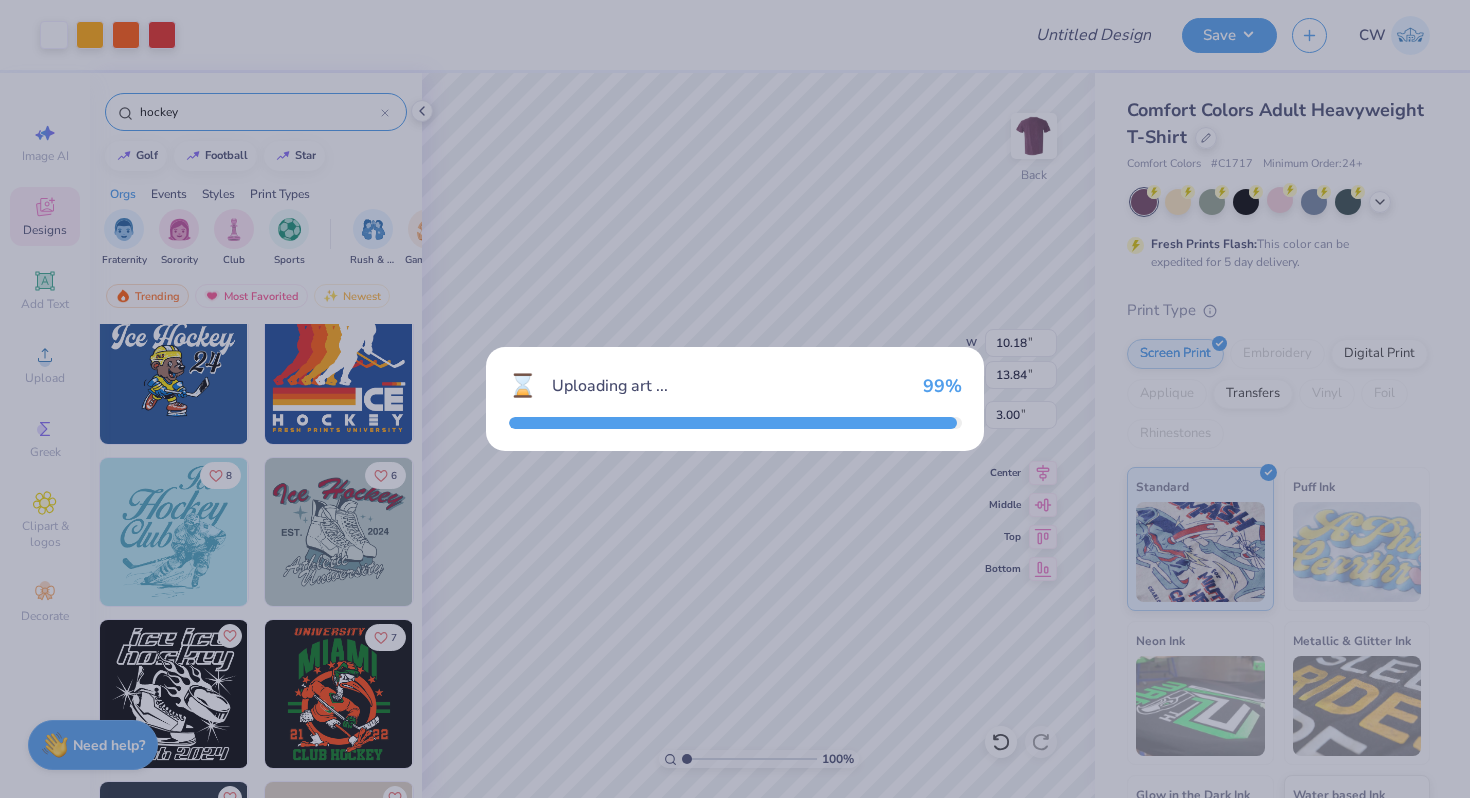 type on "4.43" 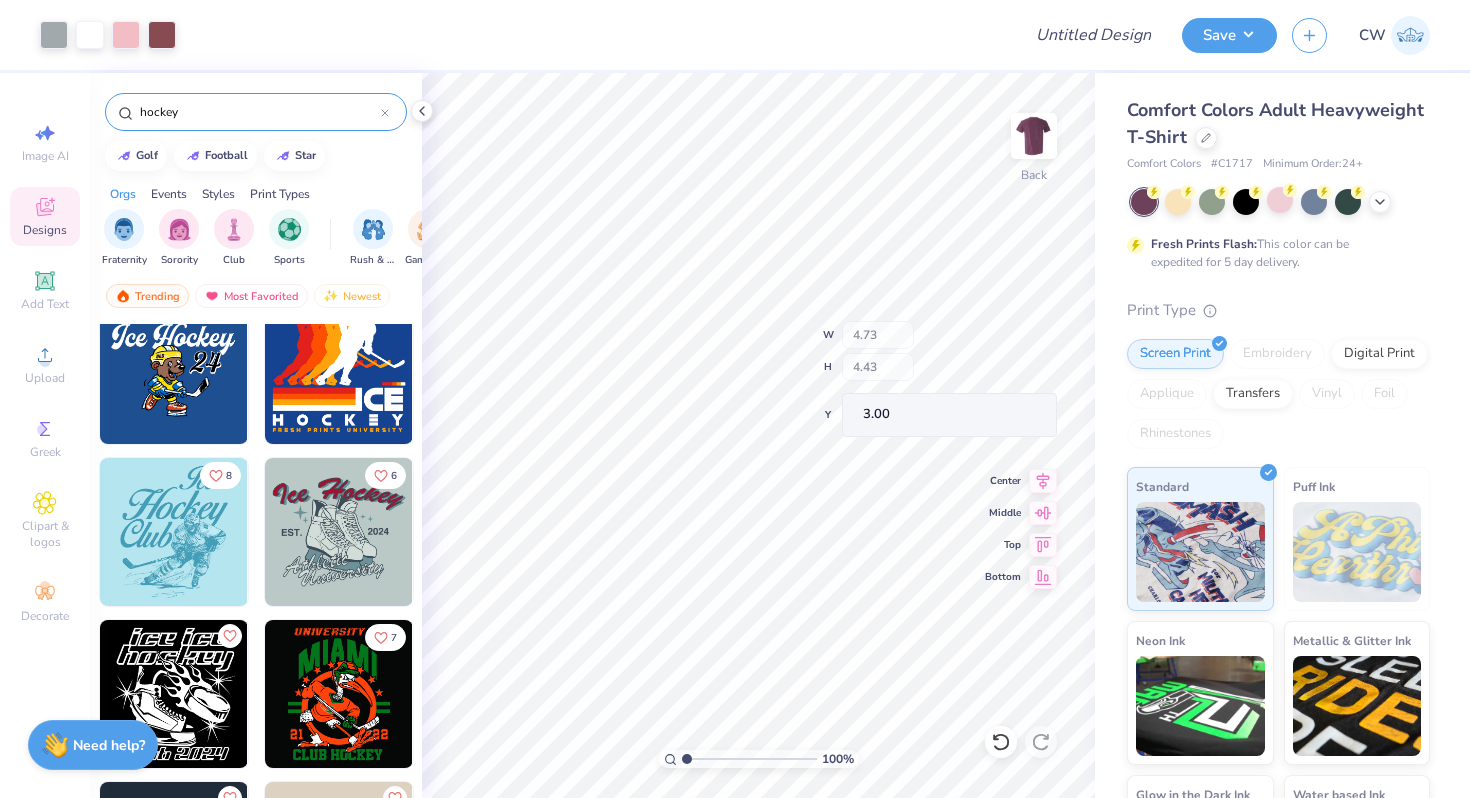 type on "10.18" 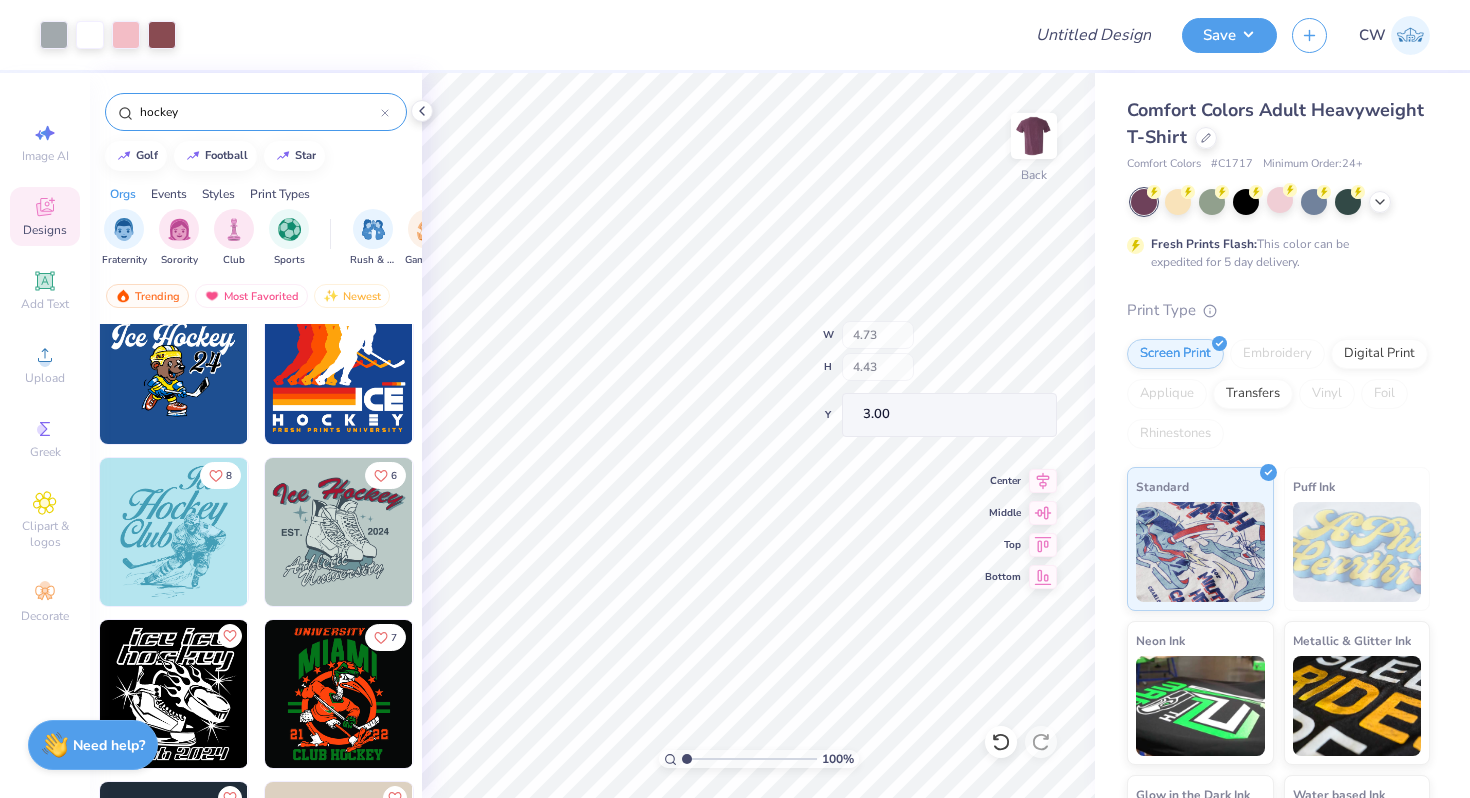 type on "13.84" 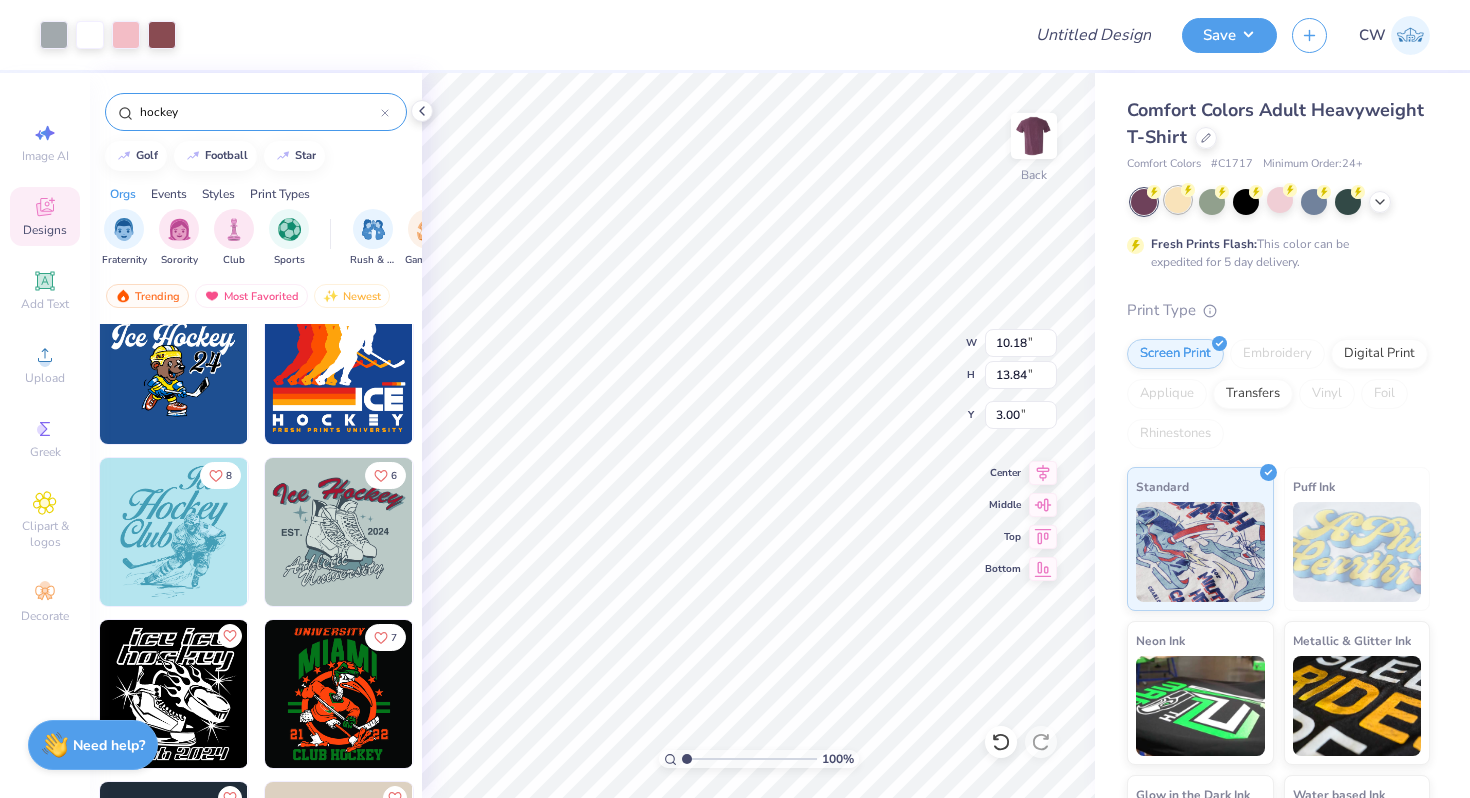 click at bounding box center [1178, 200] 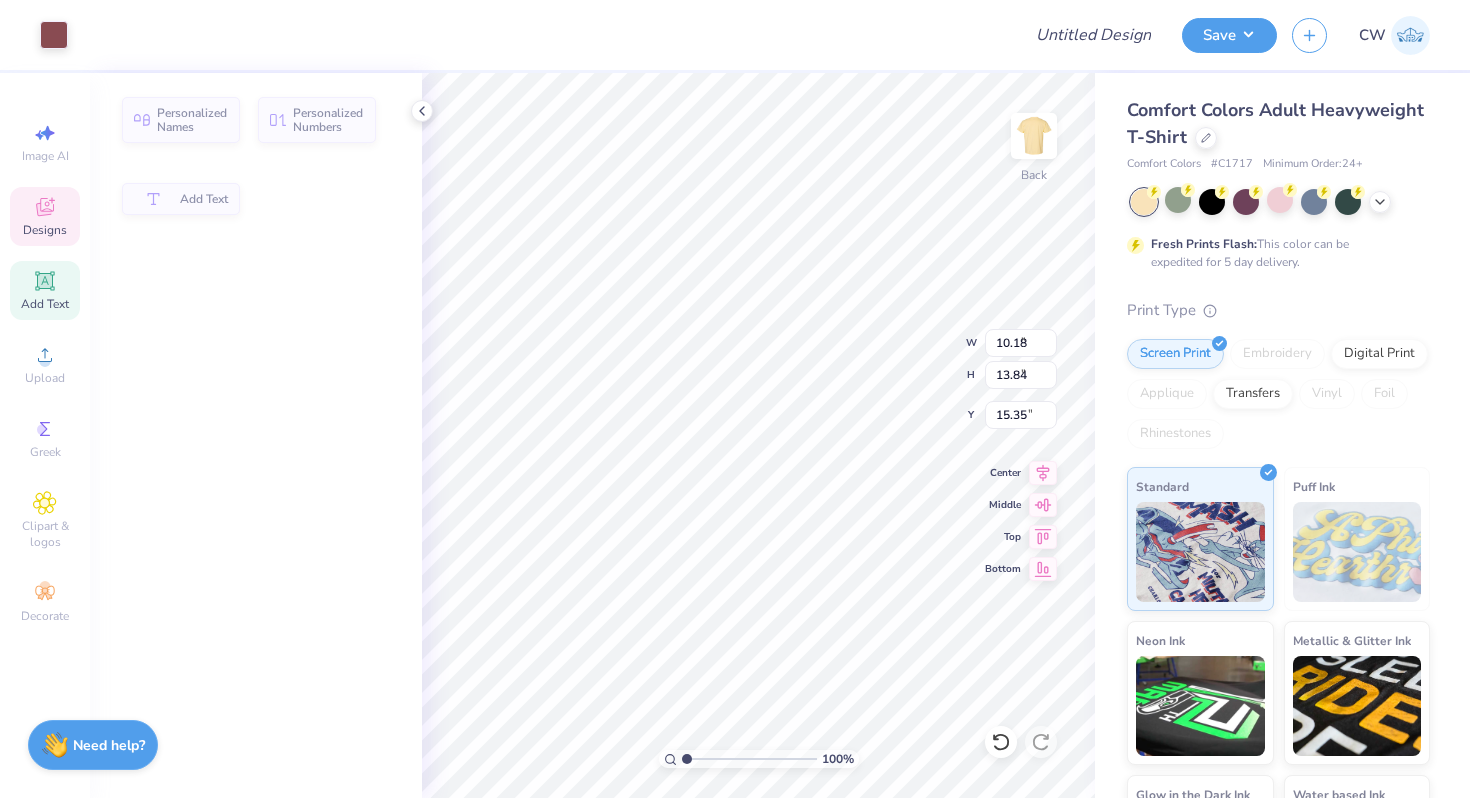 type on "3.51" 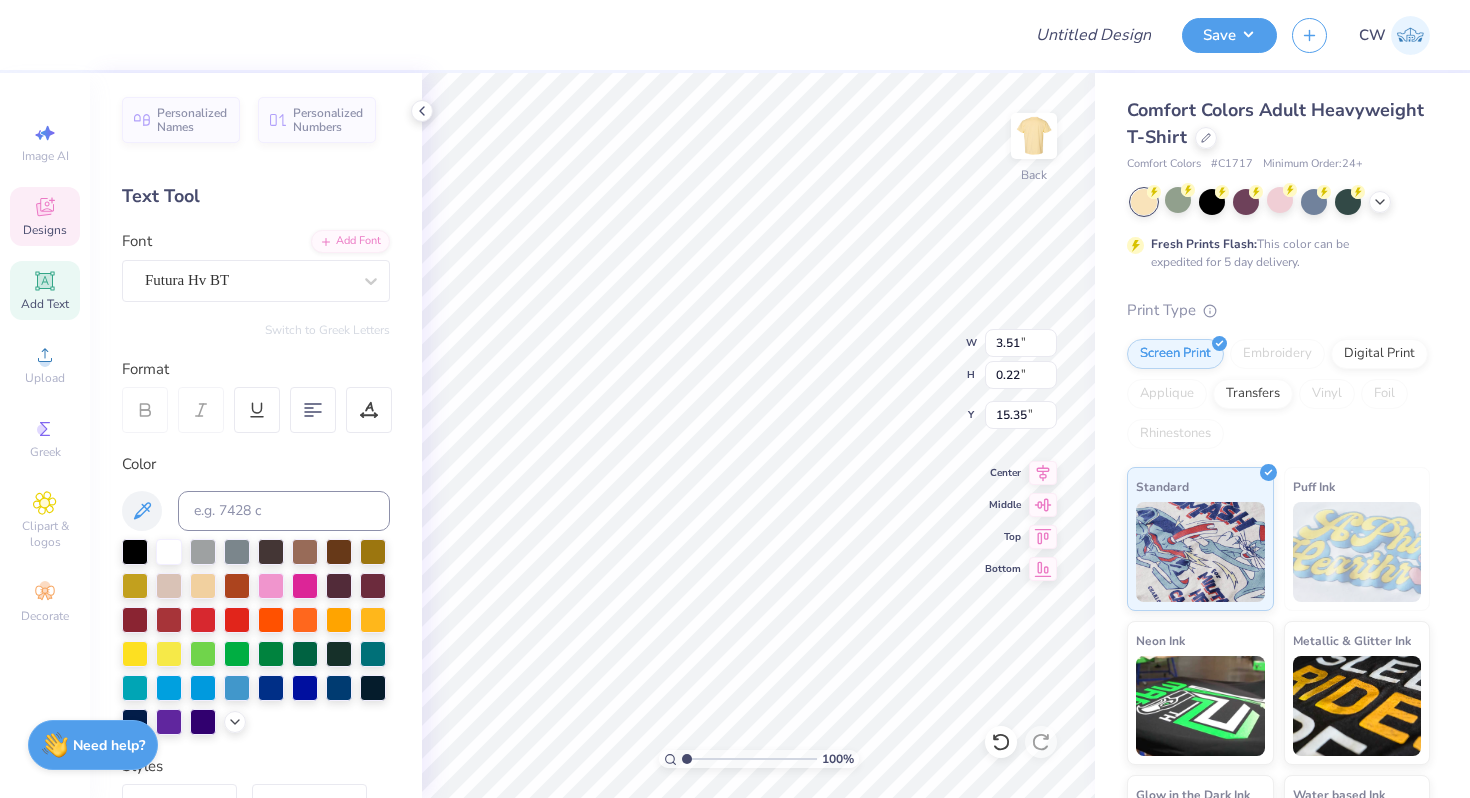 scroll, scrollTop: 0, scrollLeft: 8, axis: horizontal 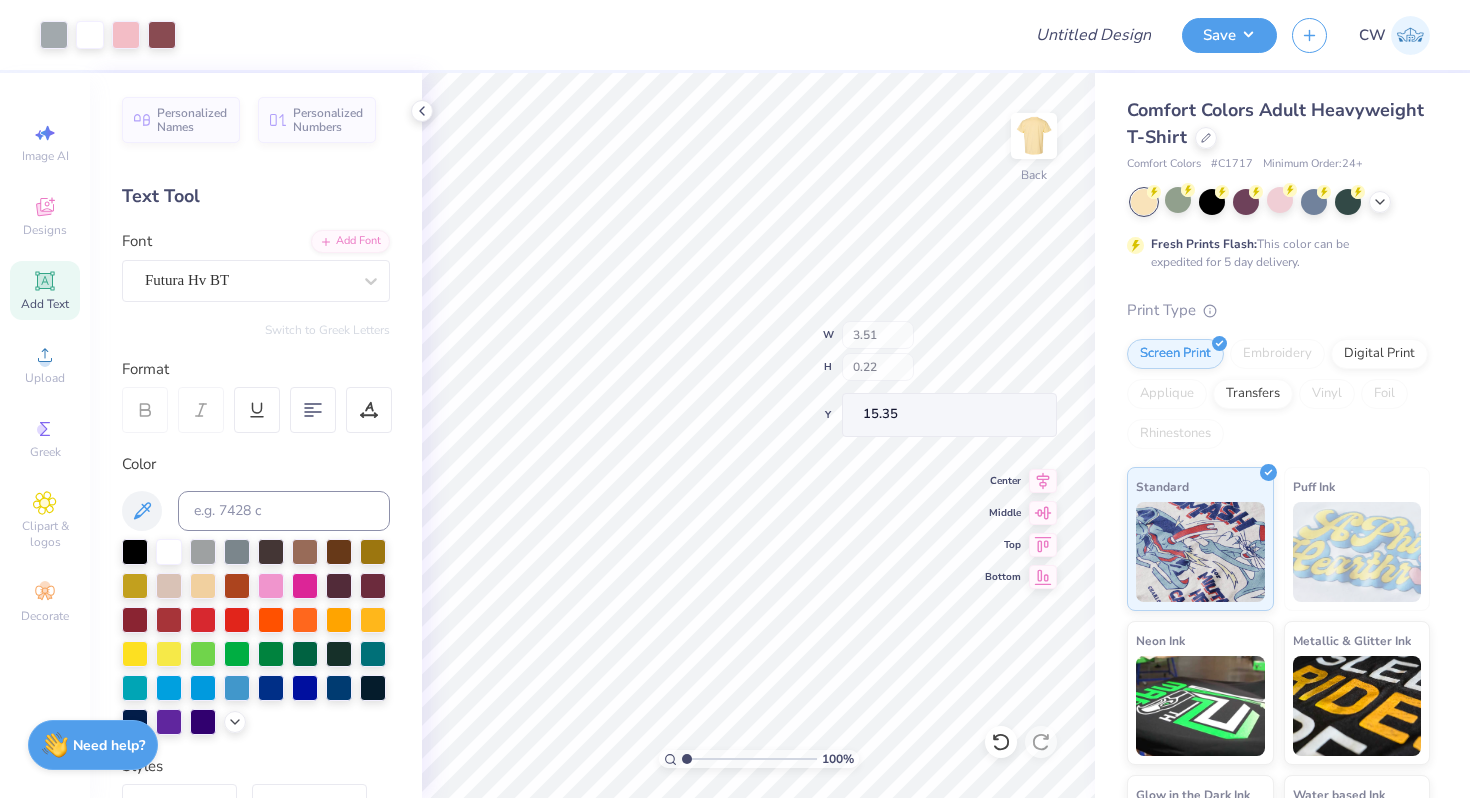 type on "9.98" 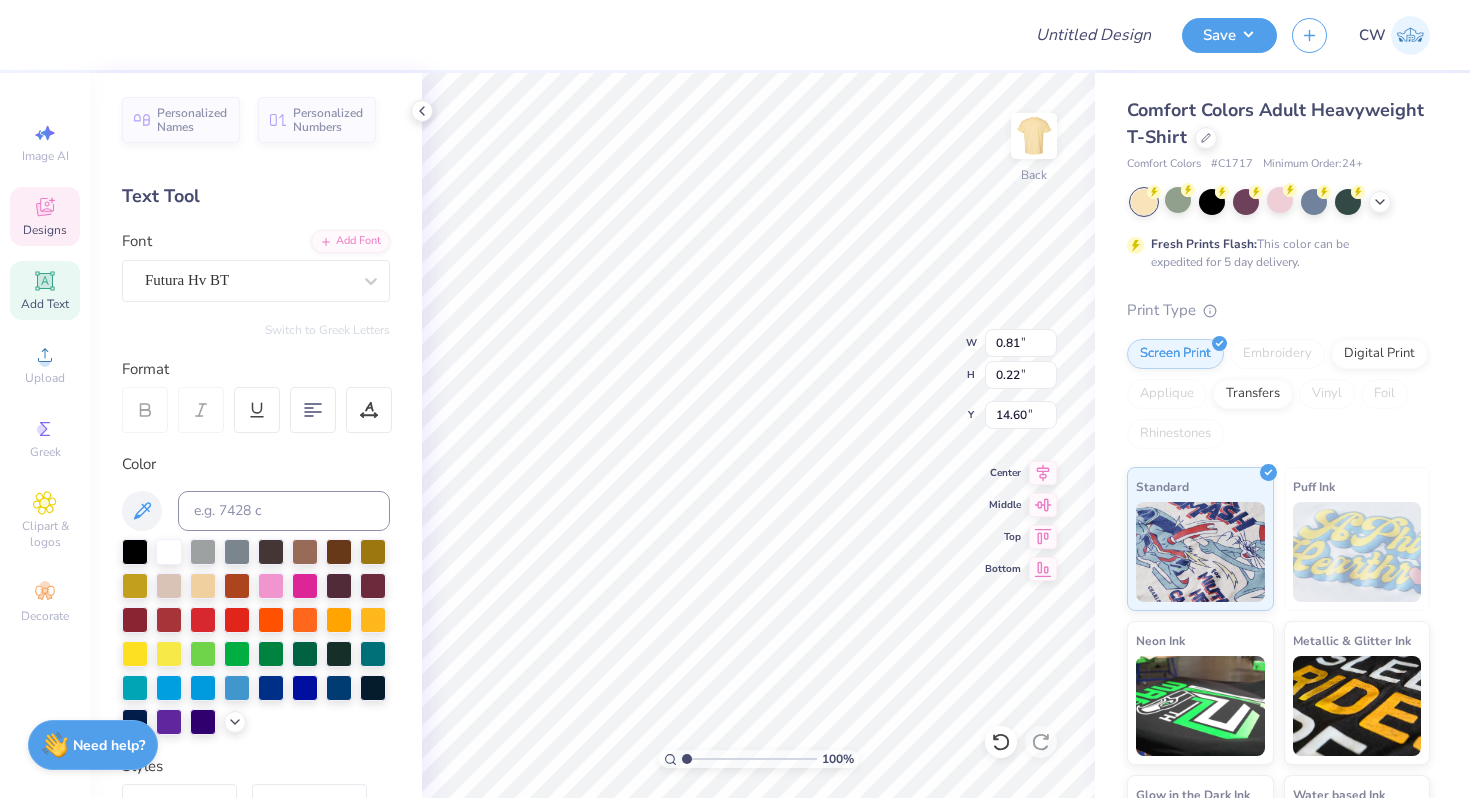 scroll, scrollTop: 0, scrollLeft: 0, axis: both 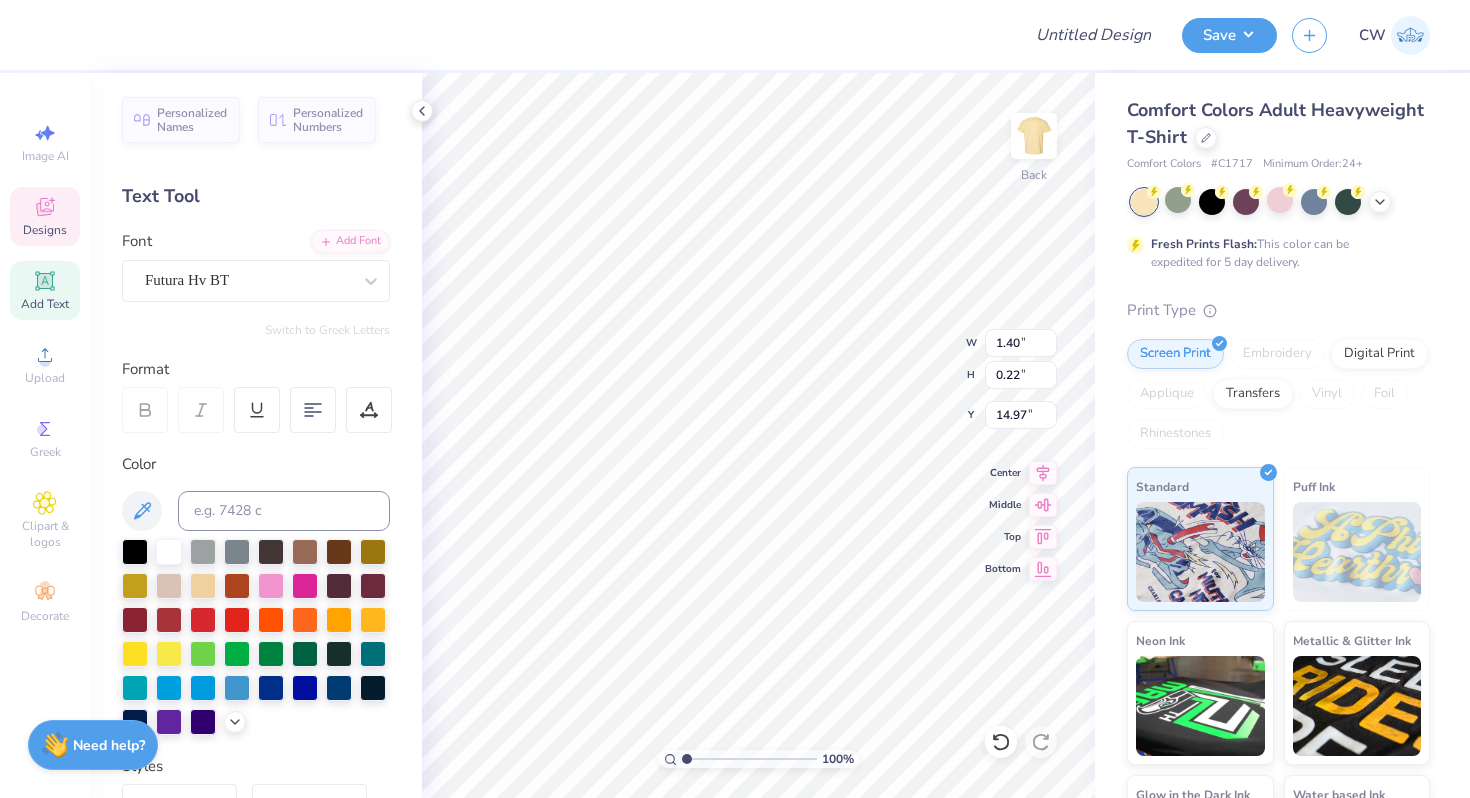 type on "1.40" 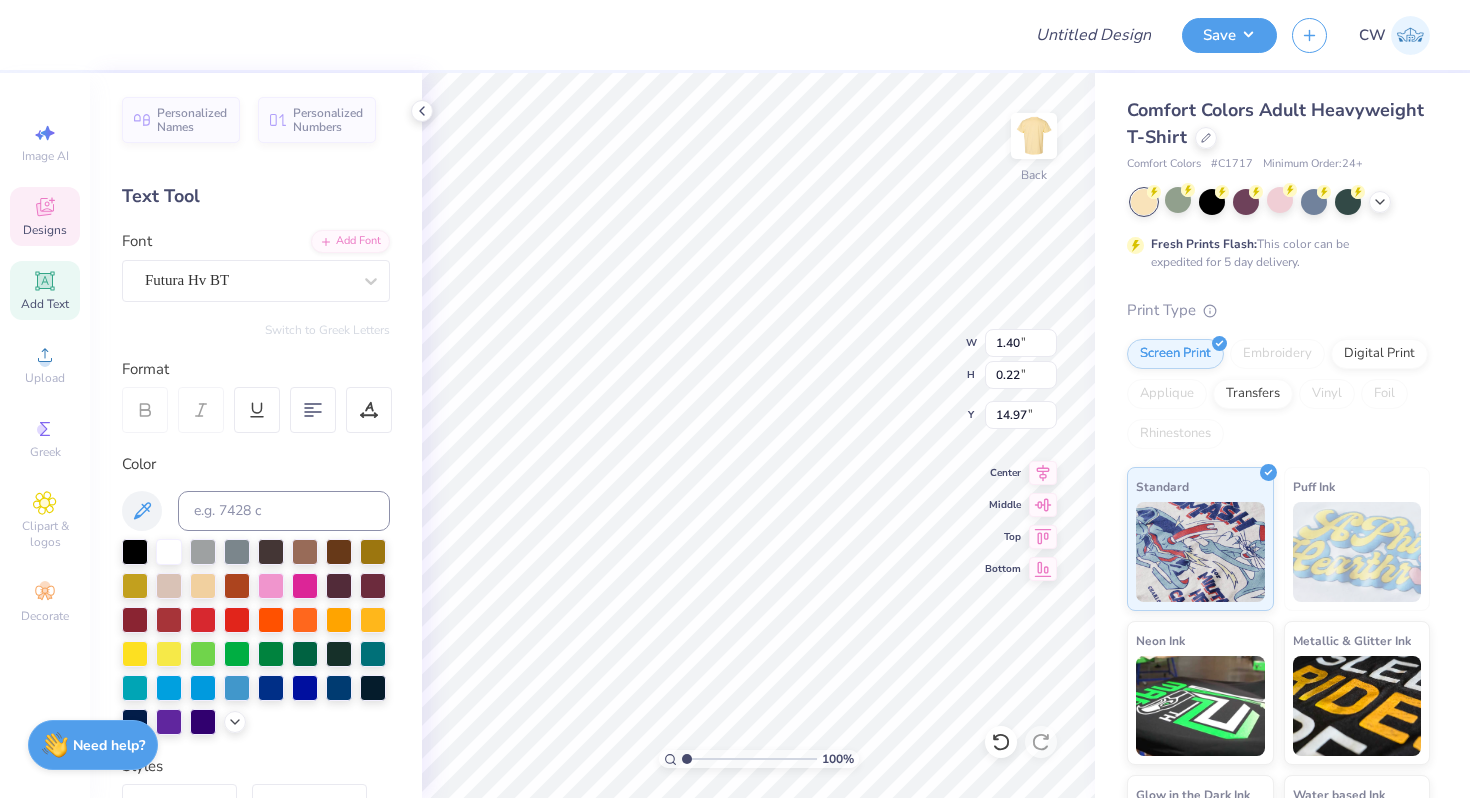type on "3.51" 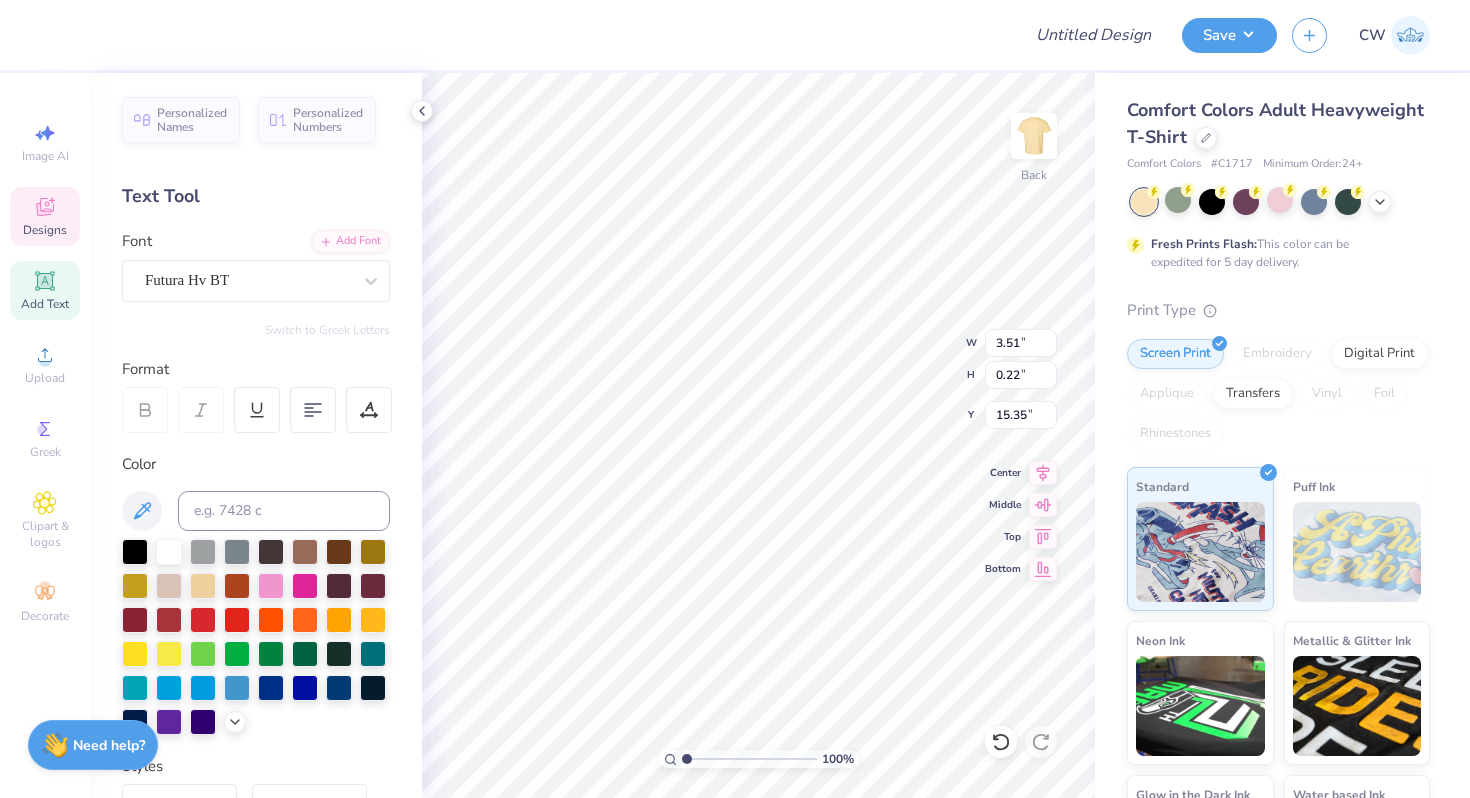 scroll, scrollTop: 0, scrollLeft: 9, axis: horizontal 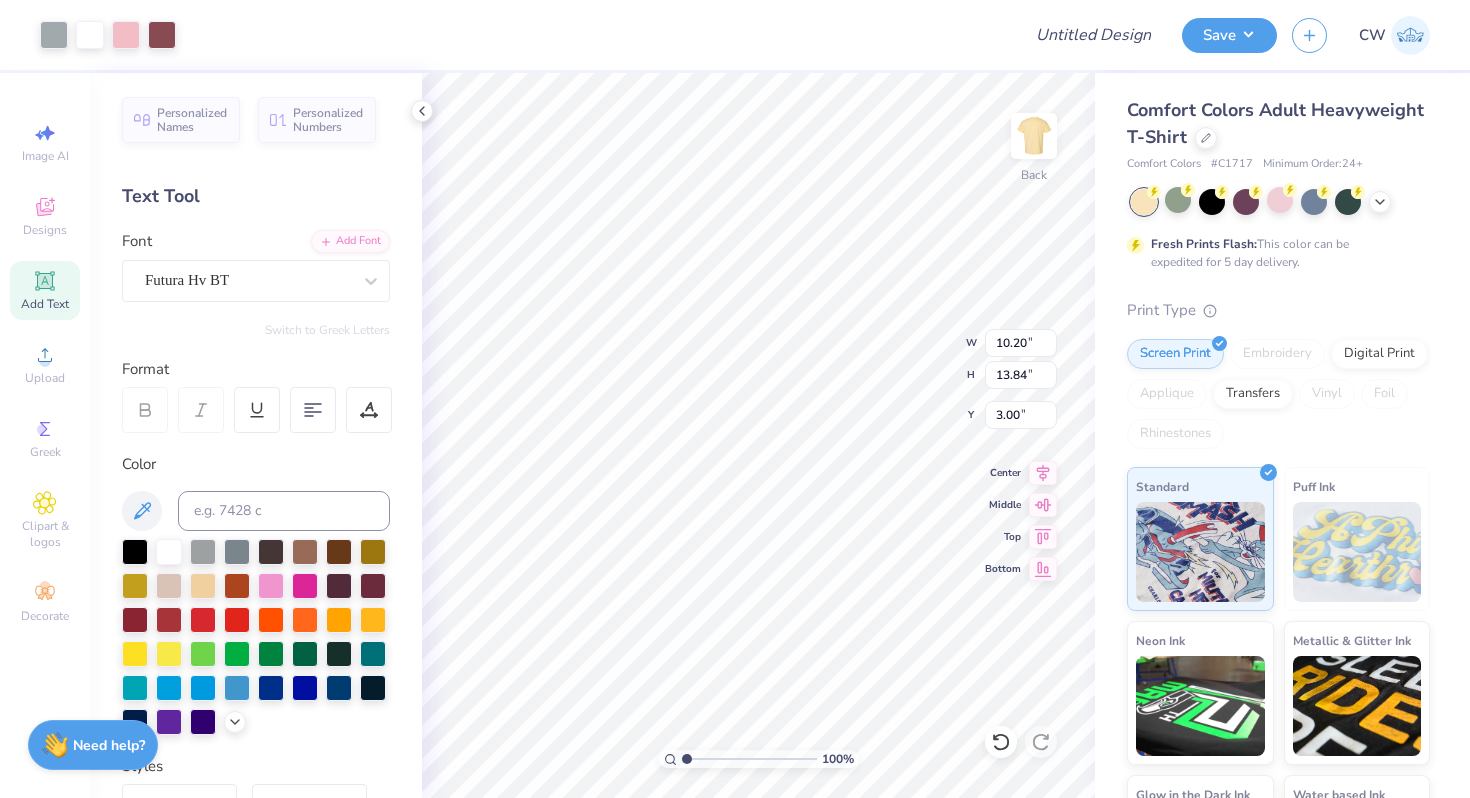 type on "0.50" 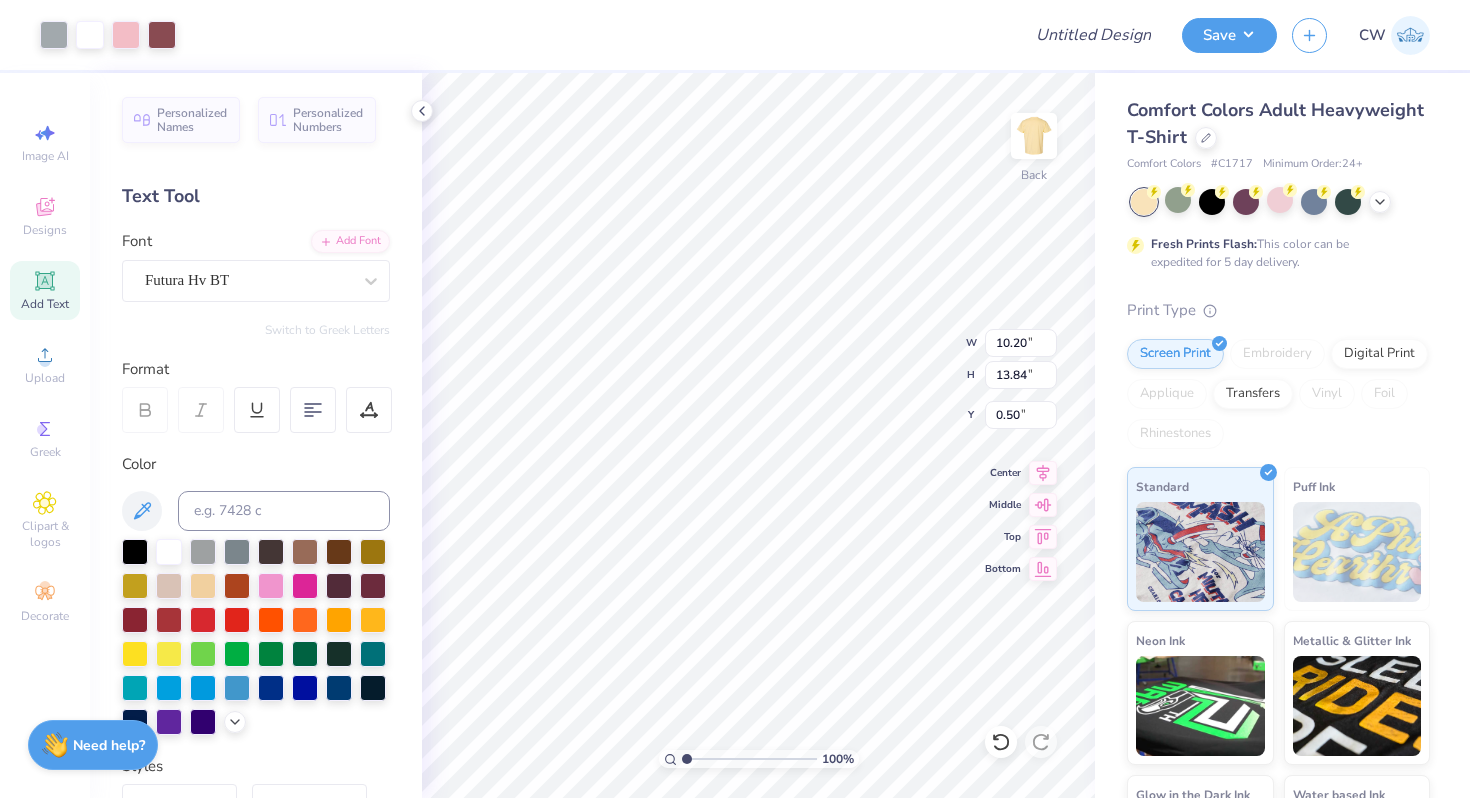 type on "3.89" 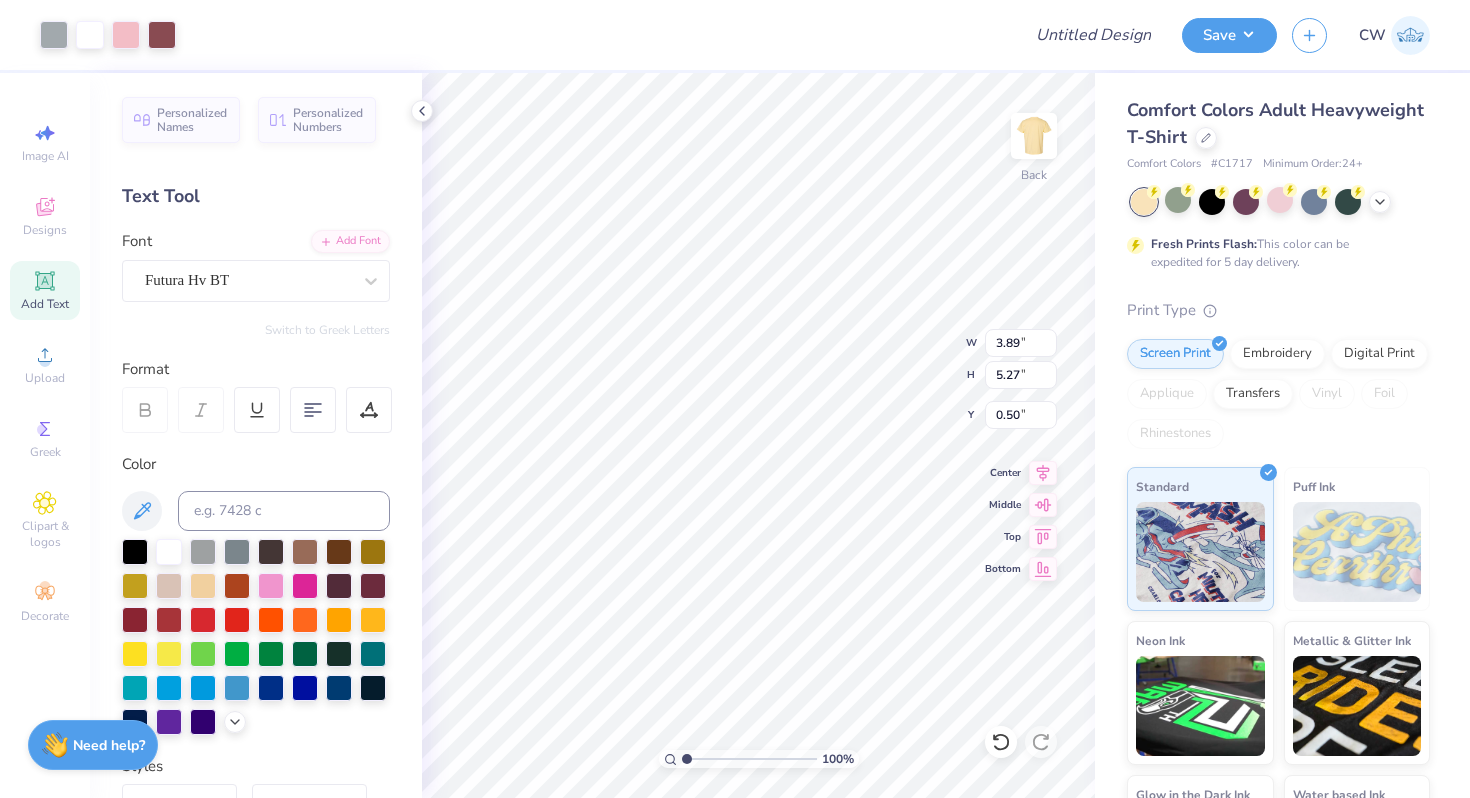 type on "3.00" 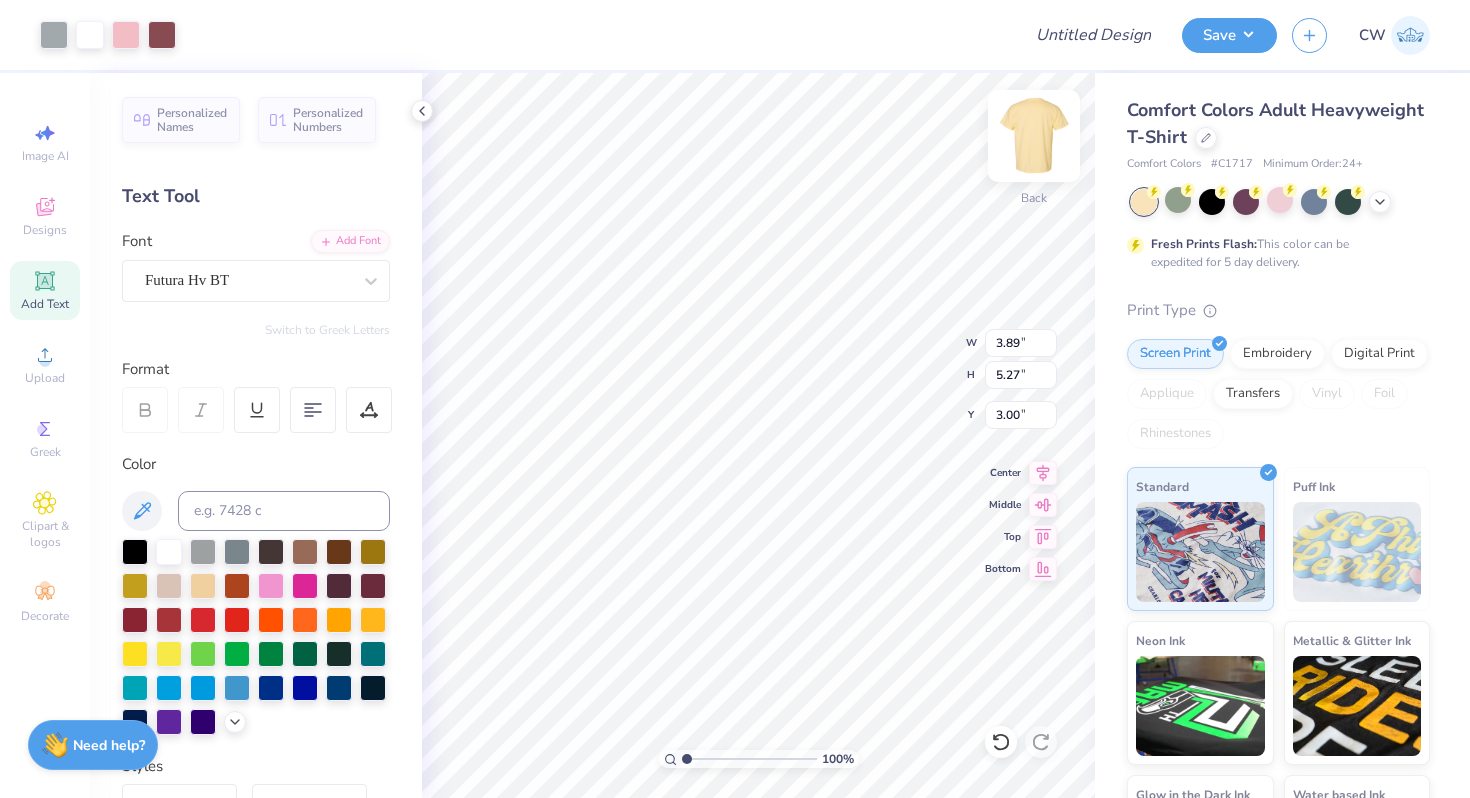 click at bounding box center [1034, 136] 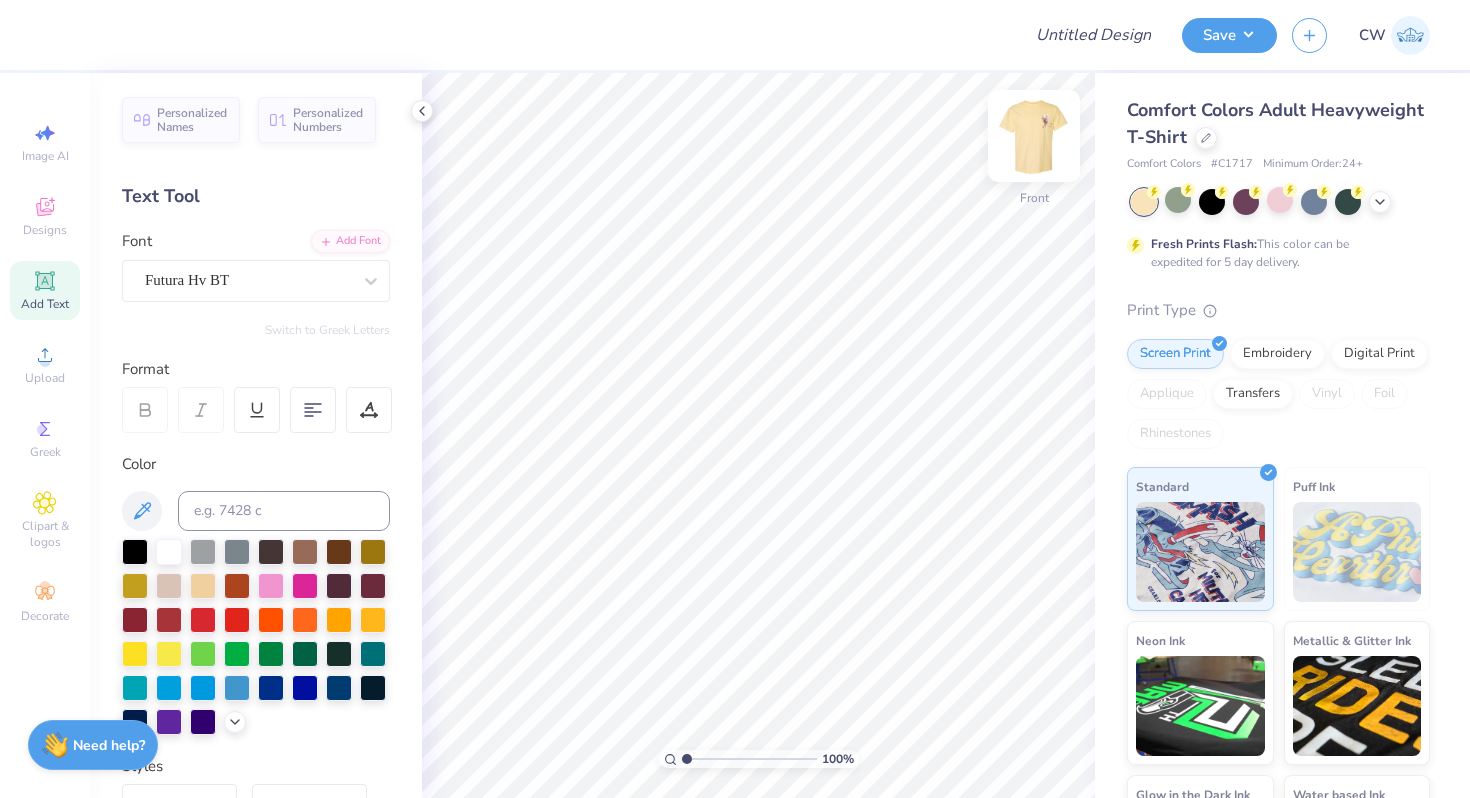click at bounding box center (1034, 136) 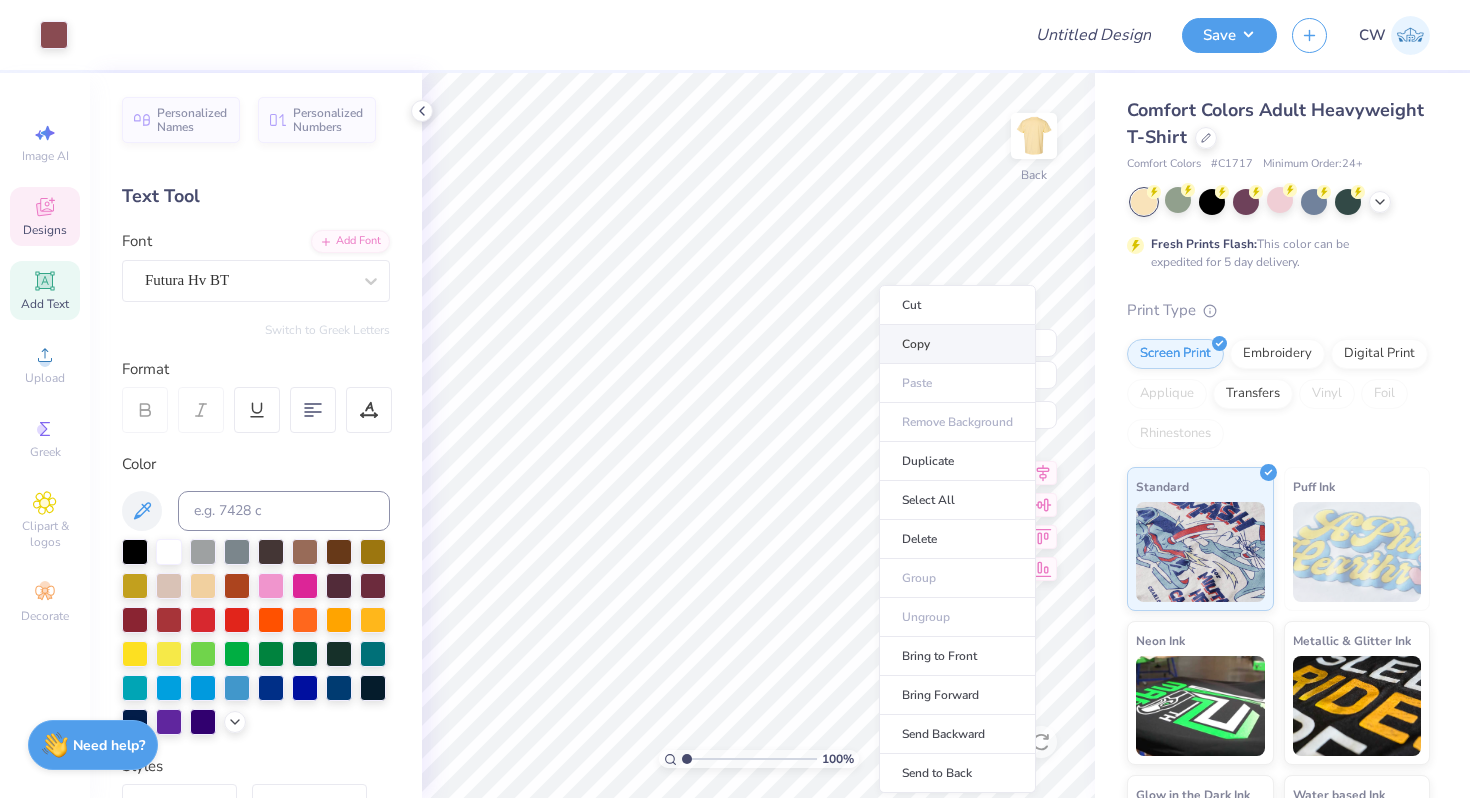 click on "Copy" at bounding box center [957, 344] 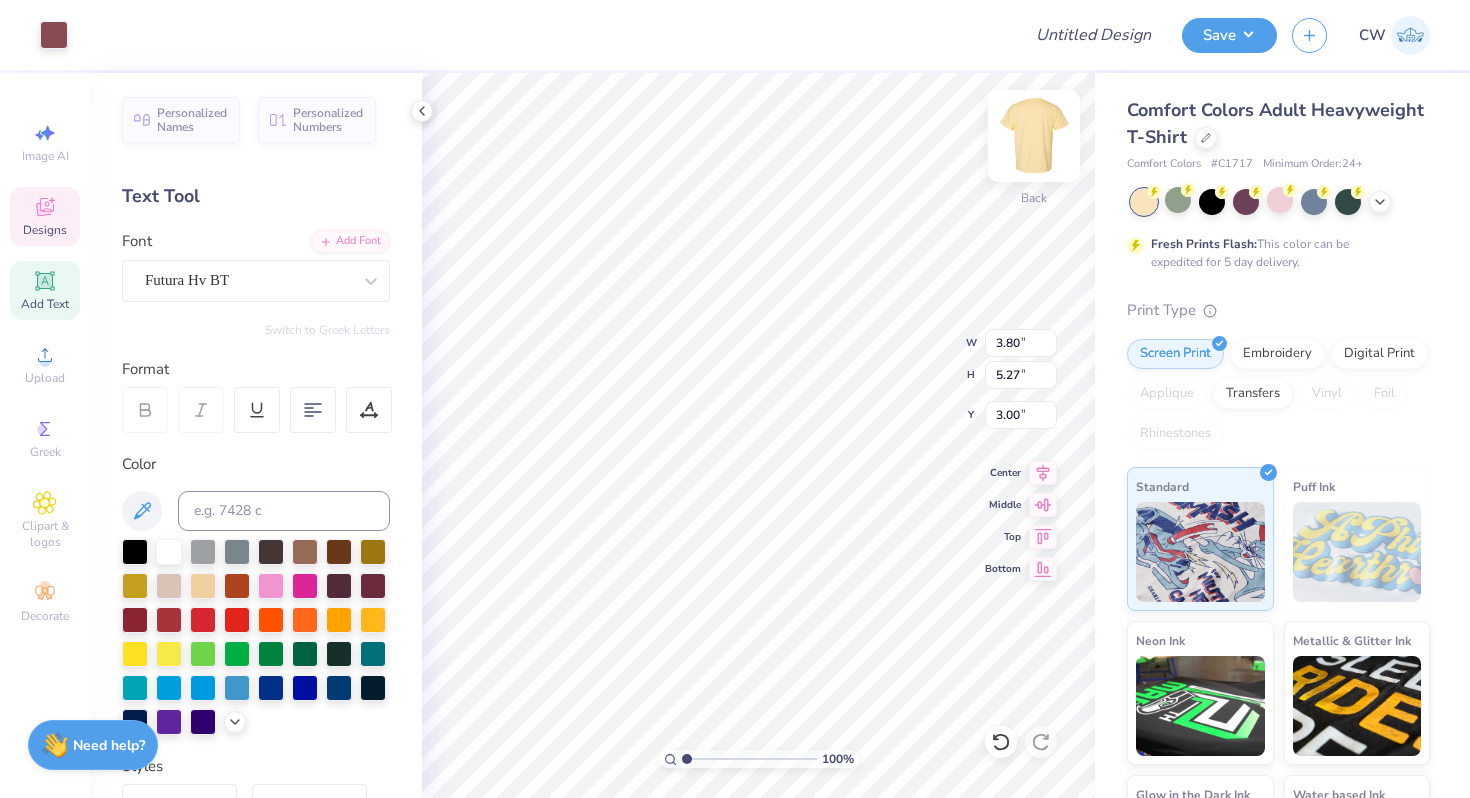 click at bounding box center (1034, 136) 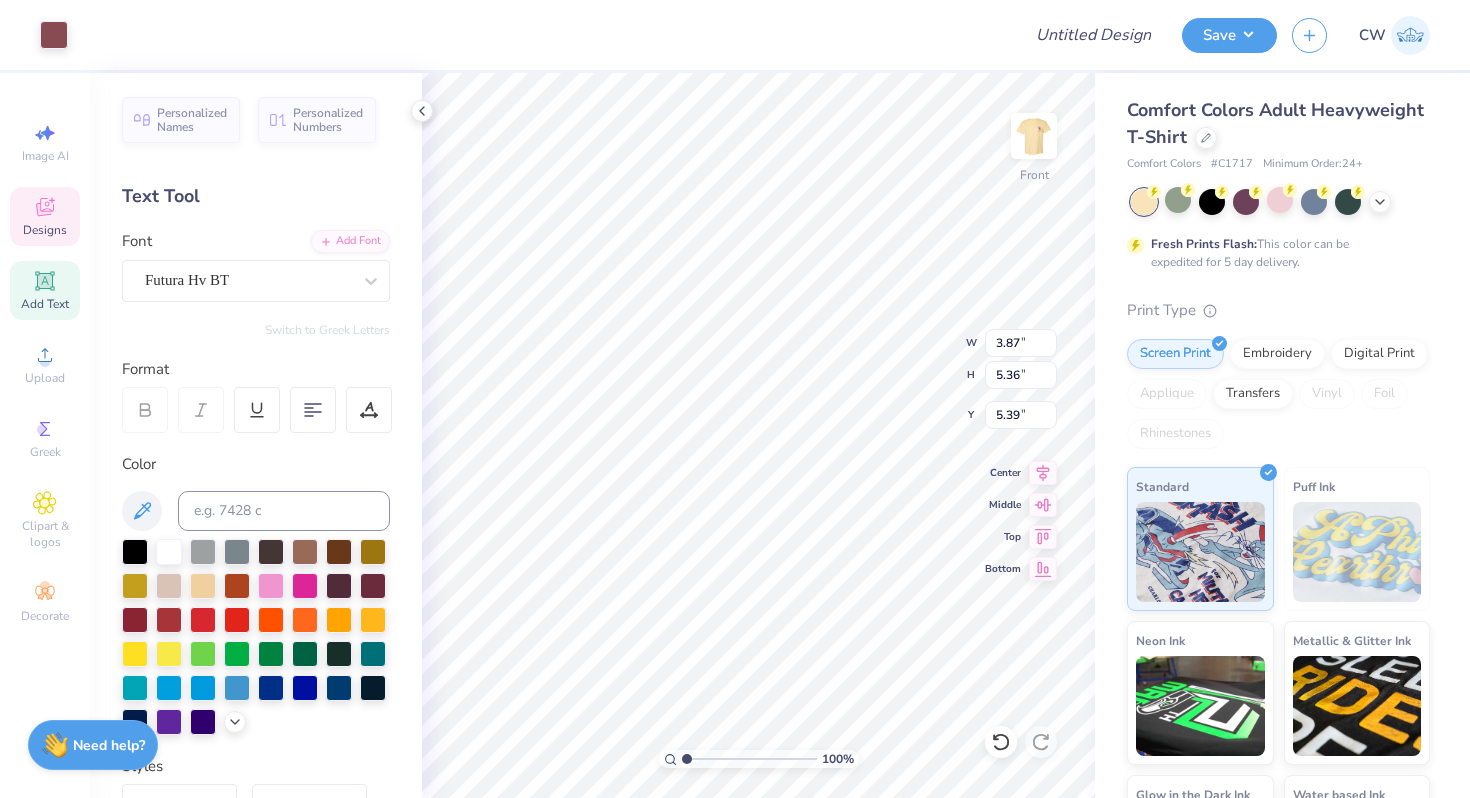 type on "12.63" 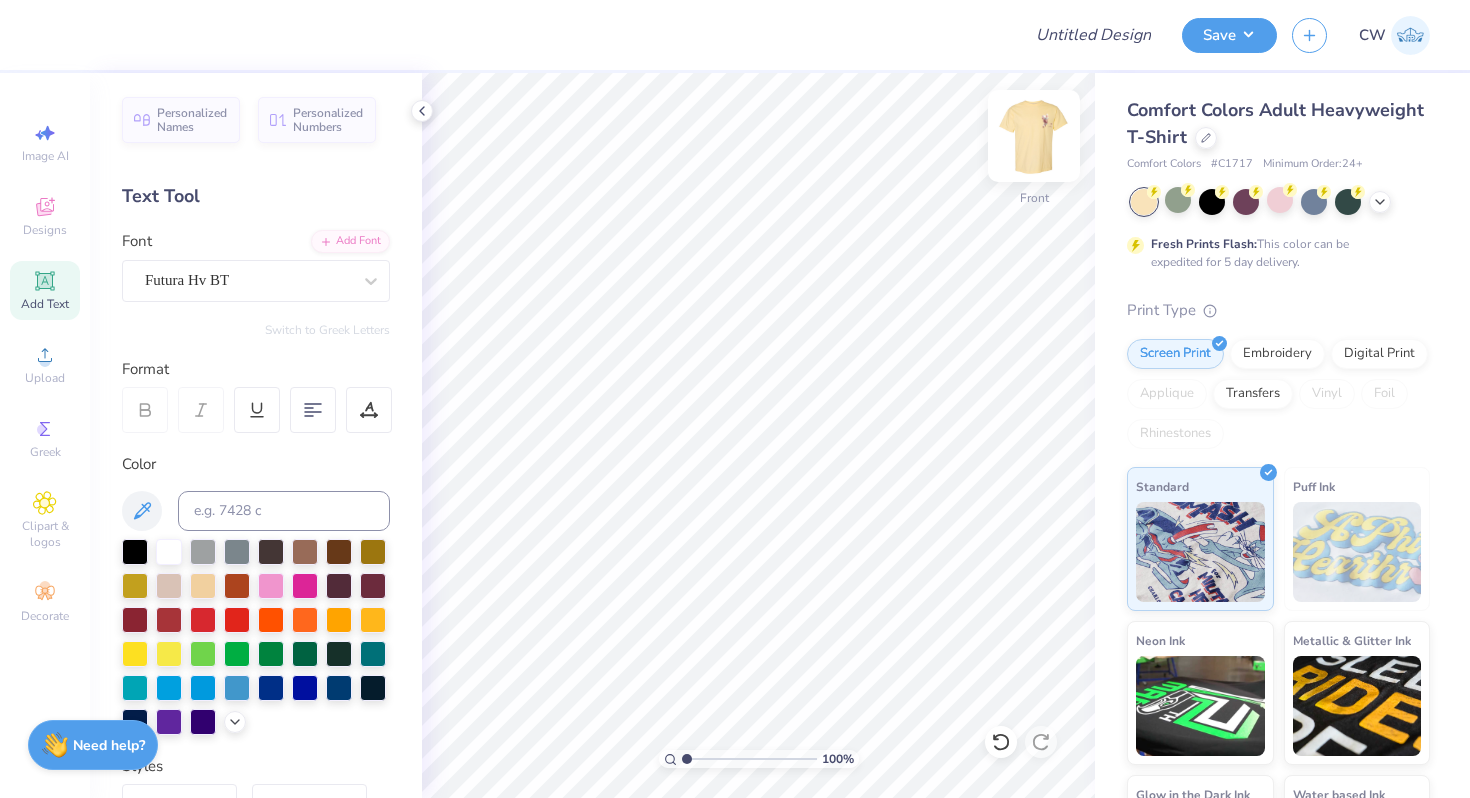 click at bounding box center (1034, 136) 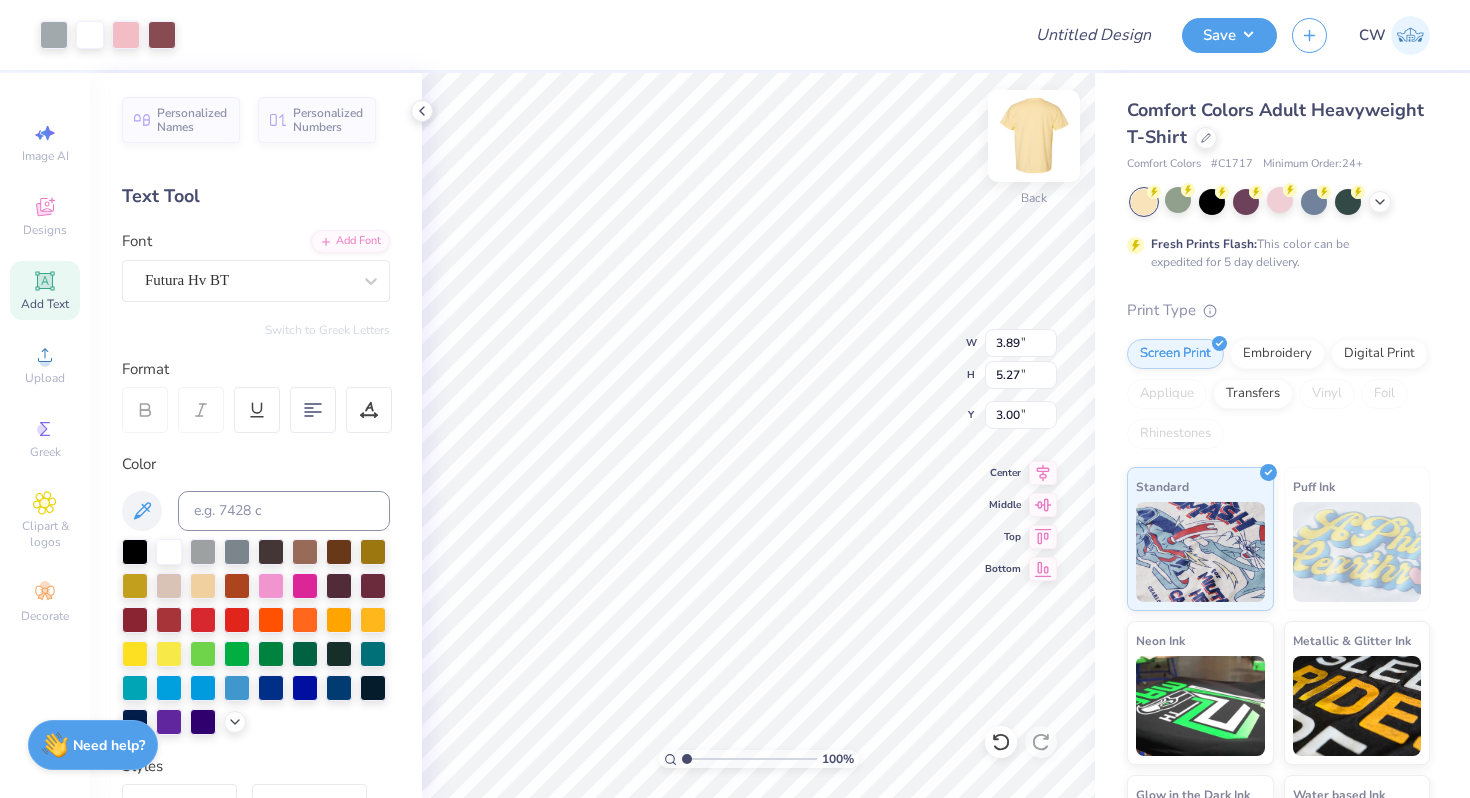 click at bounding box center (1034, 136) 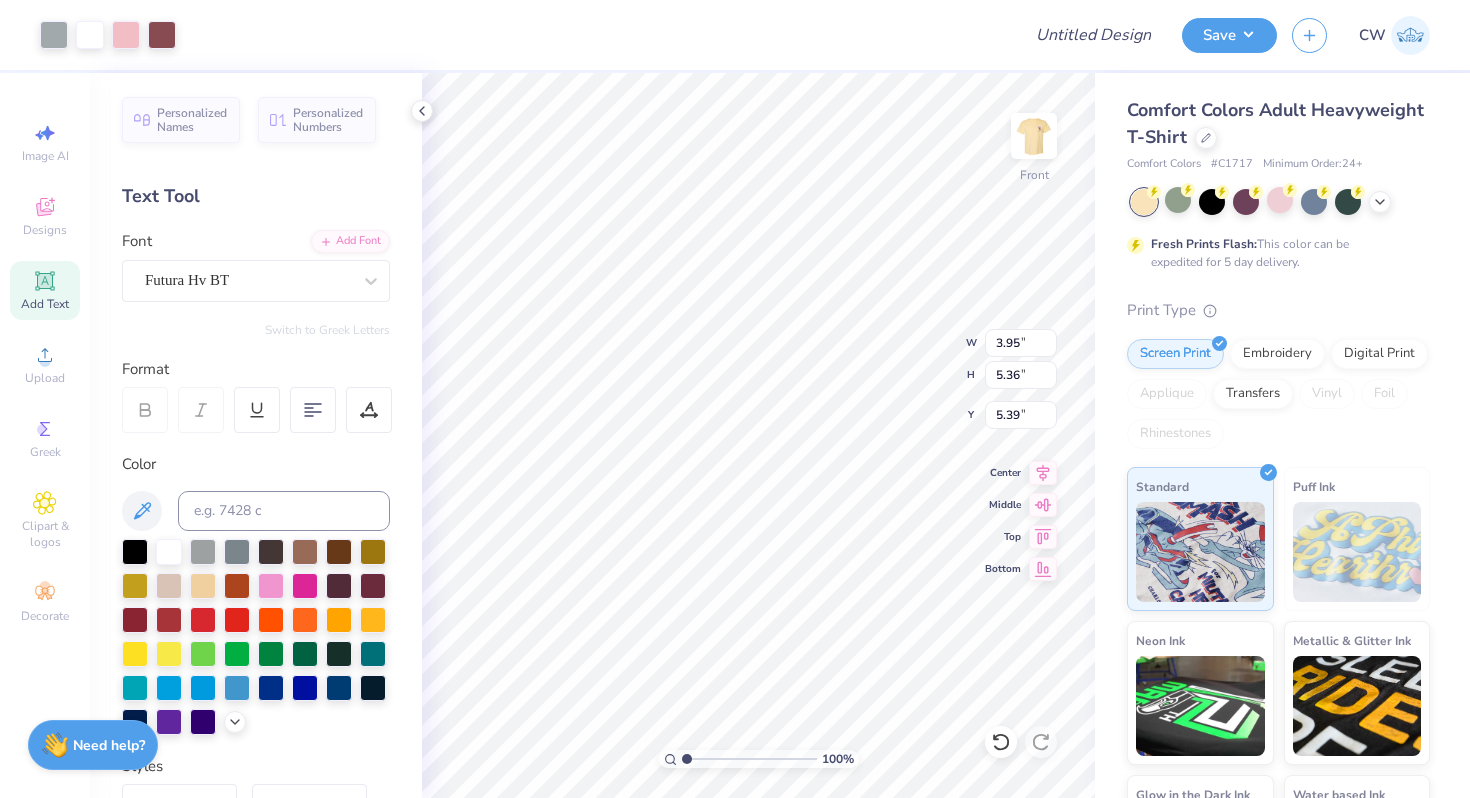 type on "3.00" 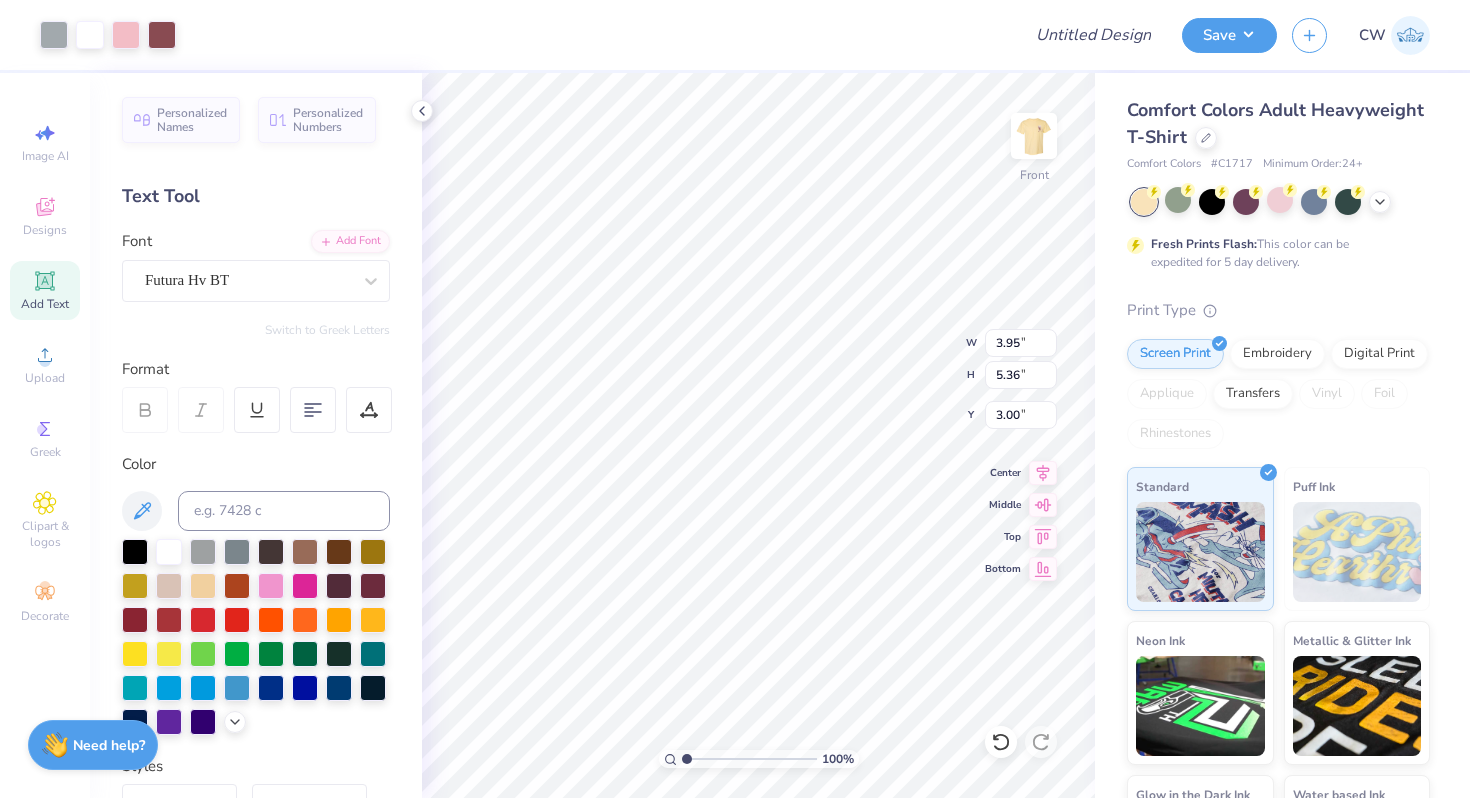 type on "12.15" 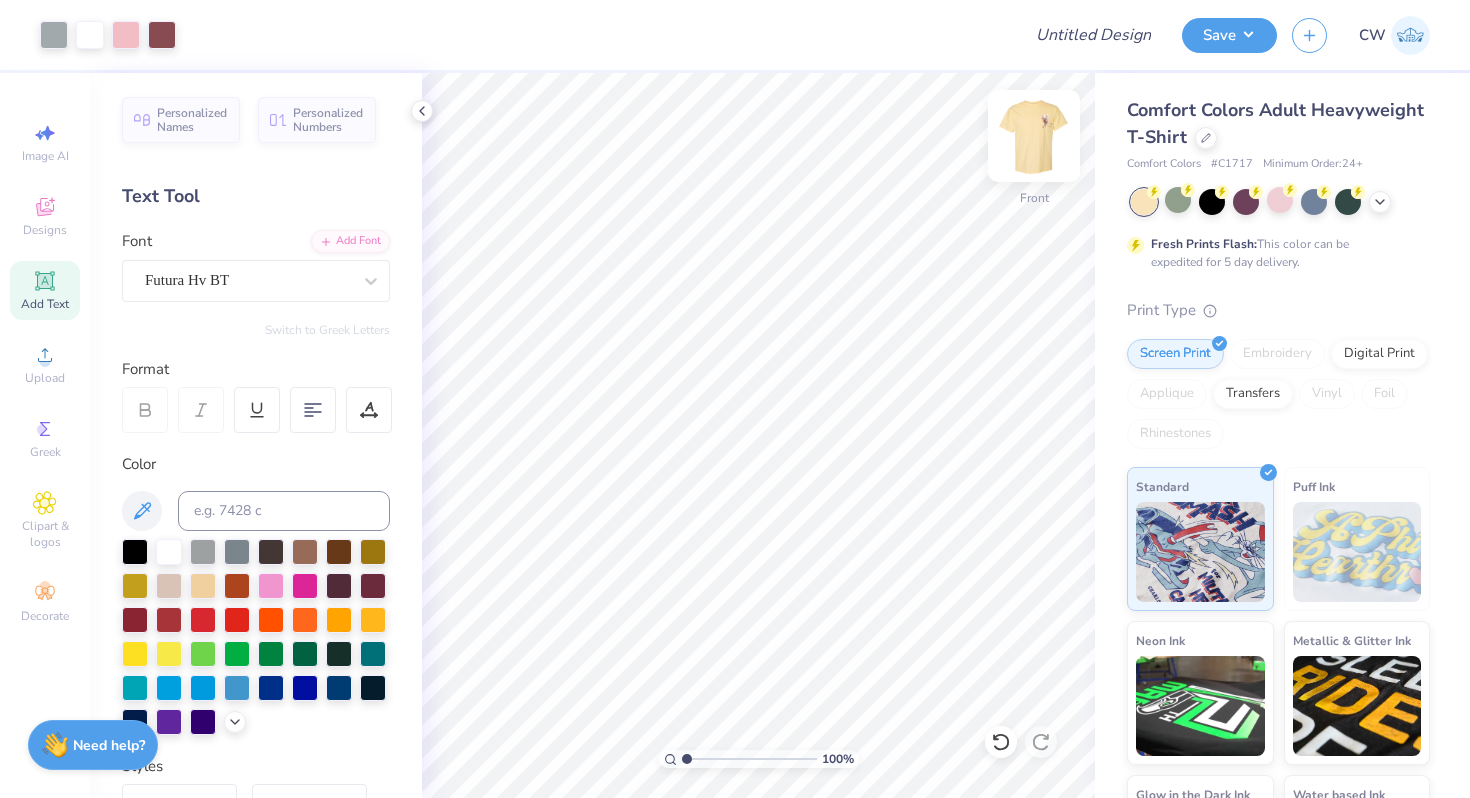 click at bounding box center (1034, 136) 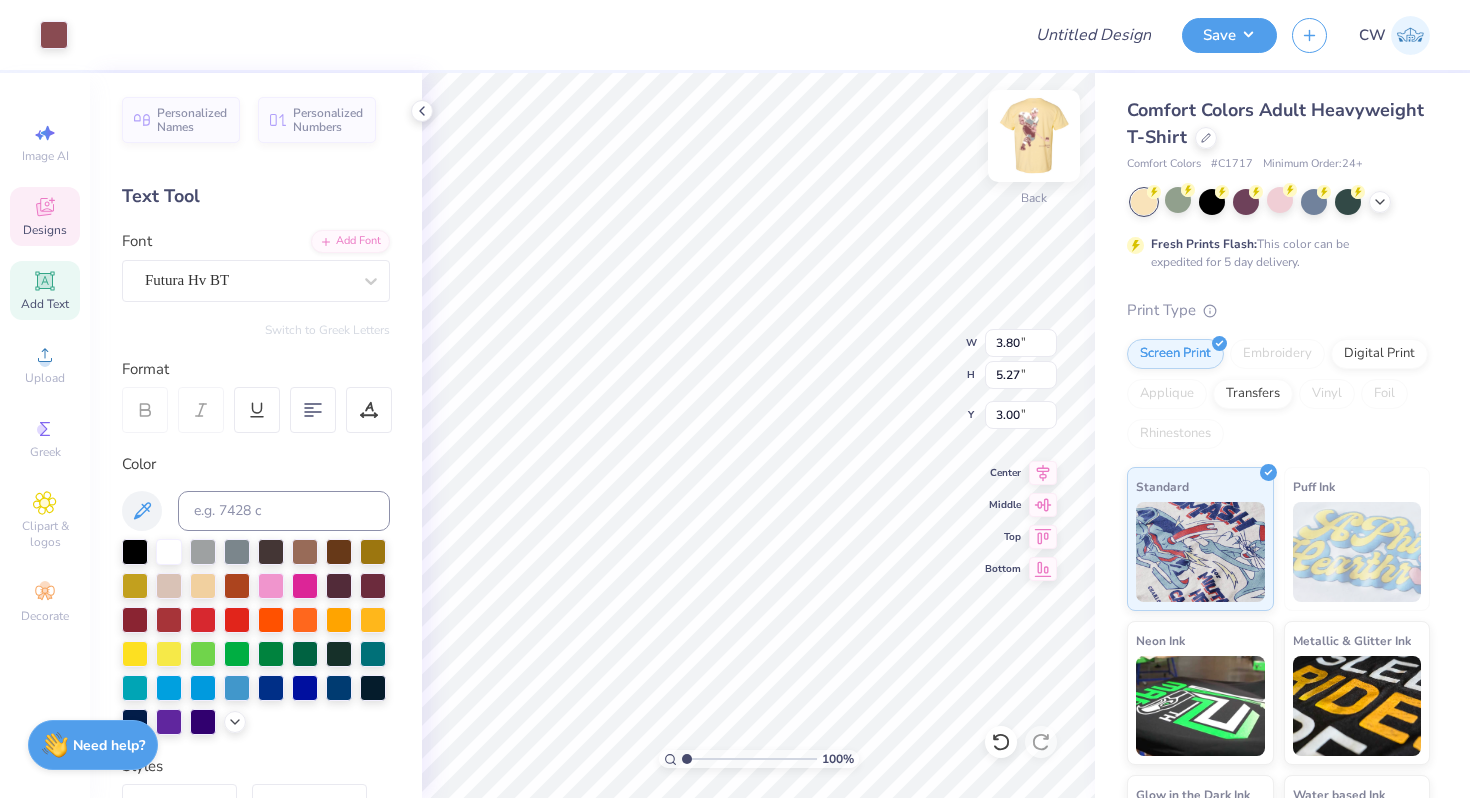 type on "3.36" 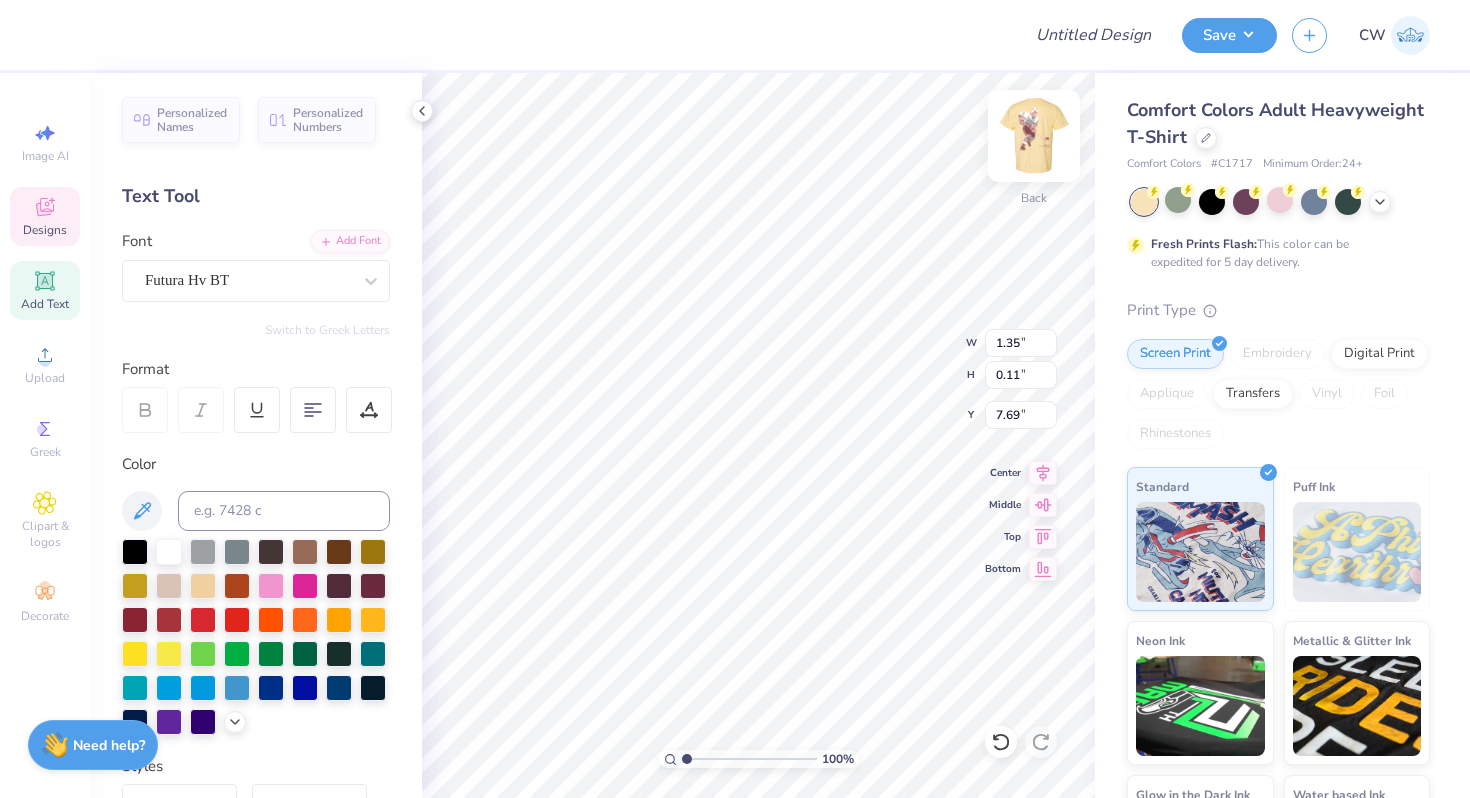 type on "5.87" 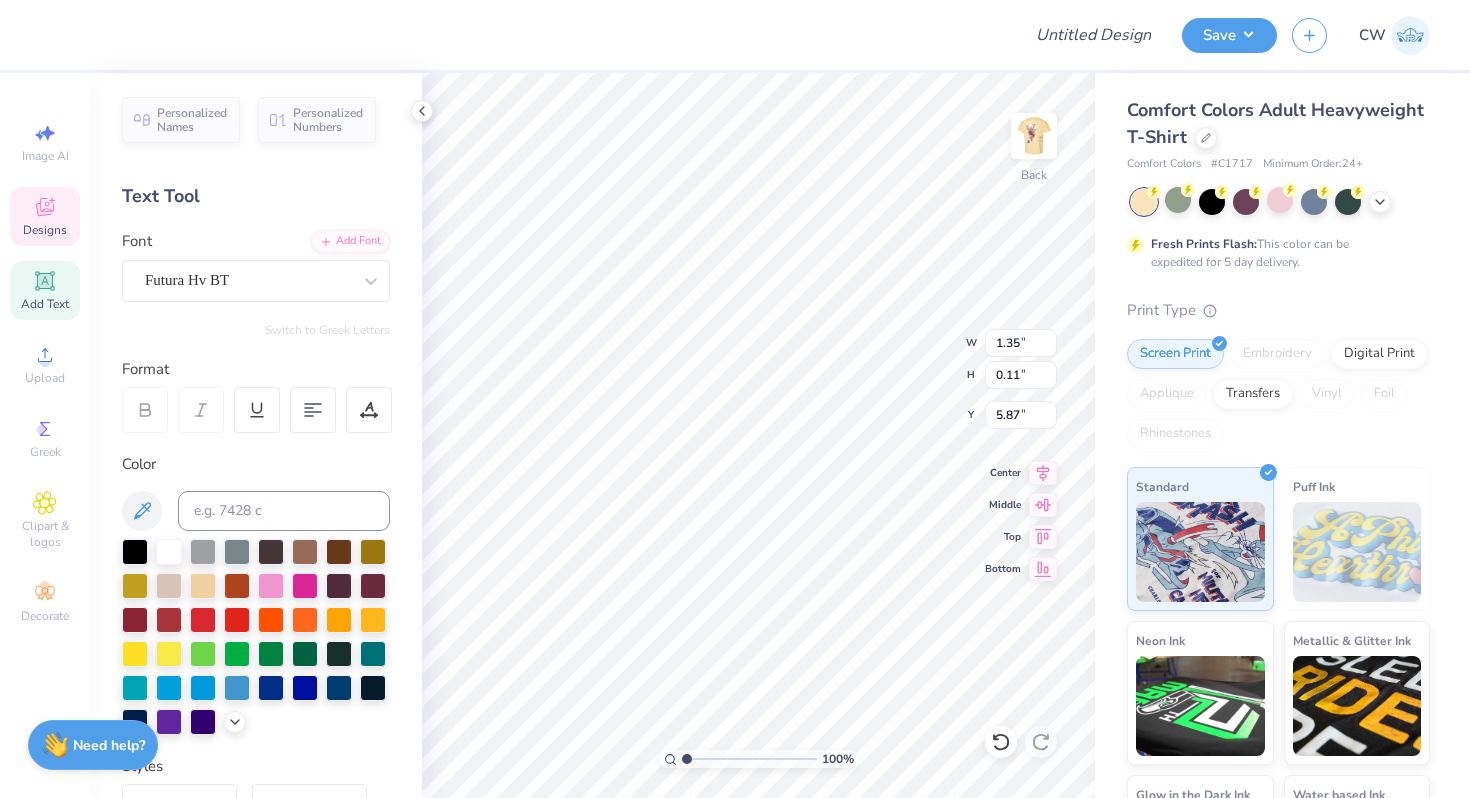 drag, startPoint x: 679, startPoint y: 758, endPoint x: 719, endPoint y: 761, distance: 40.112343 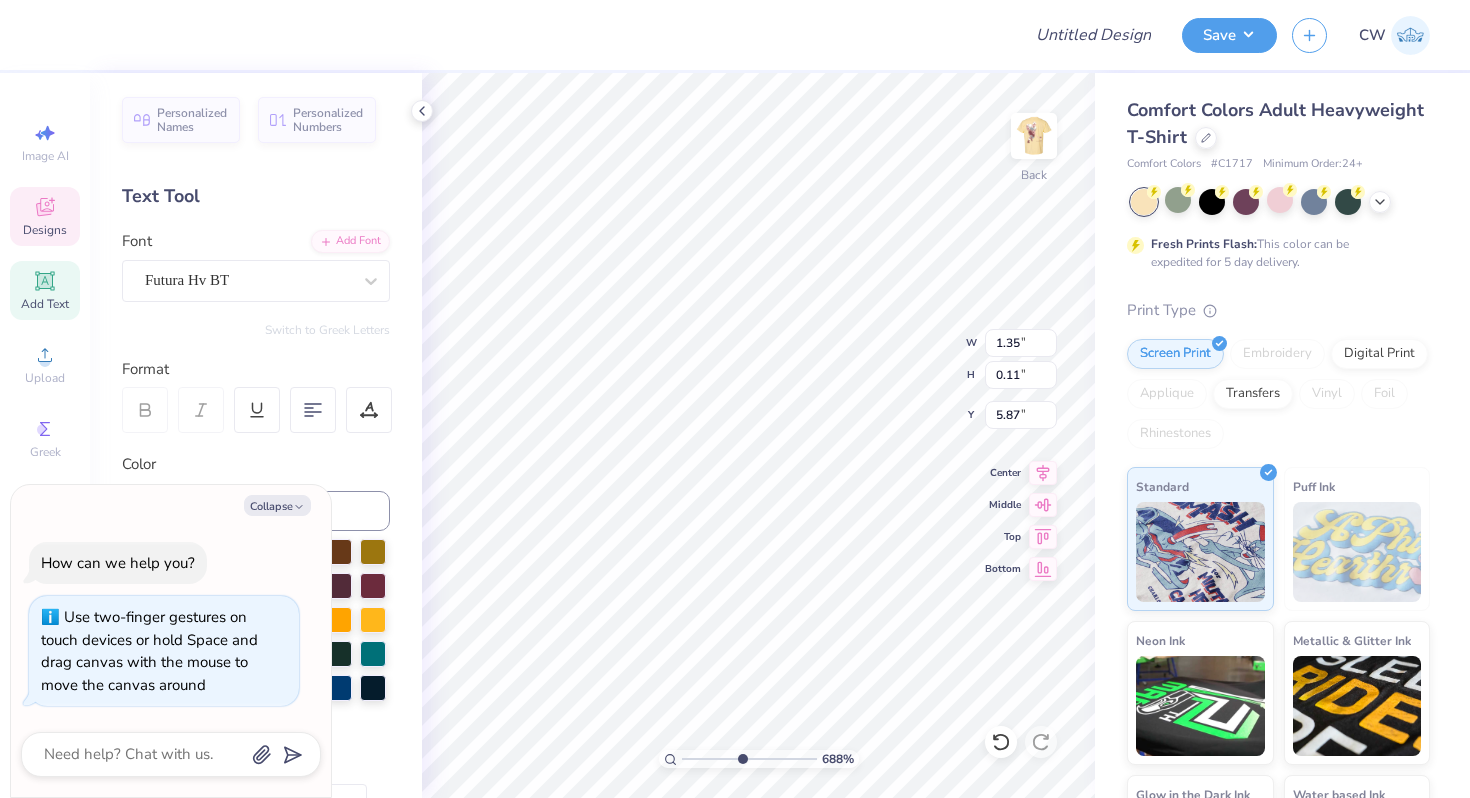 type on "6.88" 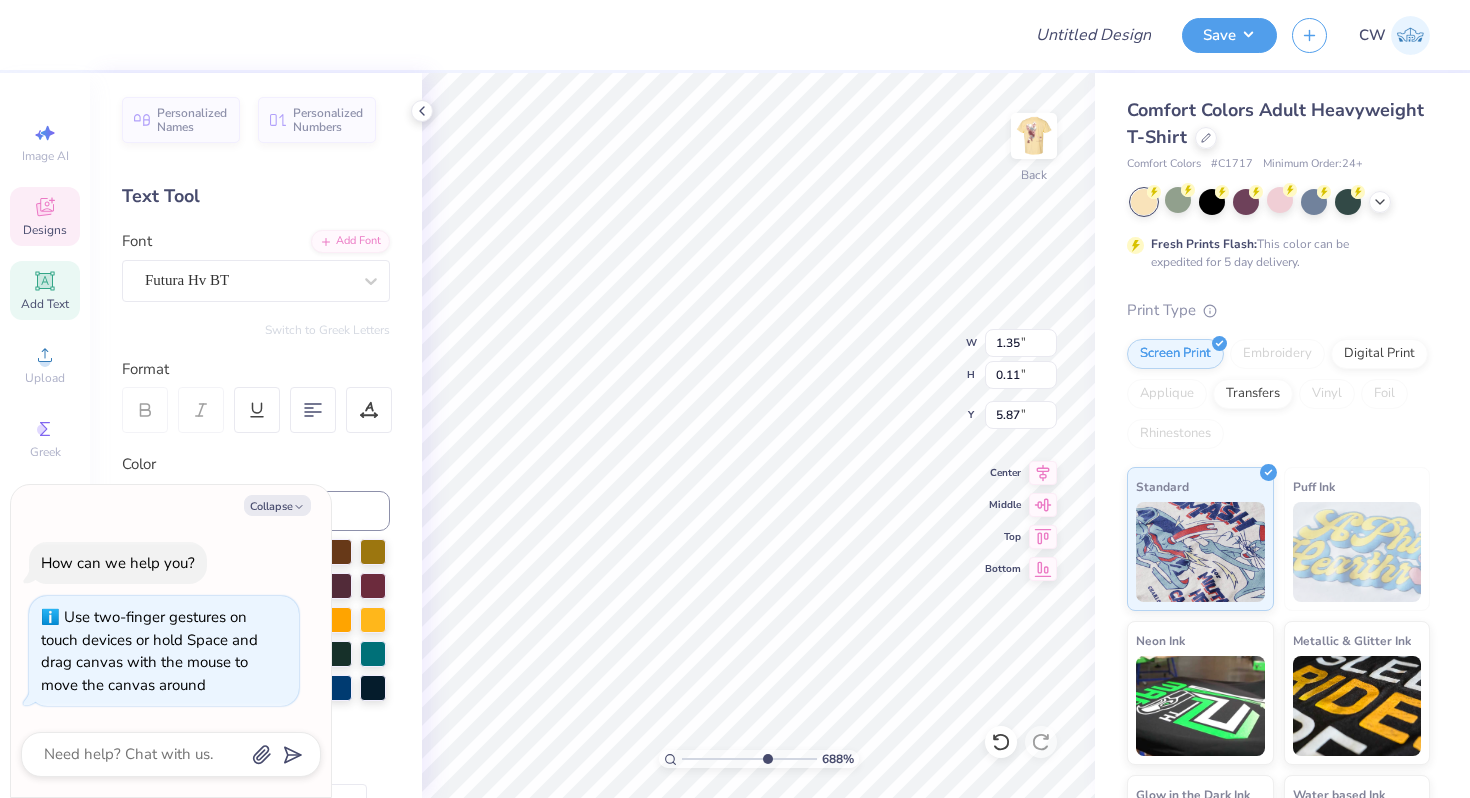 type on "x" 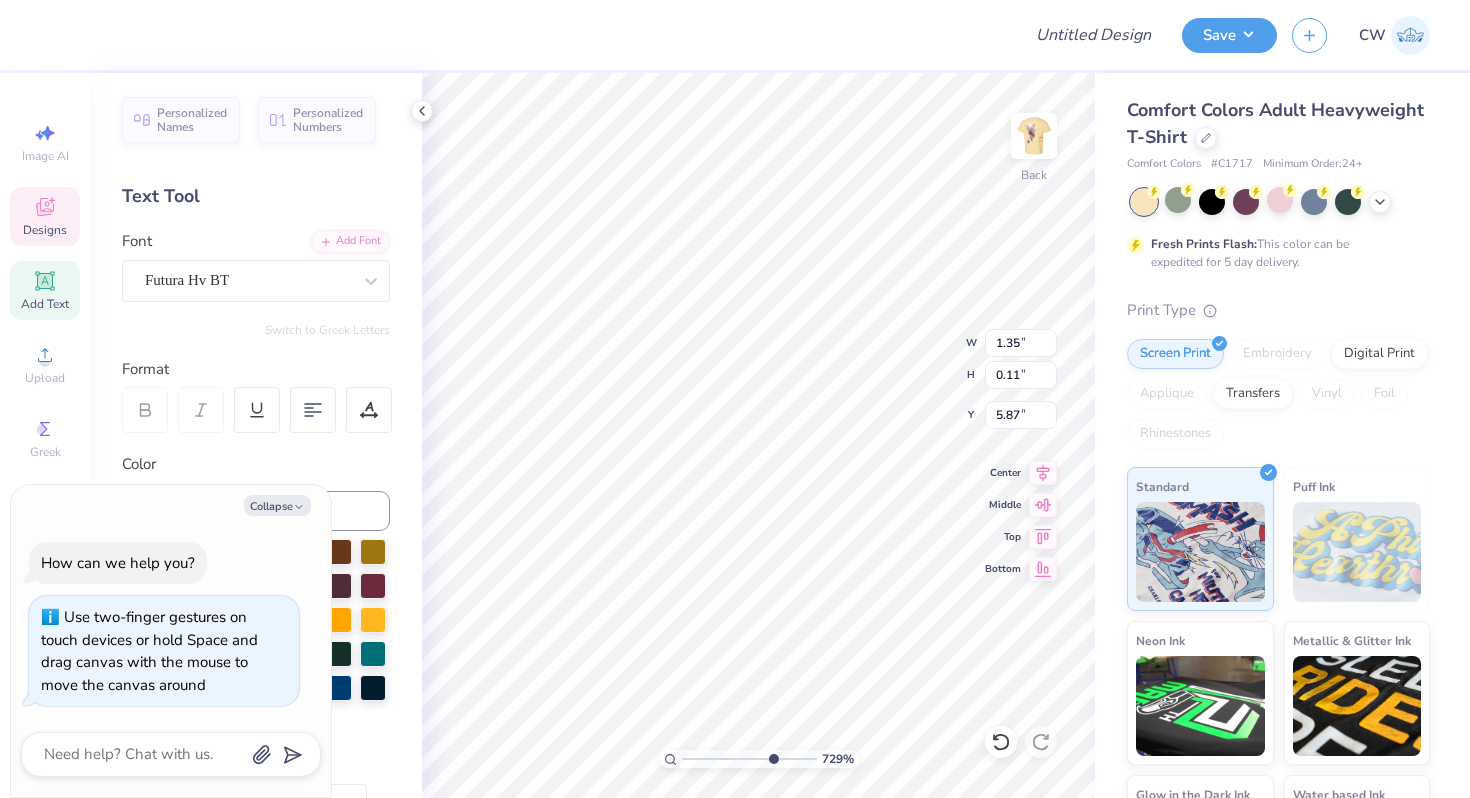 drag, startPoint x: 687, startPoint y: 757, endPoint x: 770, endPoint y: 758, distance: 83.00603 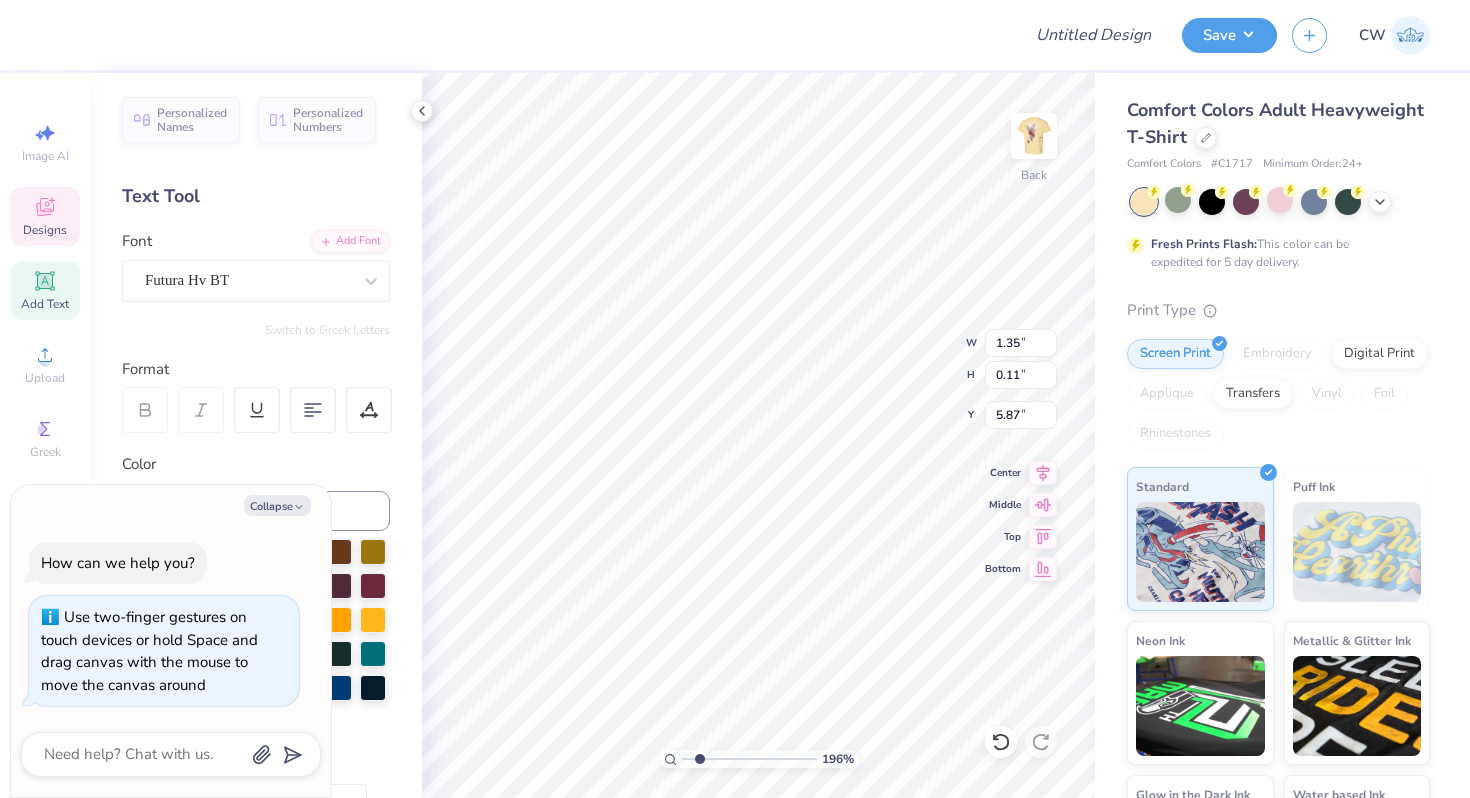 drag, startPoint x: 768, startPoint y: 759, endPoint x: 699, endPoint y: 756, distance: 69.065186 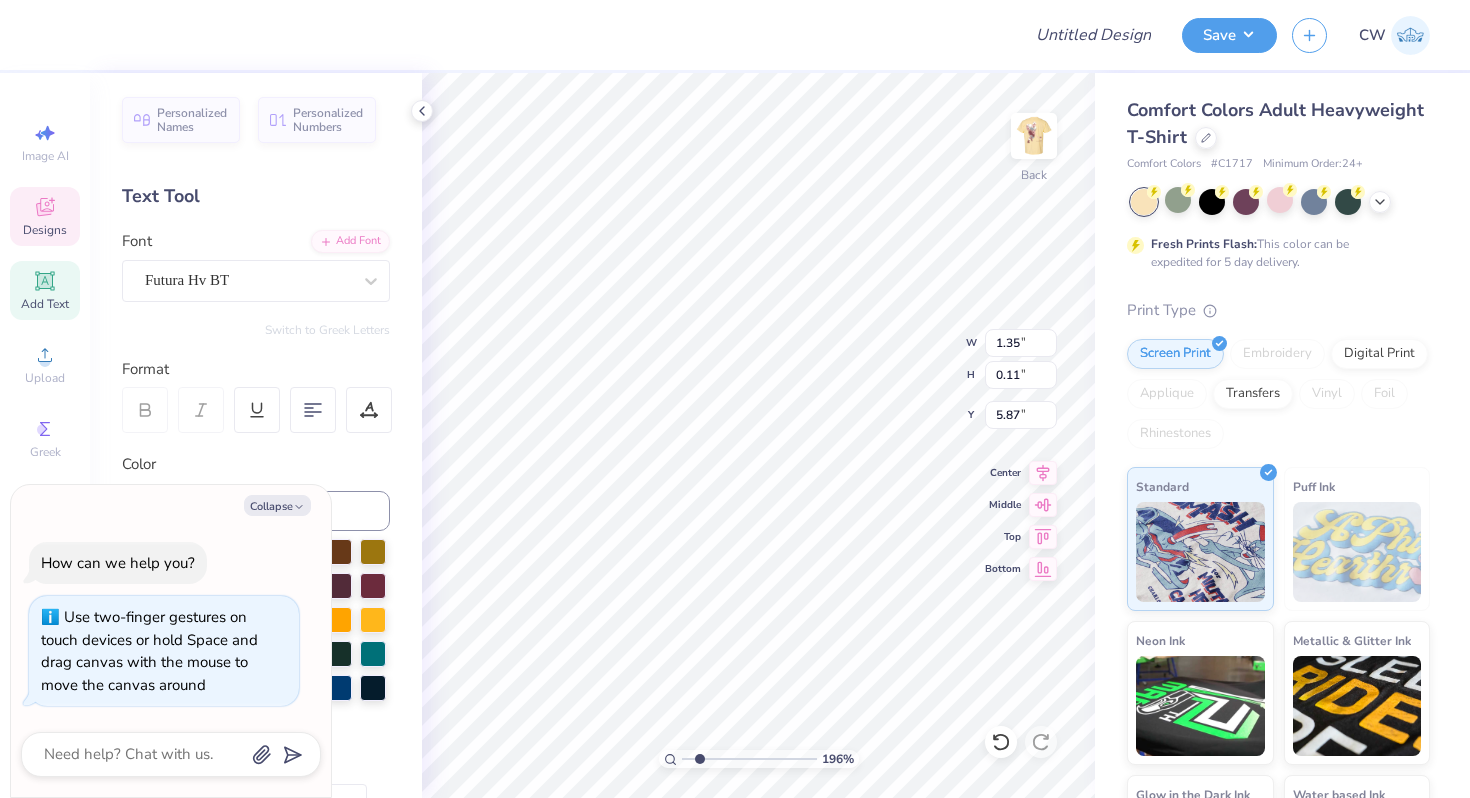 type on "1.96" 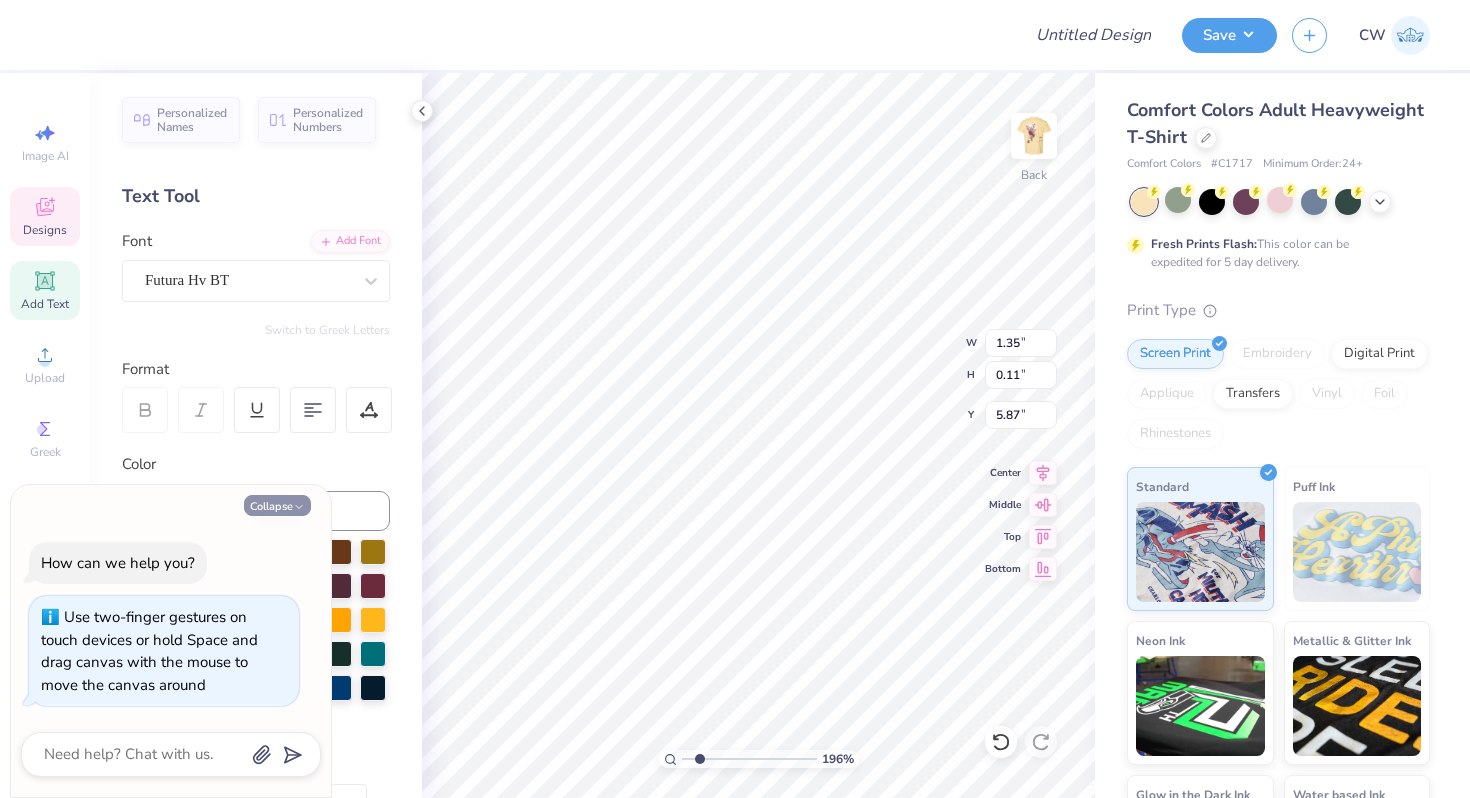 click 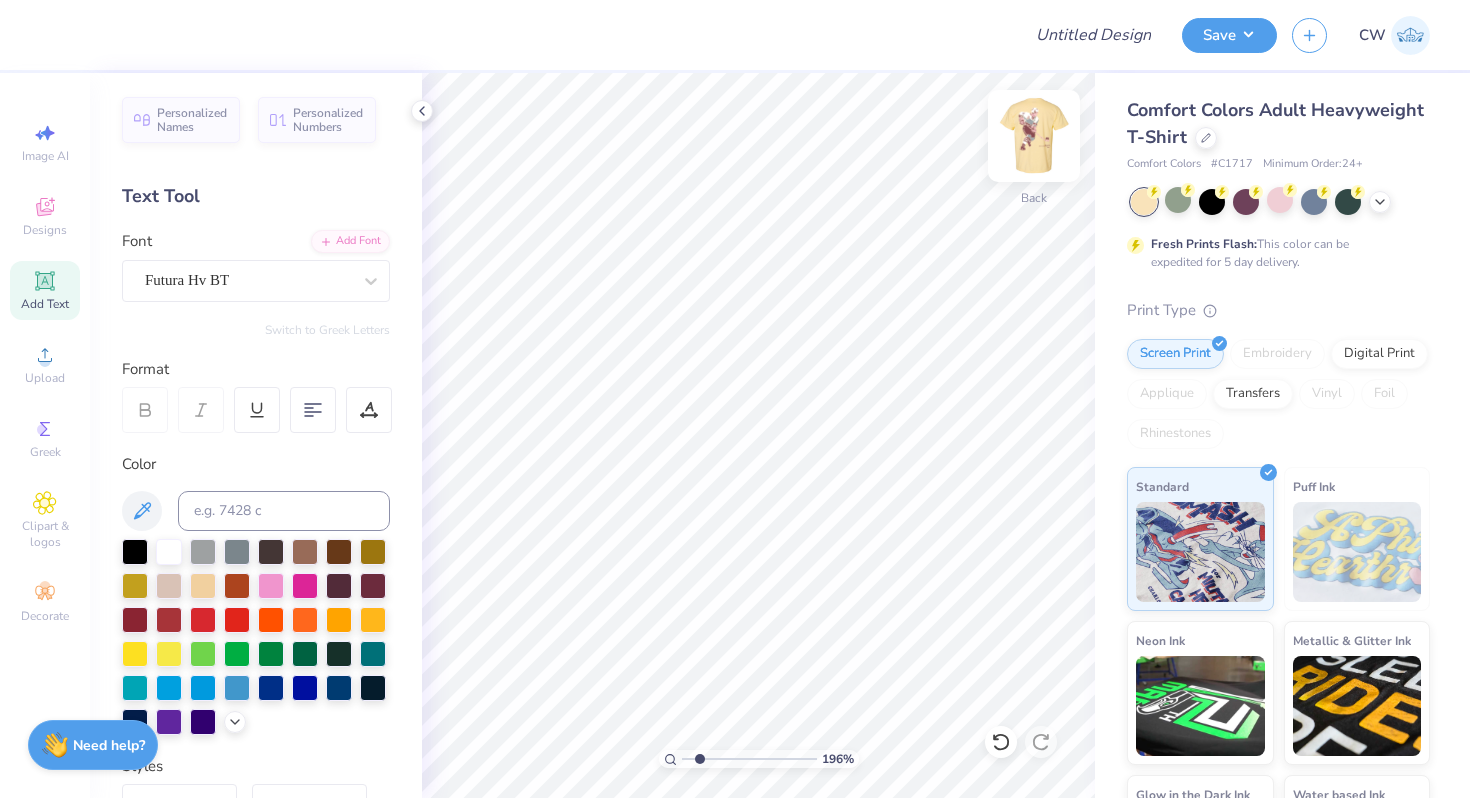 click at bounding box center [1034, 136] 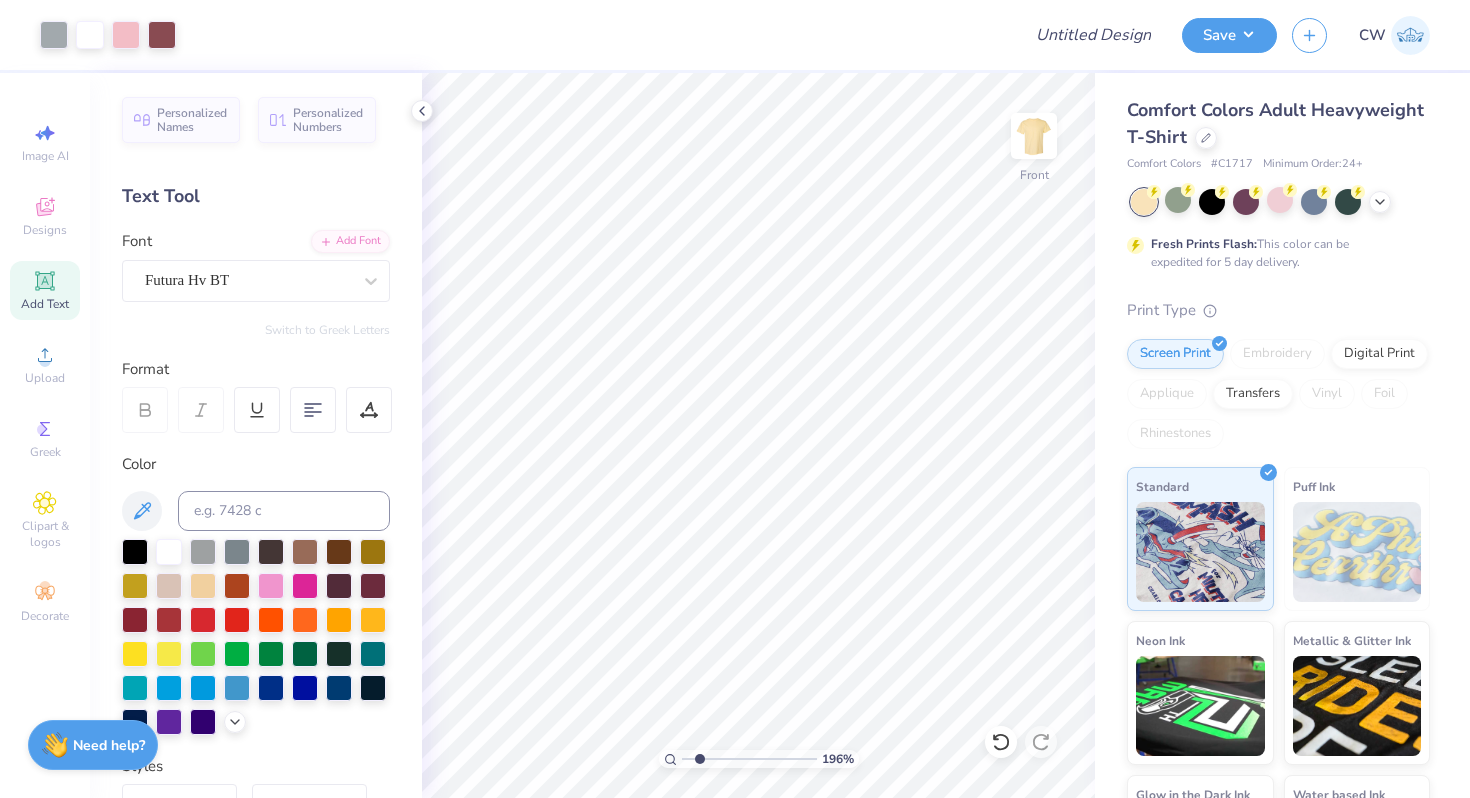 drag, startPoint x: 701, startPoint y: 758, endPoint x: 628, endPoint y: 764, distance: 73.24616 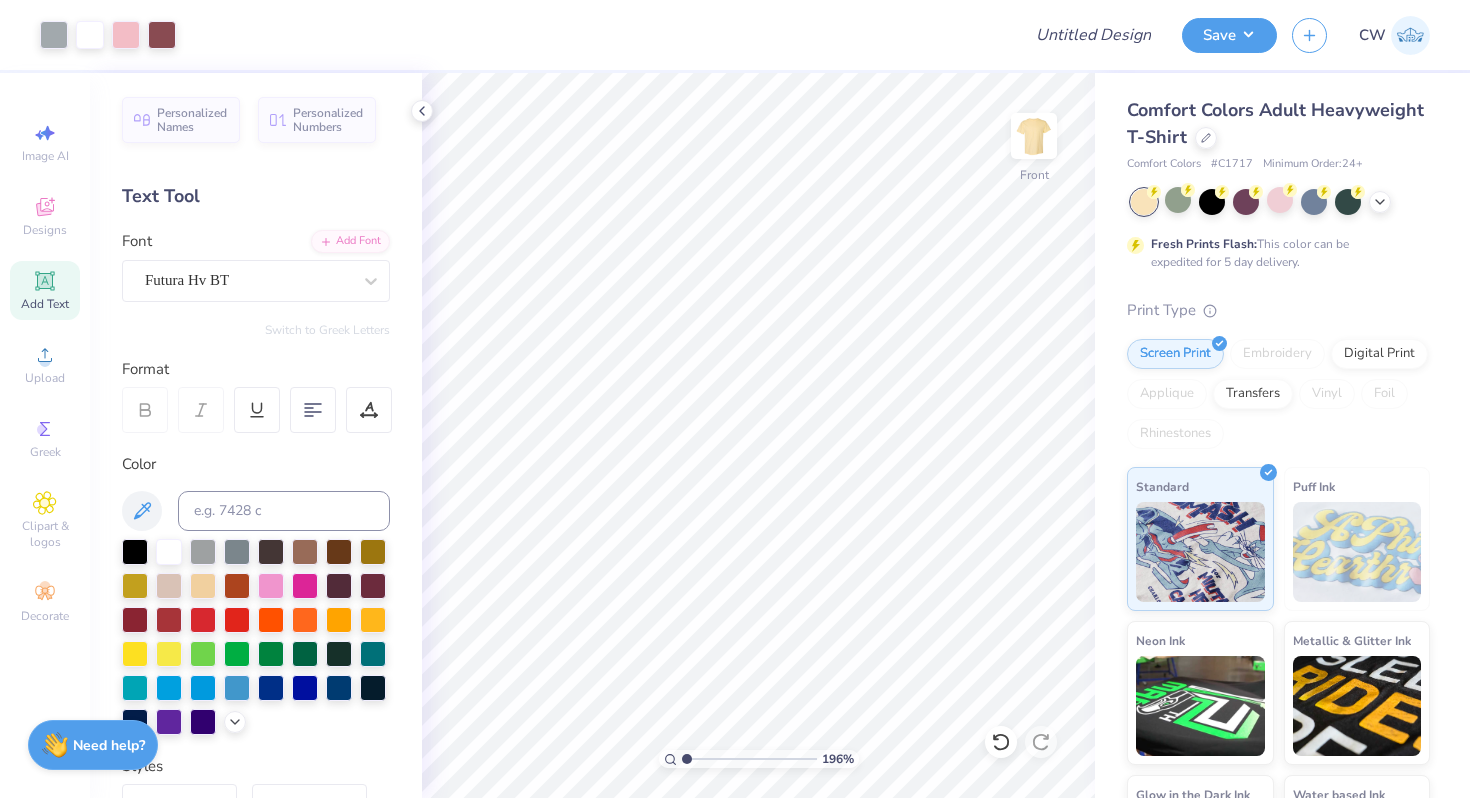 click at bounding box center [749, 759] 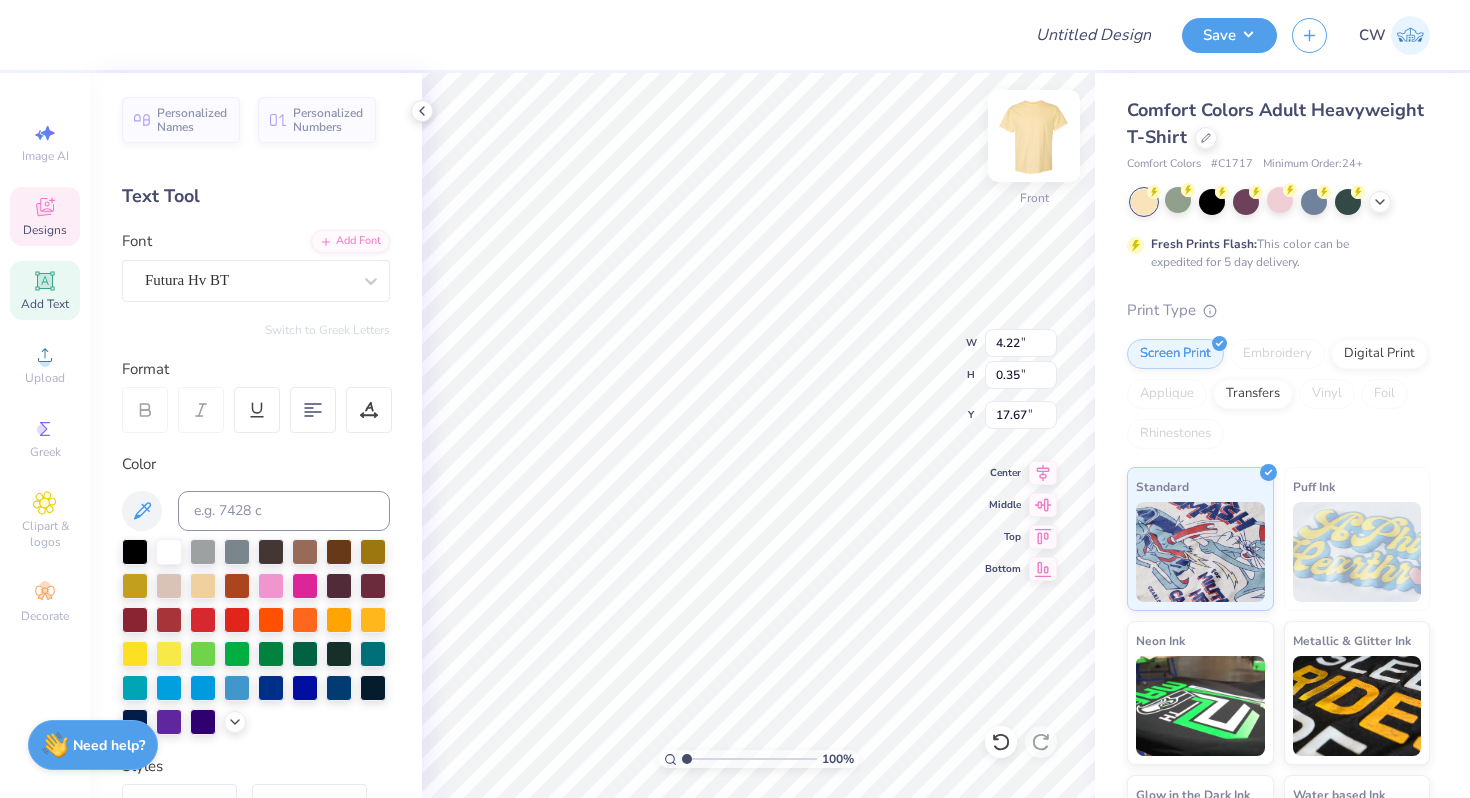 type on "1.67" 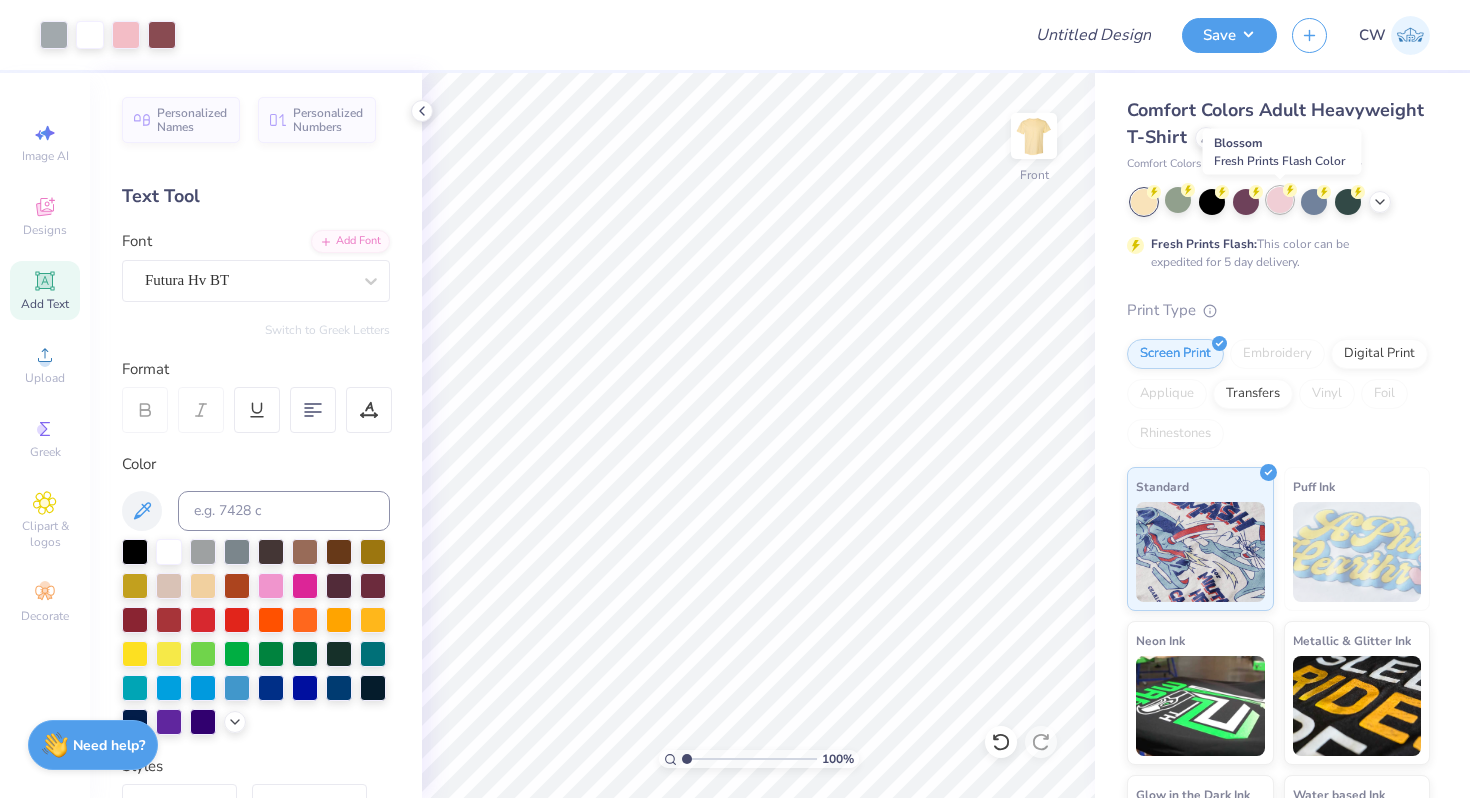 click at bounding box center [1280, 200] 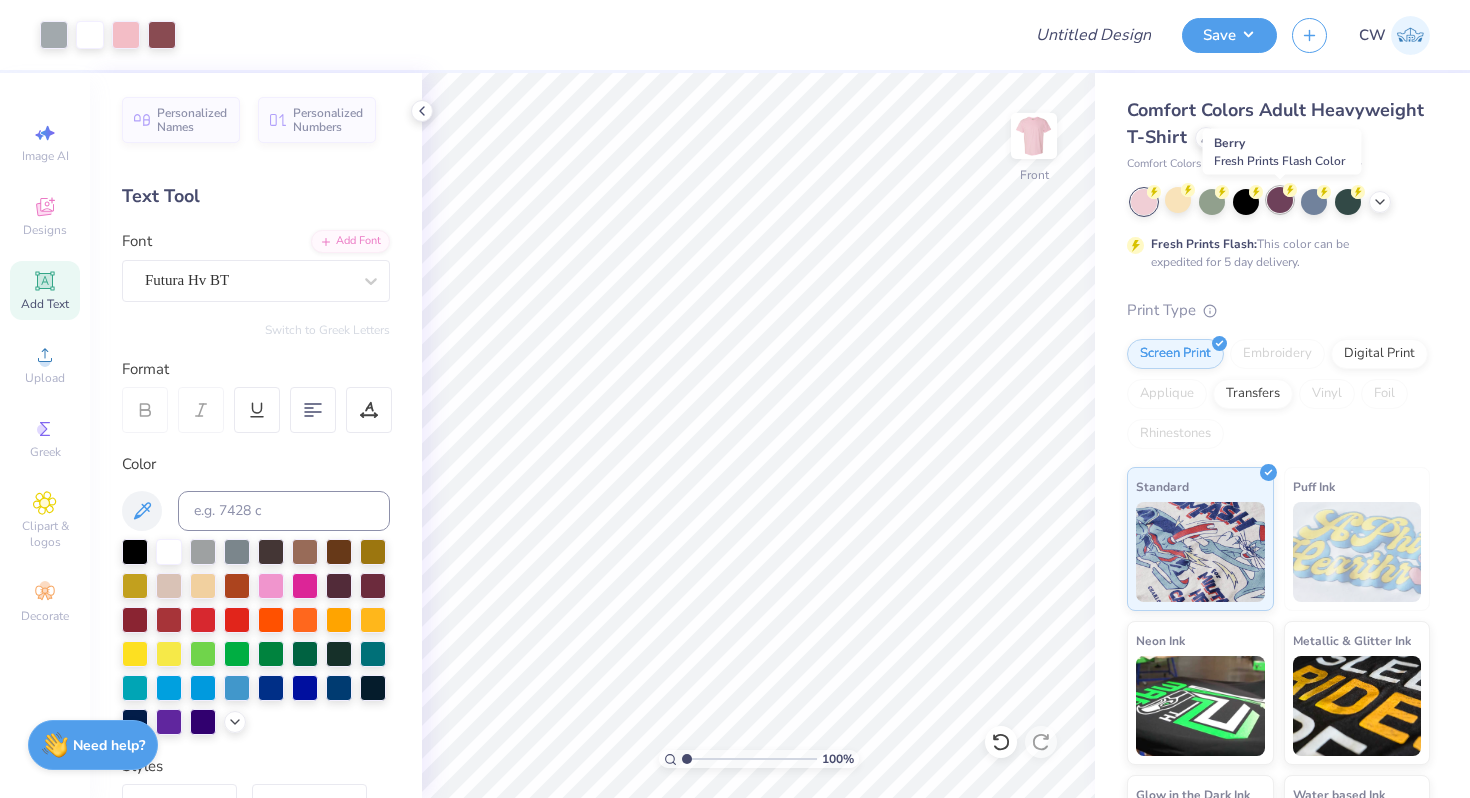 click at bounding box center [1280, 200] 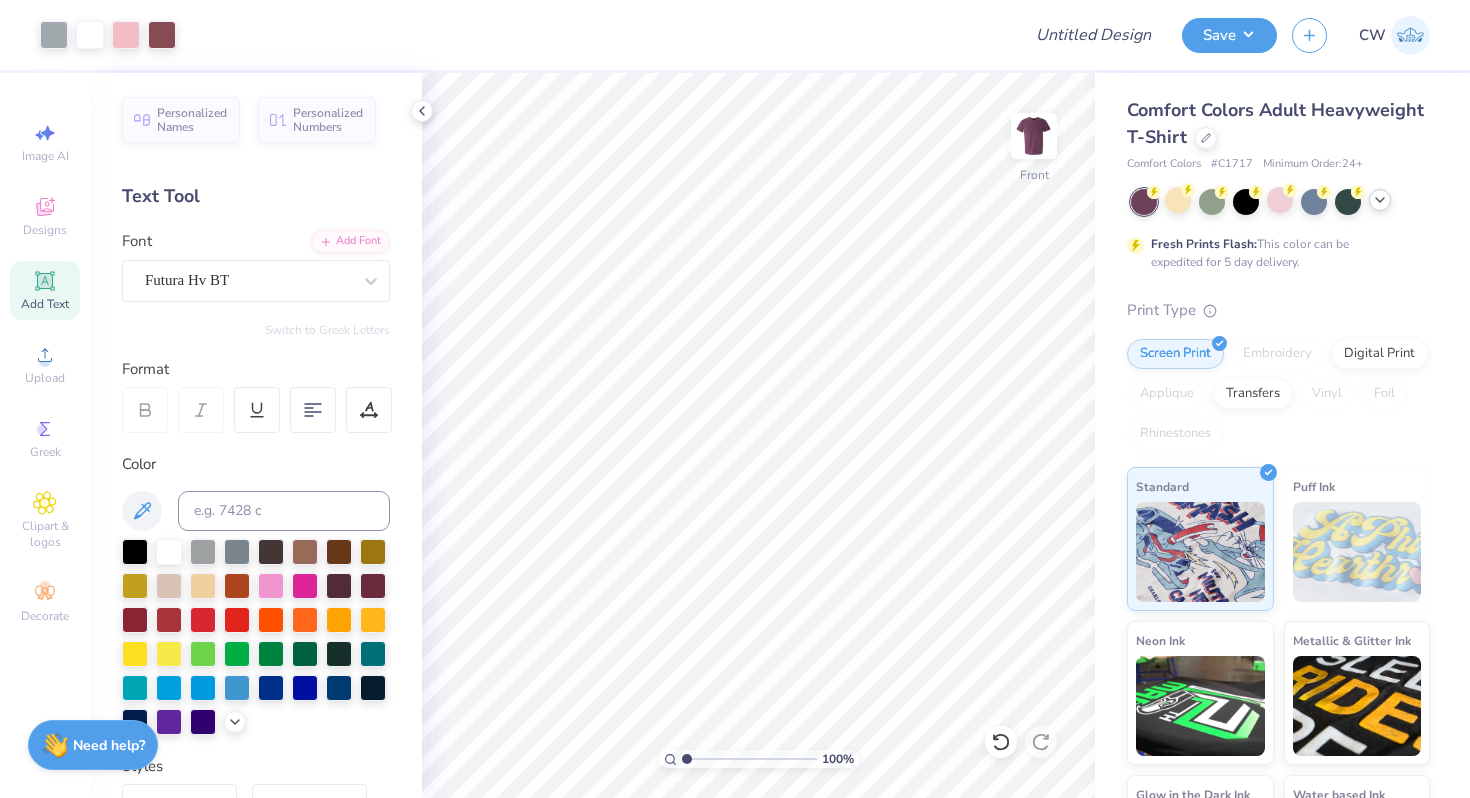 click 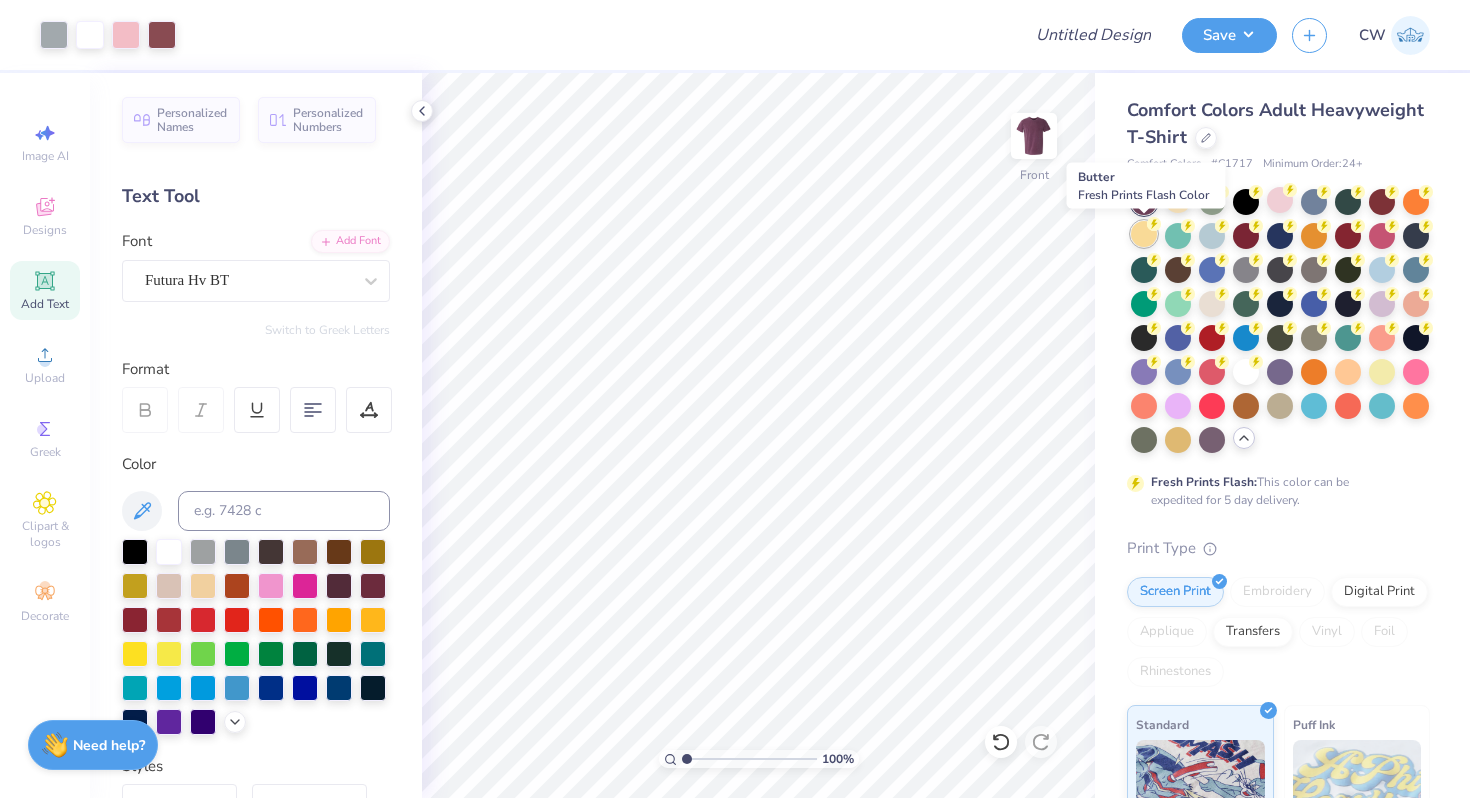 click at bounding box center [1144, 234] 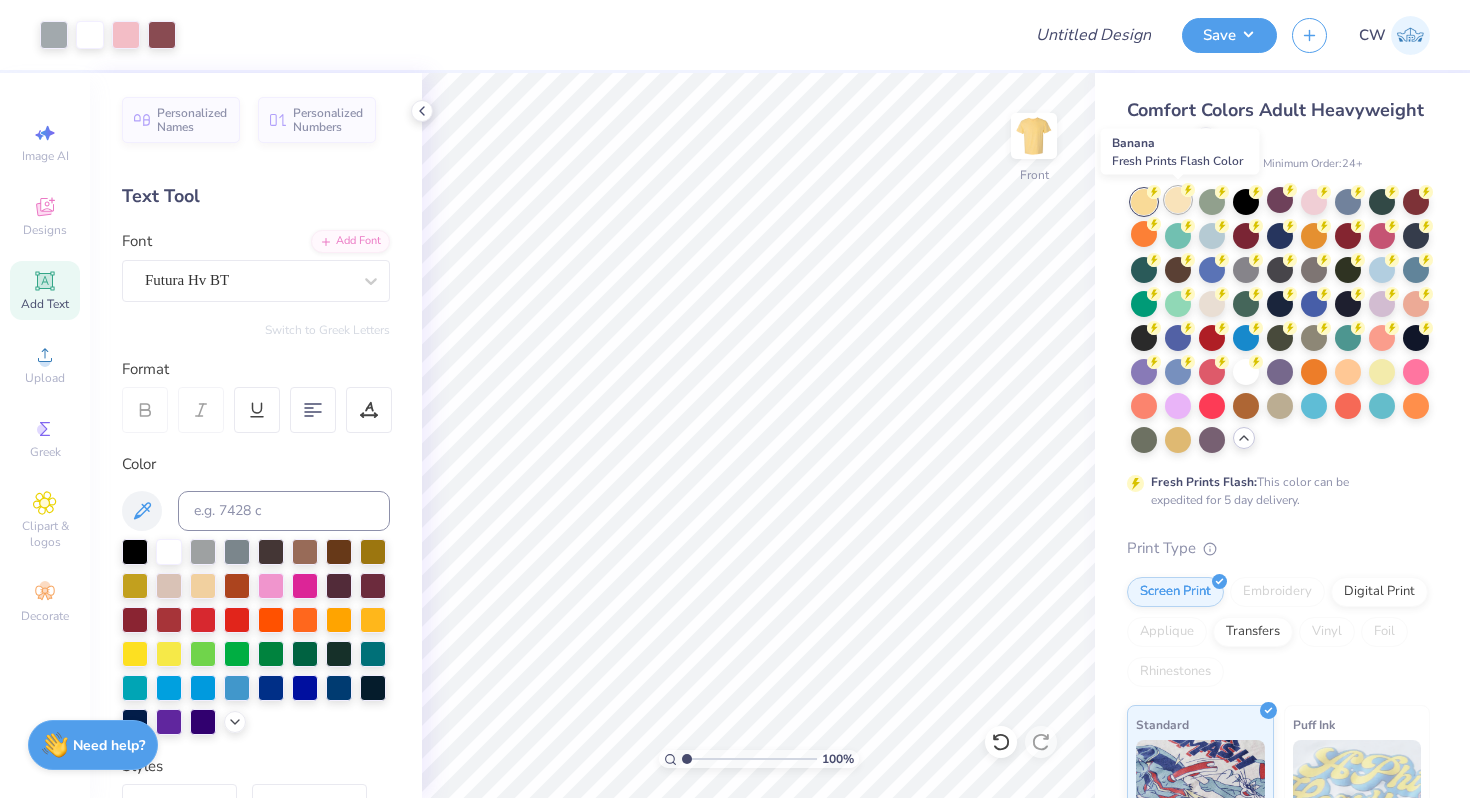click at bounding box center (1178, 200) 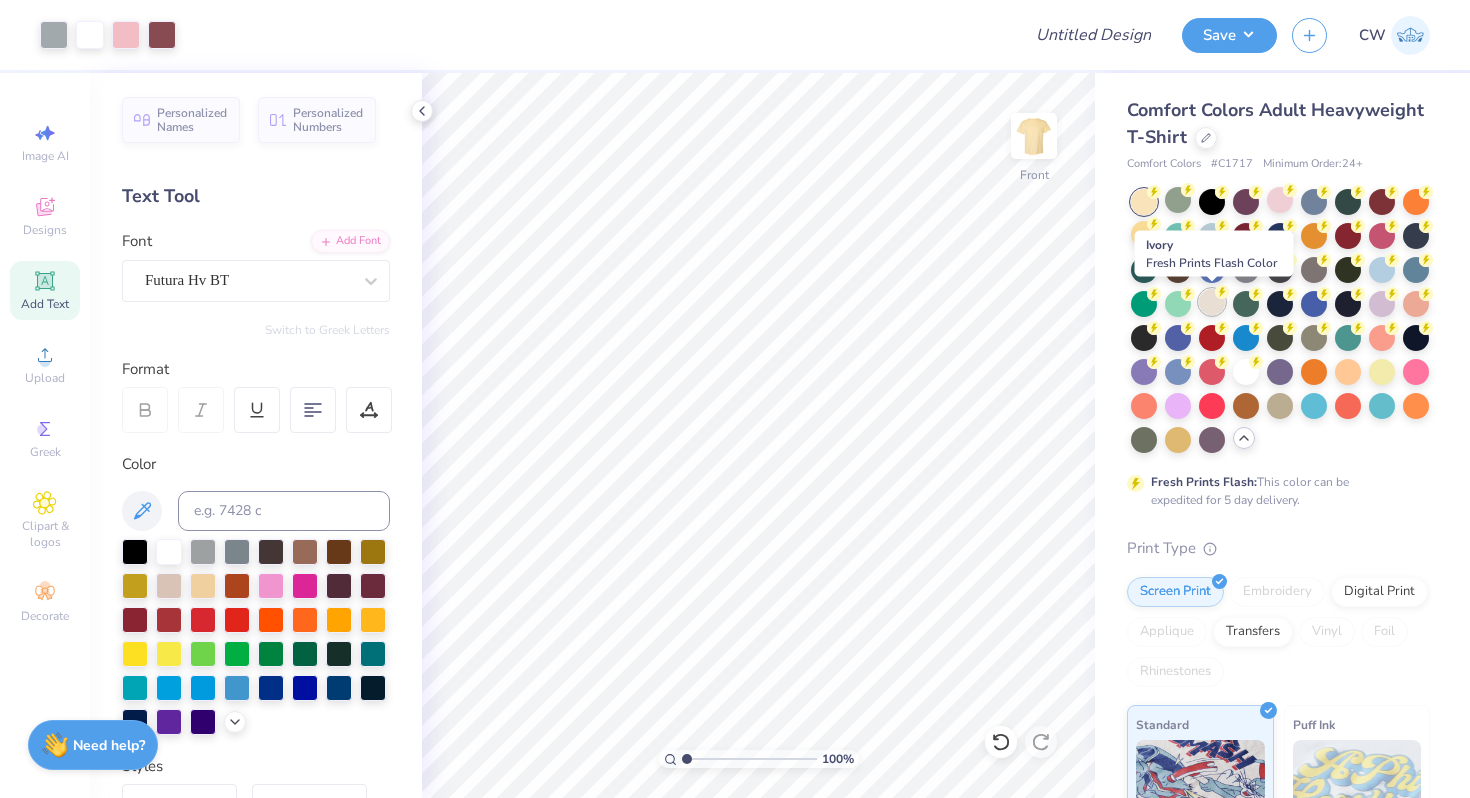 click at bounding box center (1212, 302) 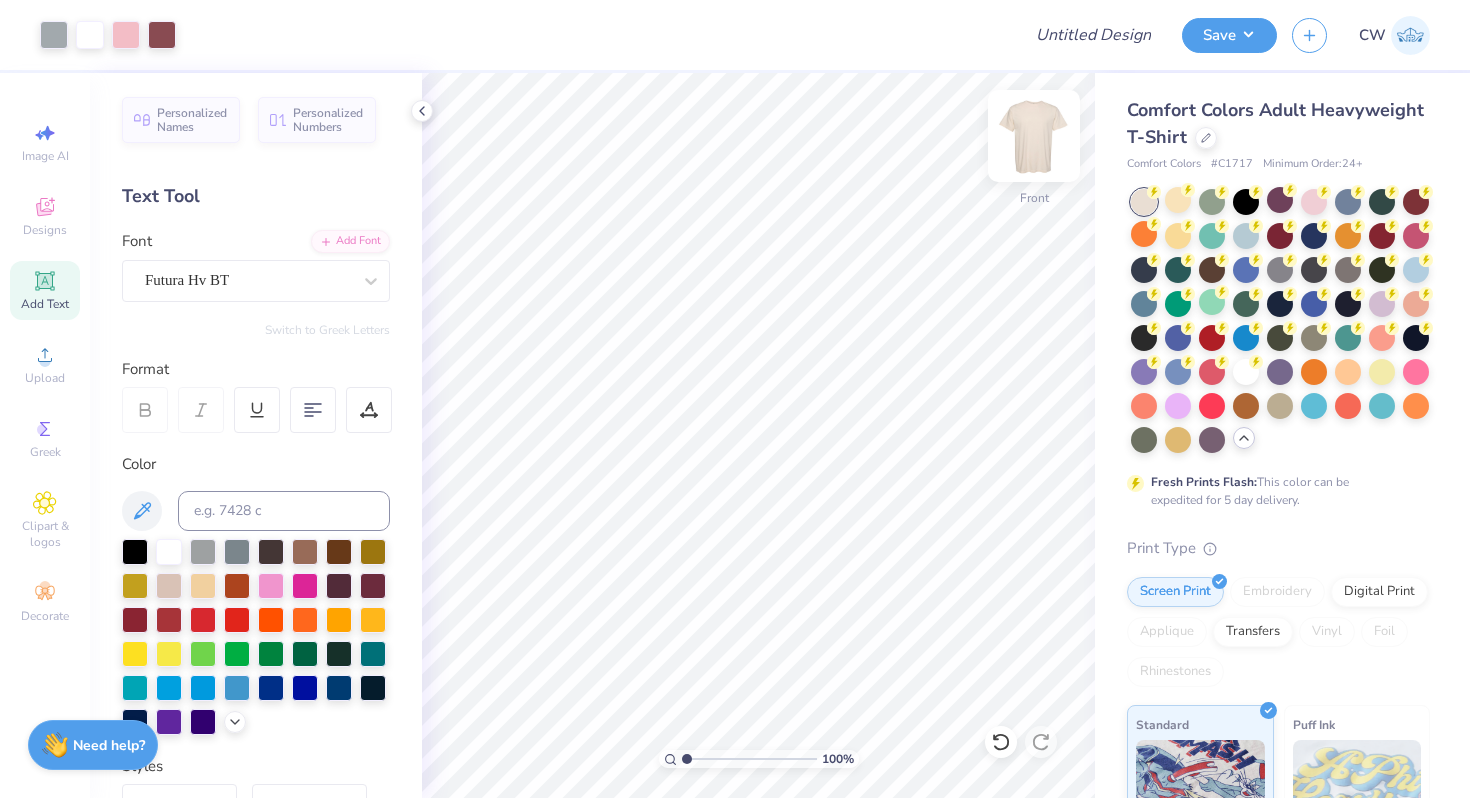 click at bounding box center [1034, 136] 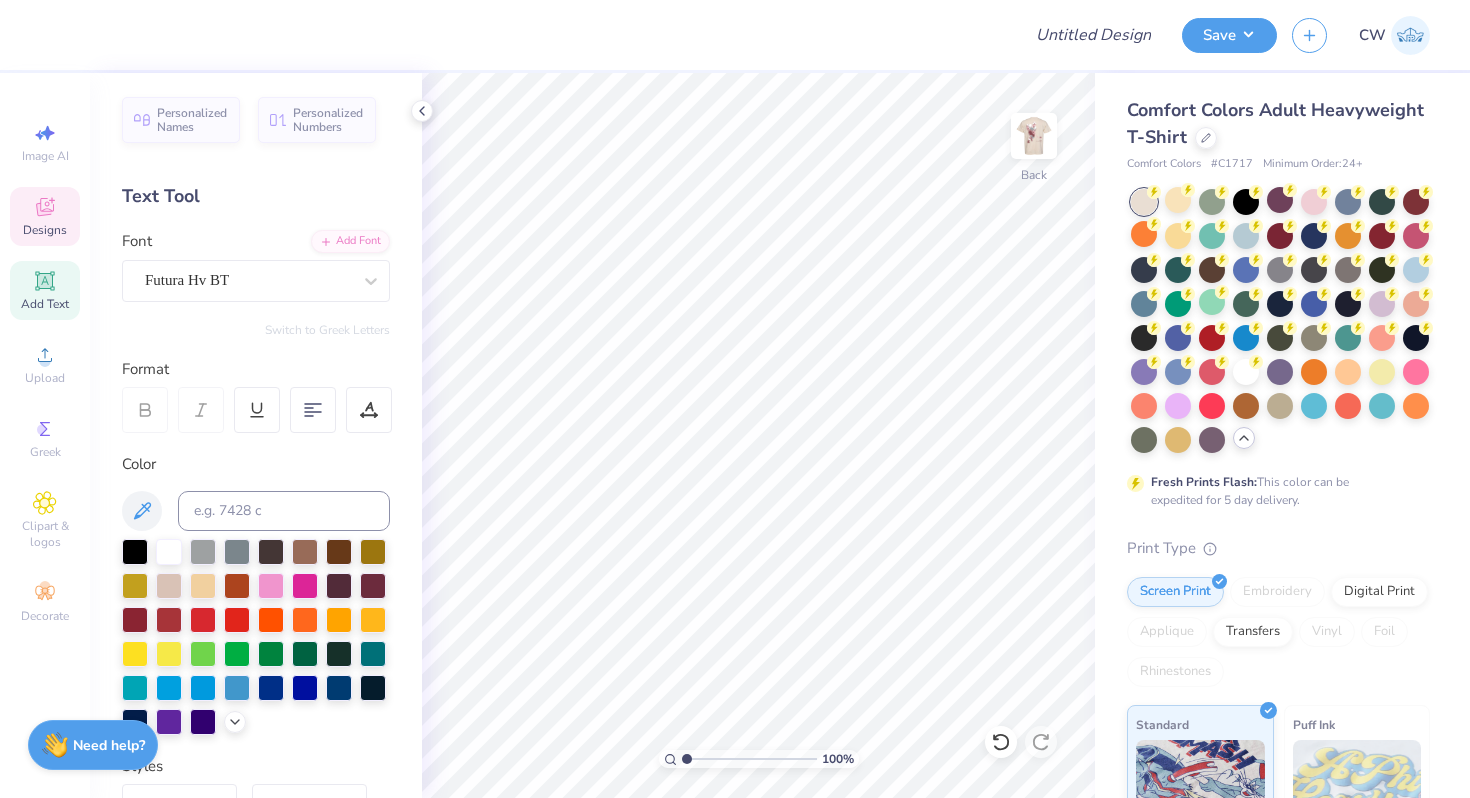 click on "Designs" at bounding box center [45, 216] 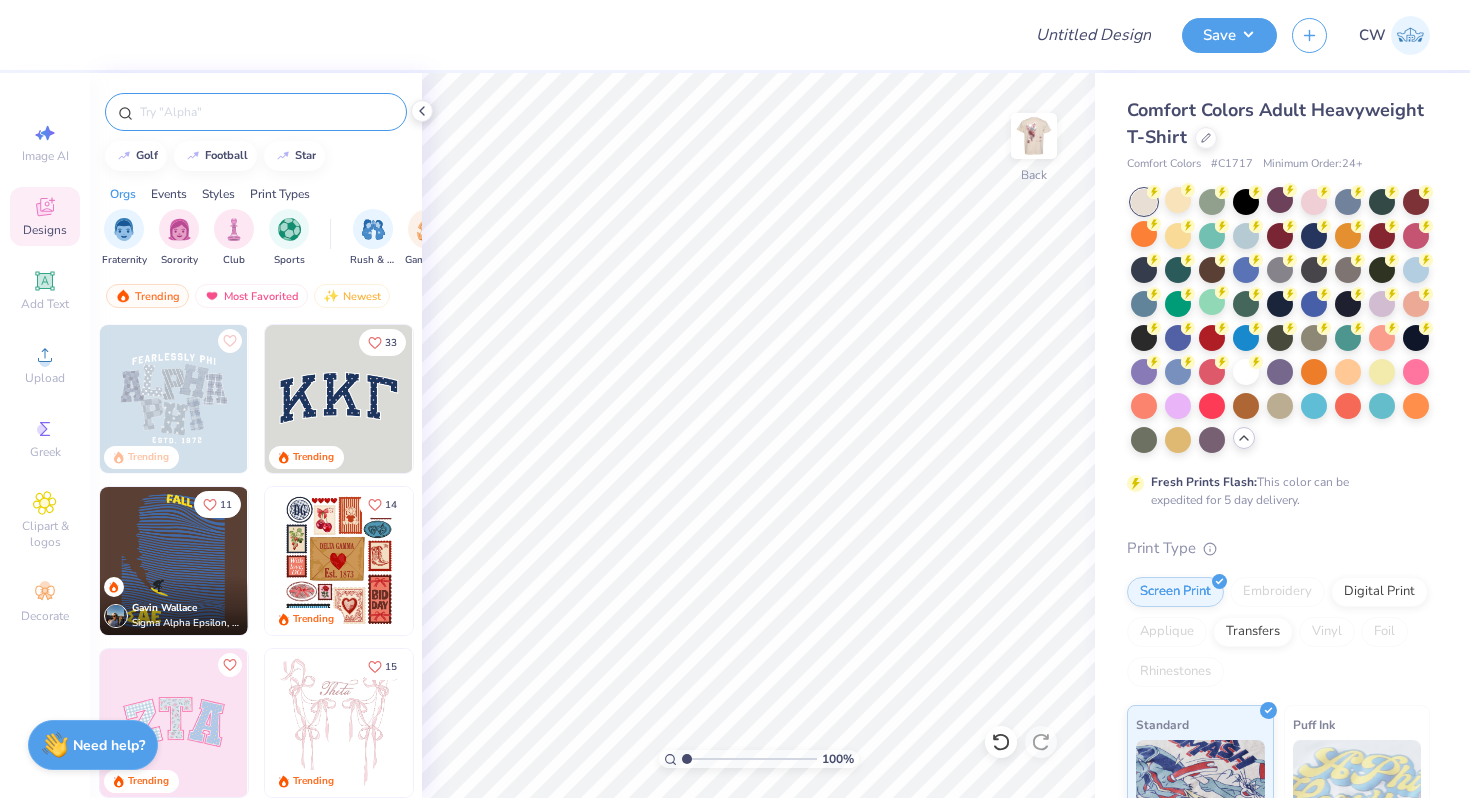 click at bounding box center [256, 112] 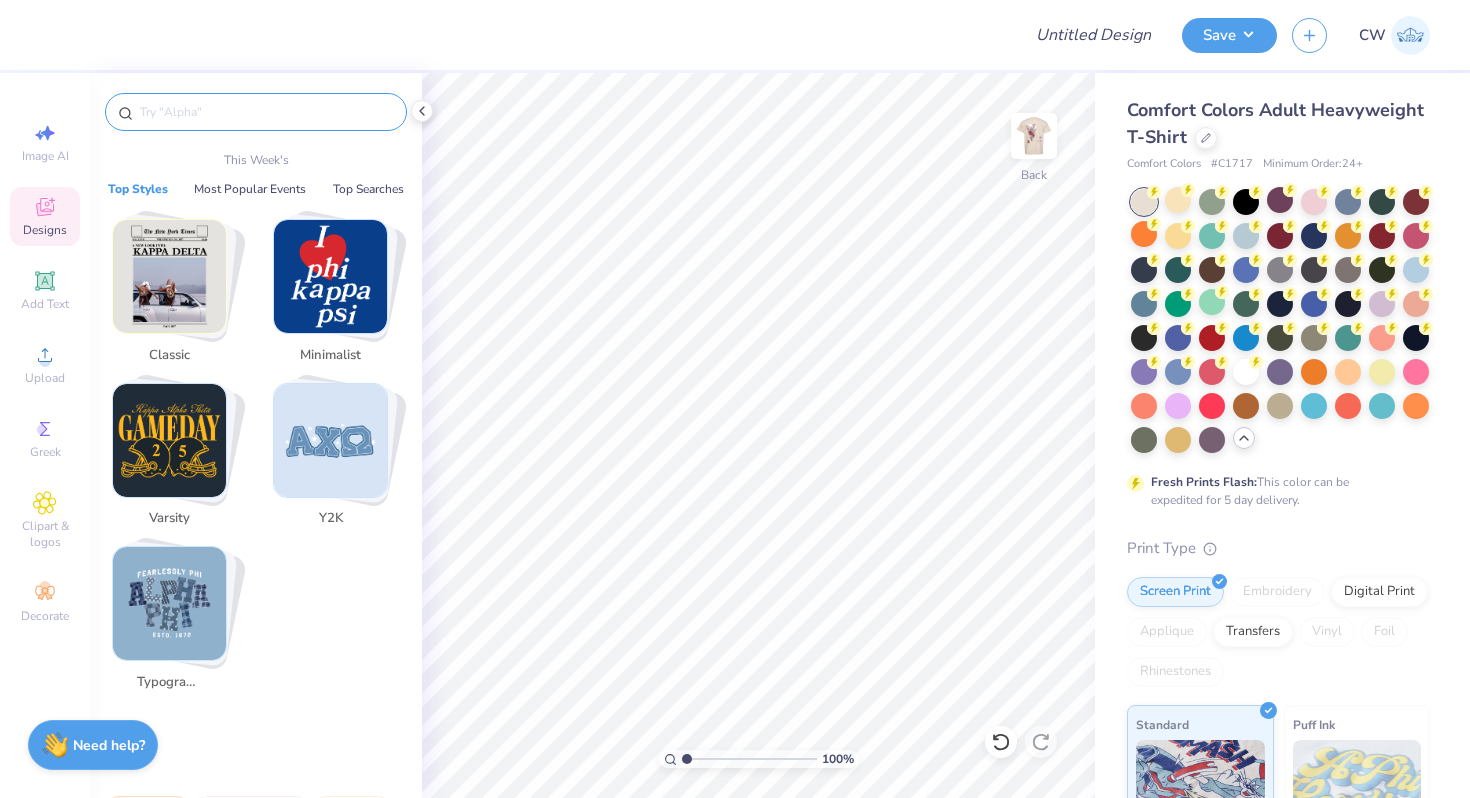 click at bounding box center (266, 112) 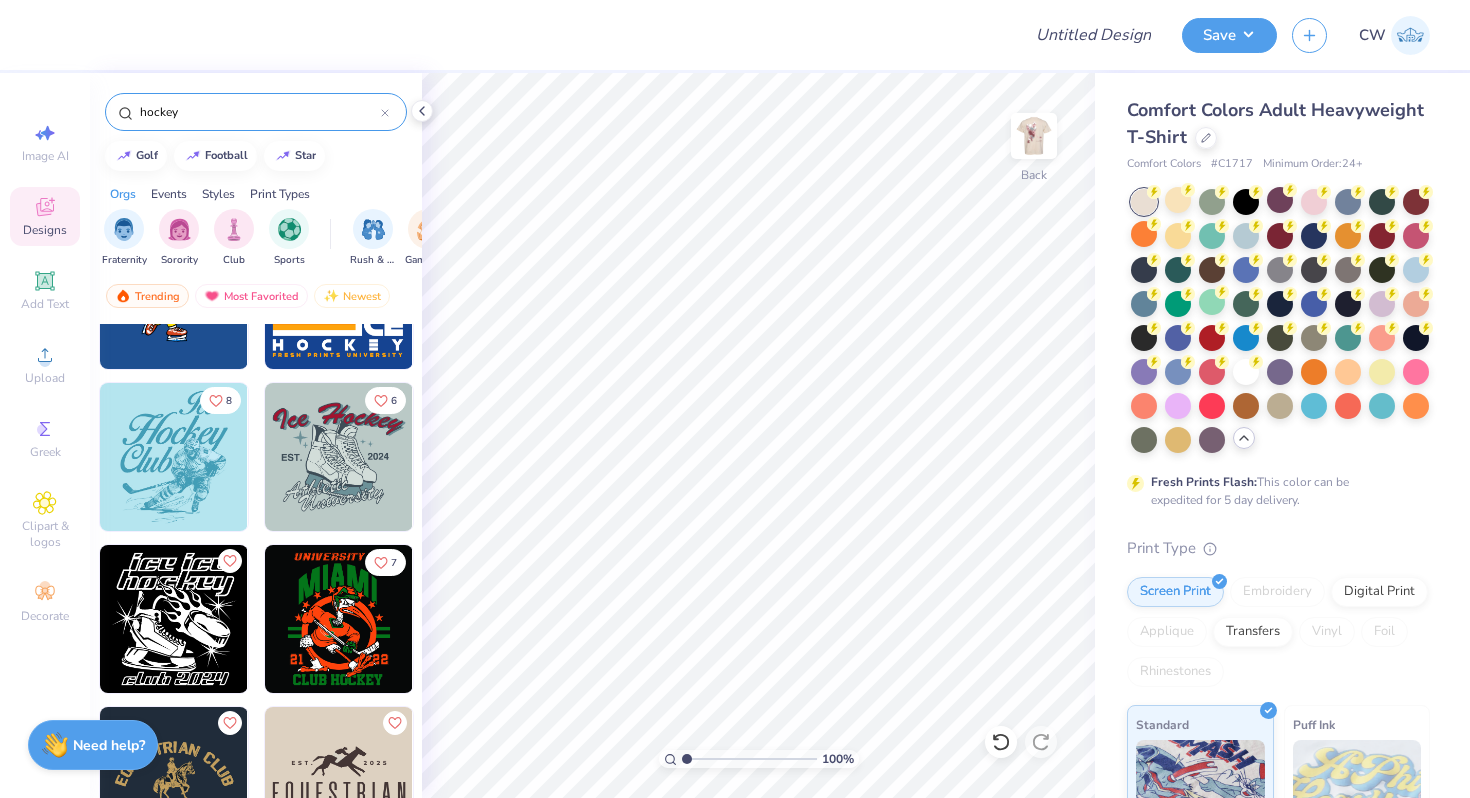 scroll, scrollTop: 585, scrollLeft: 0, axis: vertical 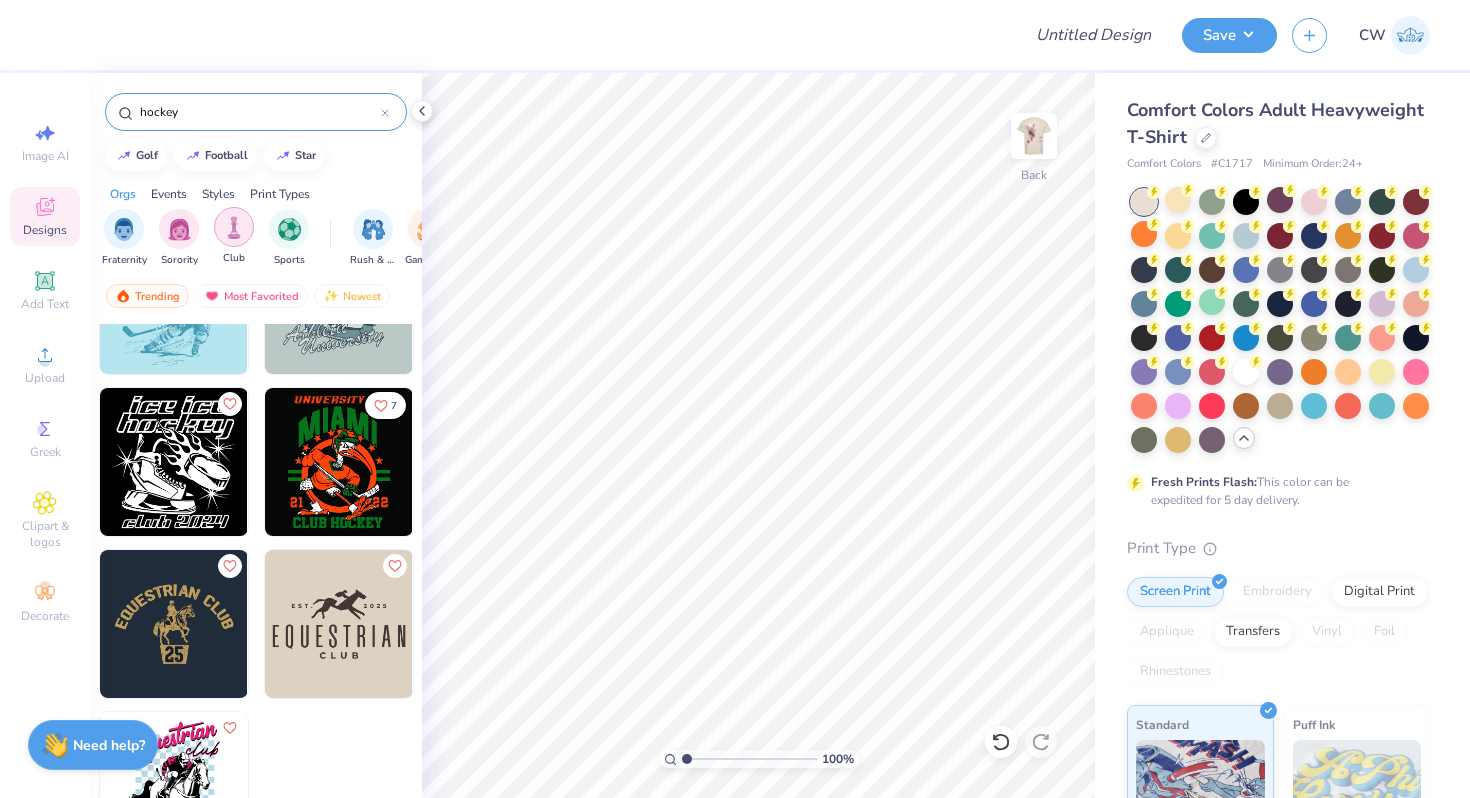 type on "hockey" 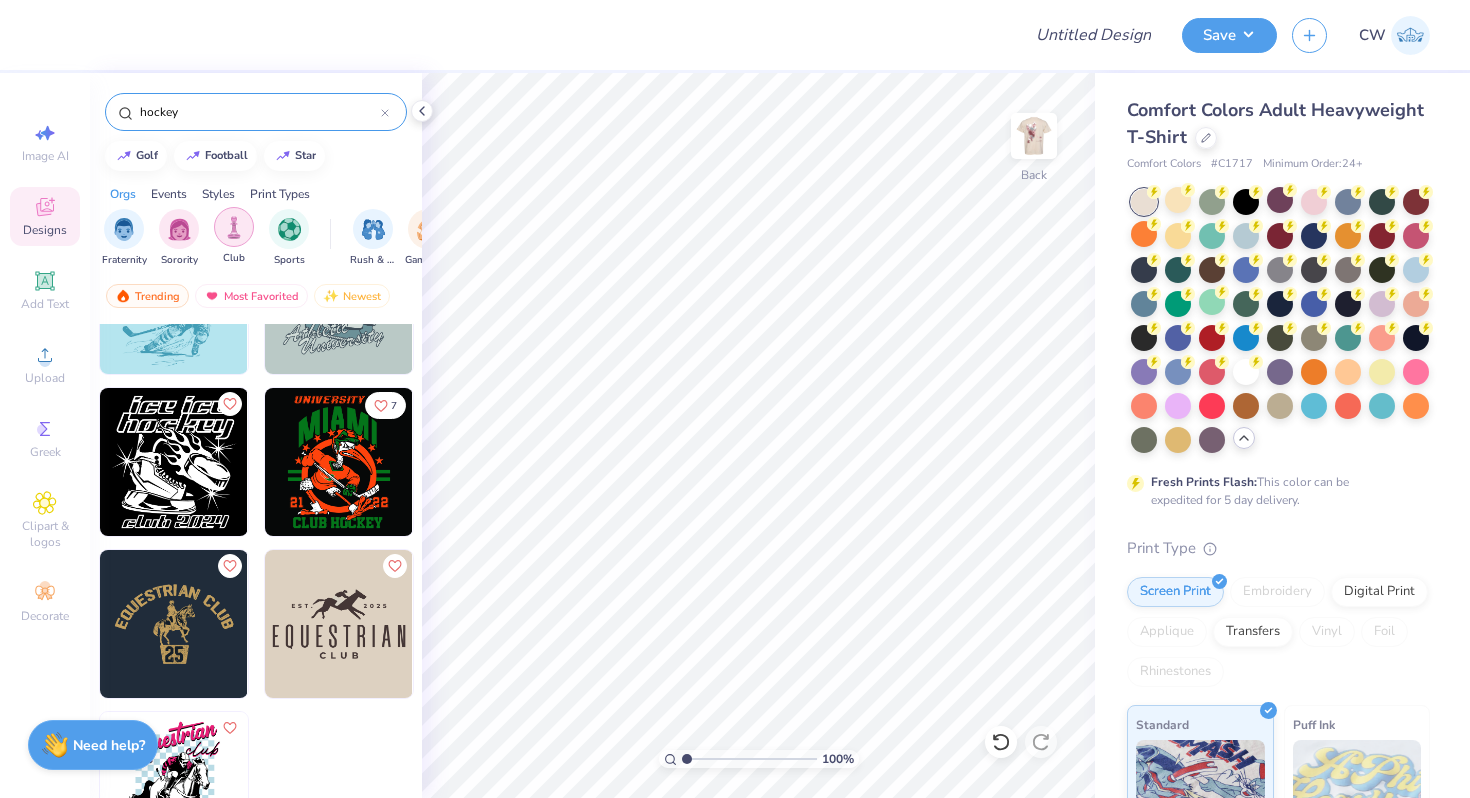 click at bounding box center [234, 227] 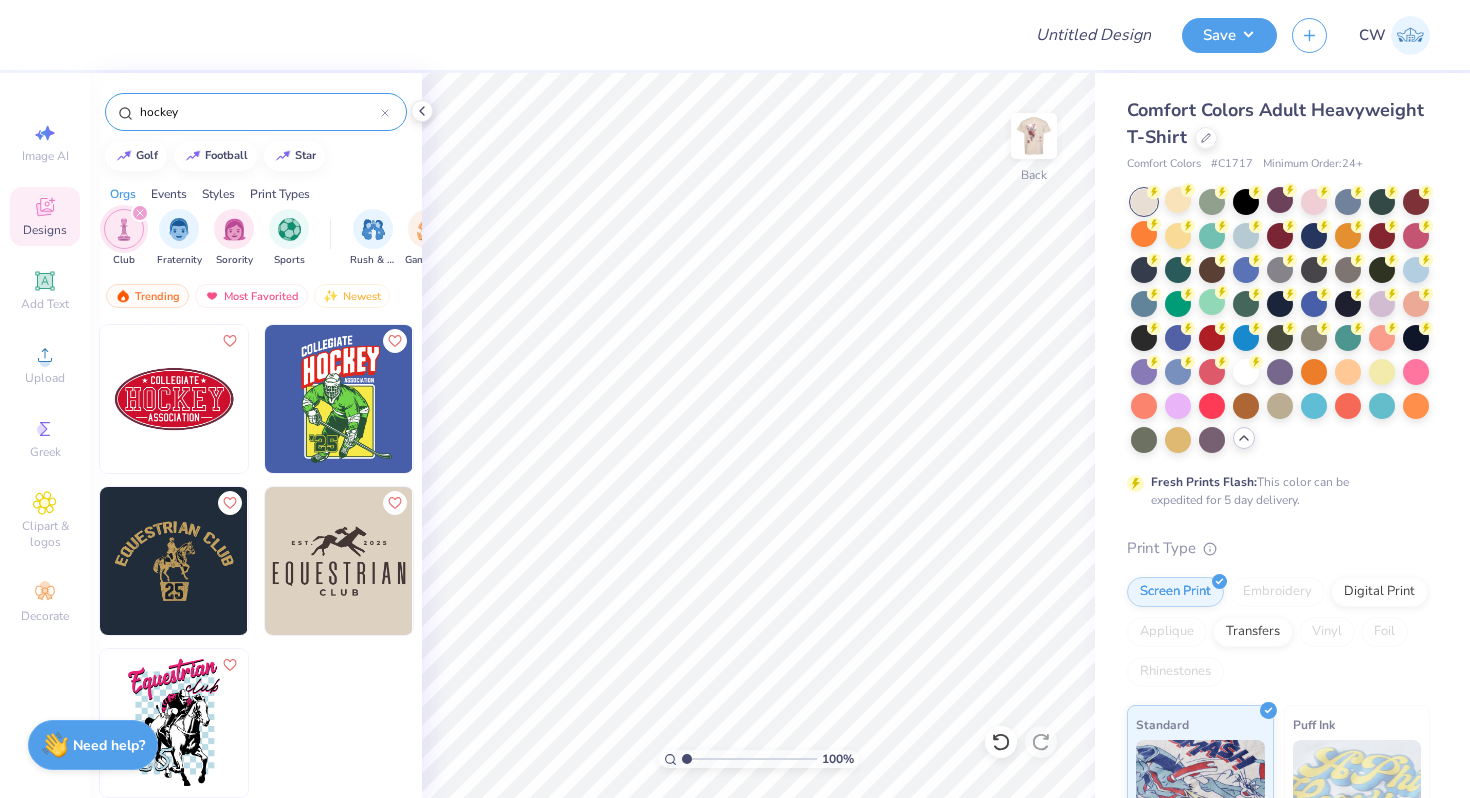click at bounding box center [174, 399] 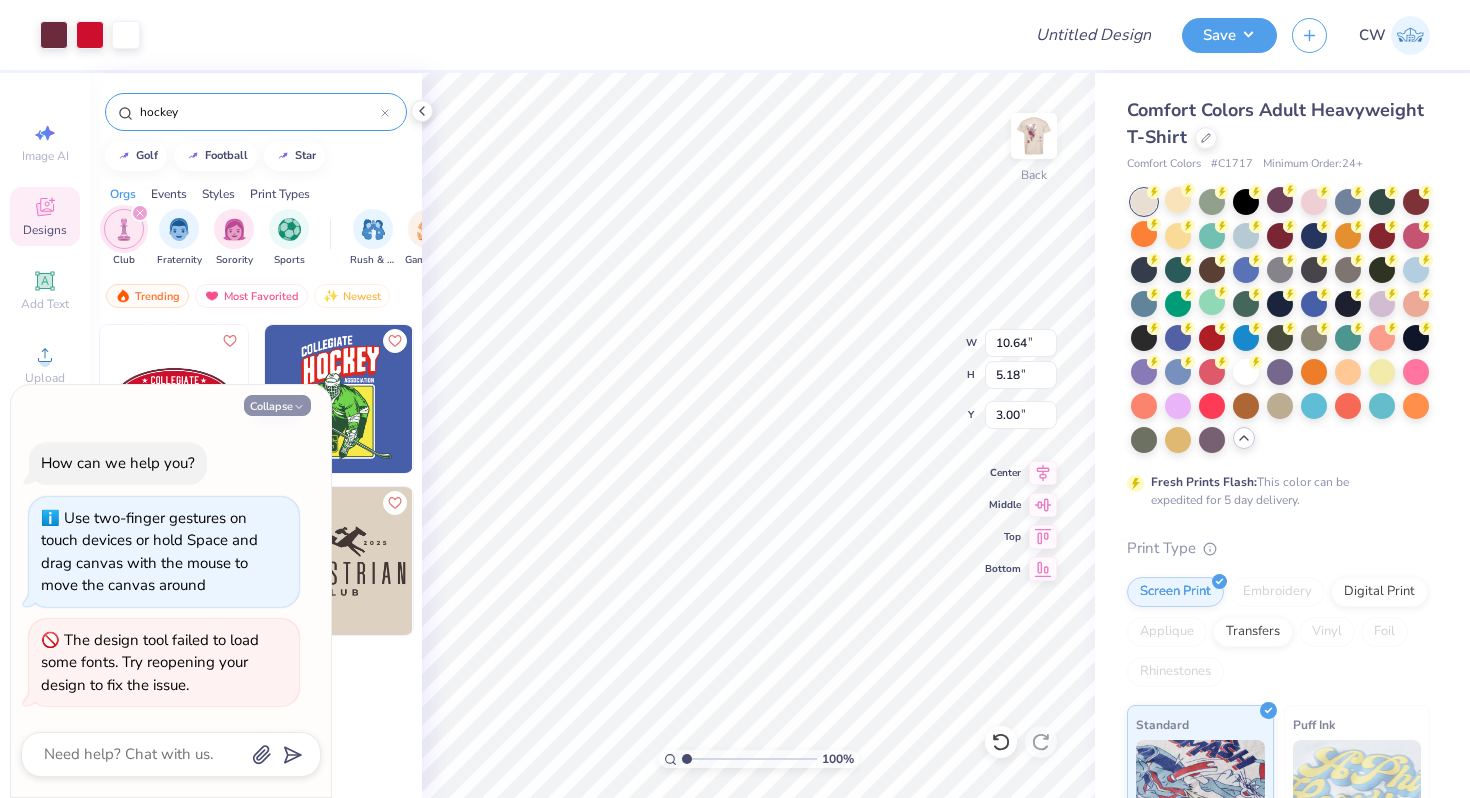 click on "Collapse" at bounding box center [277, 405] 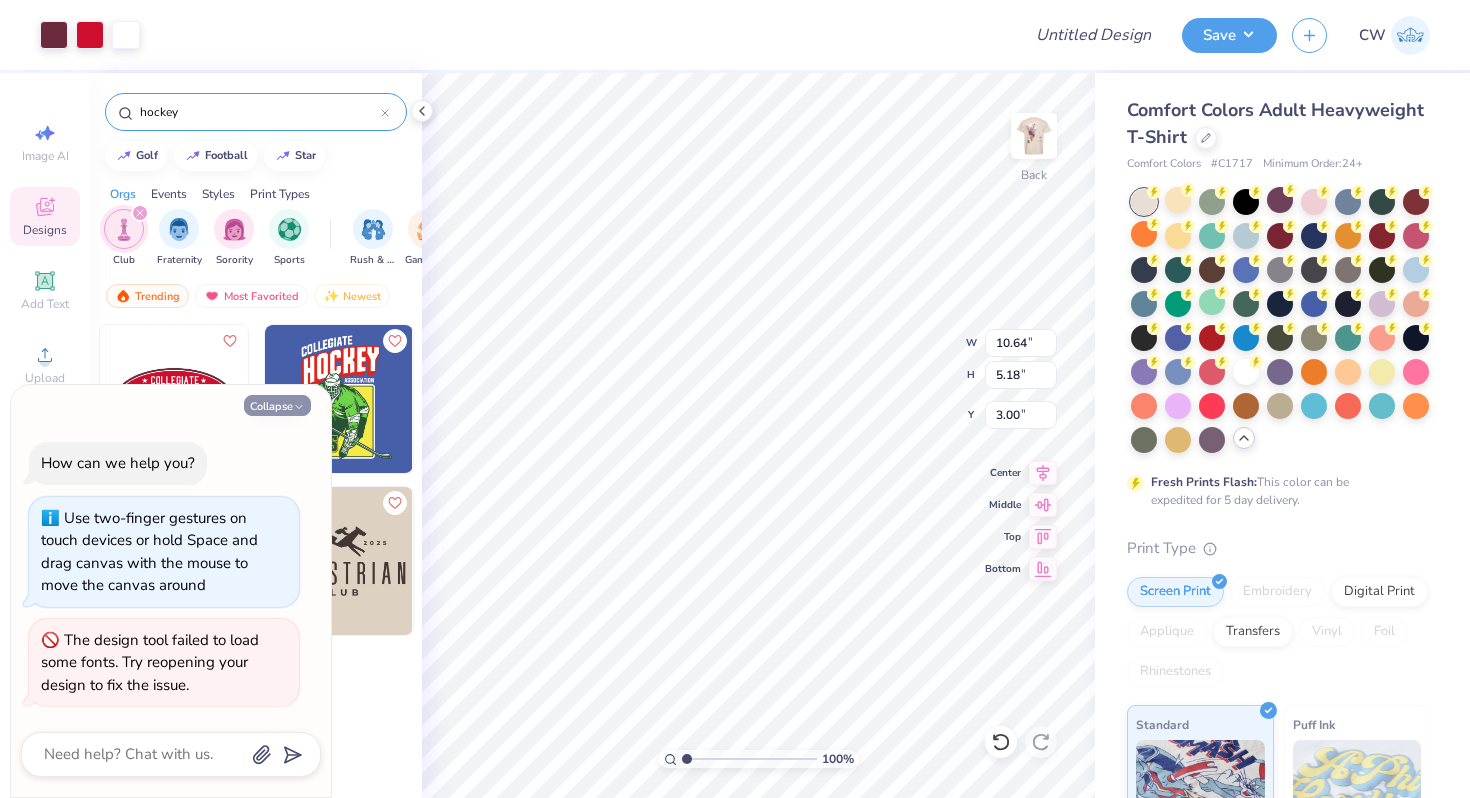 type on "x" 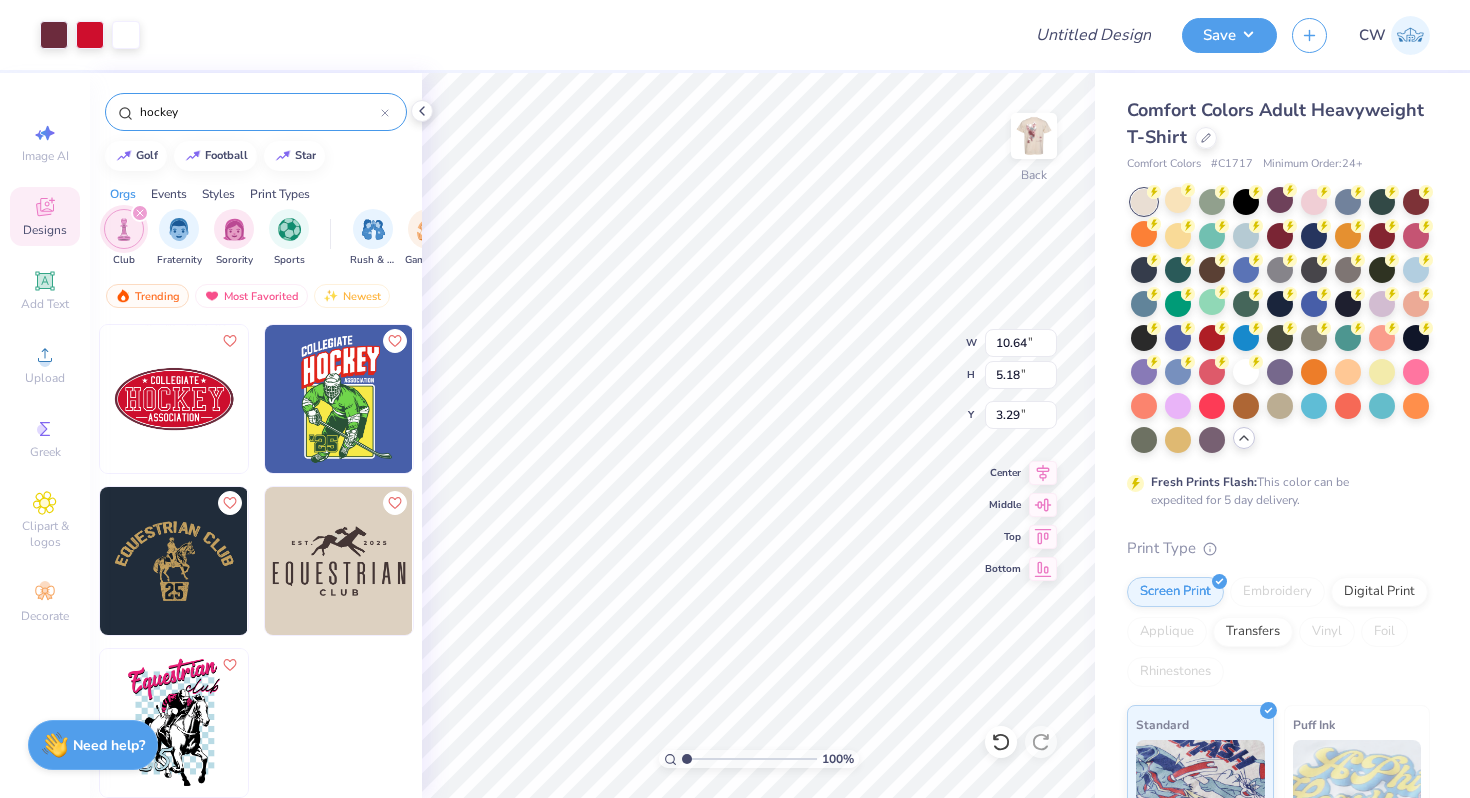type on "3.29" 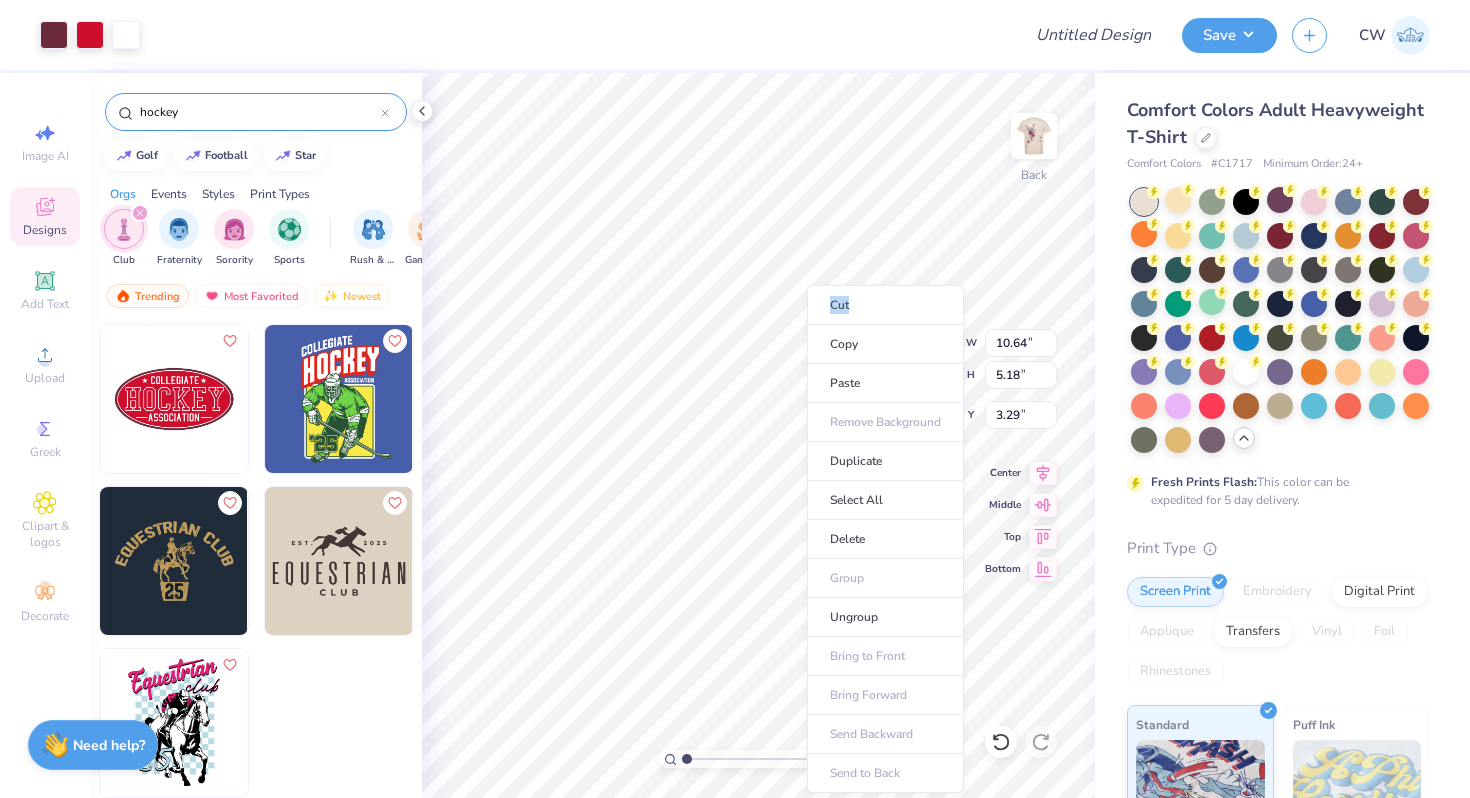 click on "Cut" at bounding box center (885, 305) 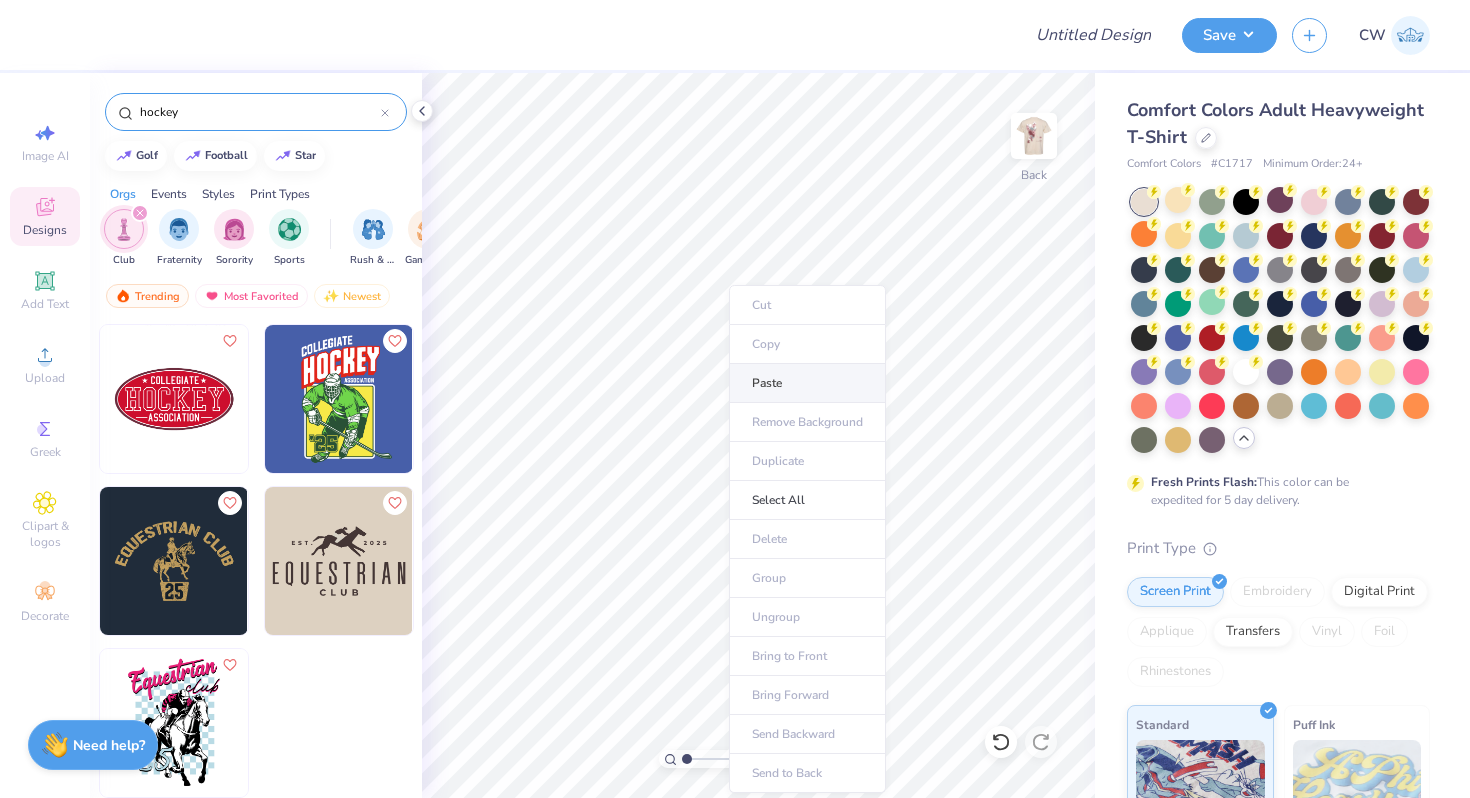 click on "Paste" at bounding box center (807, 383) 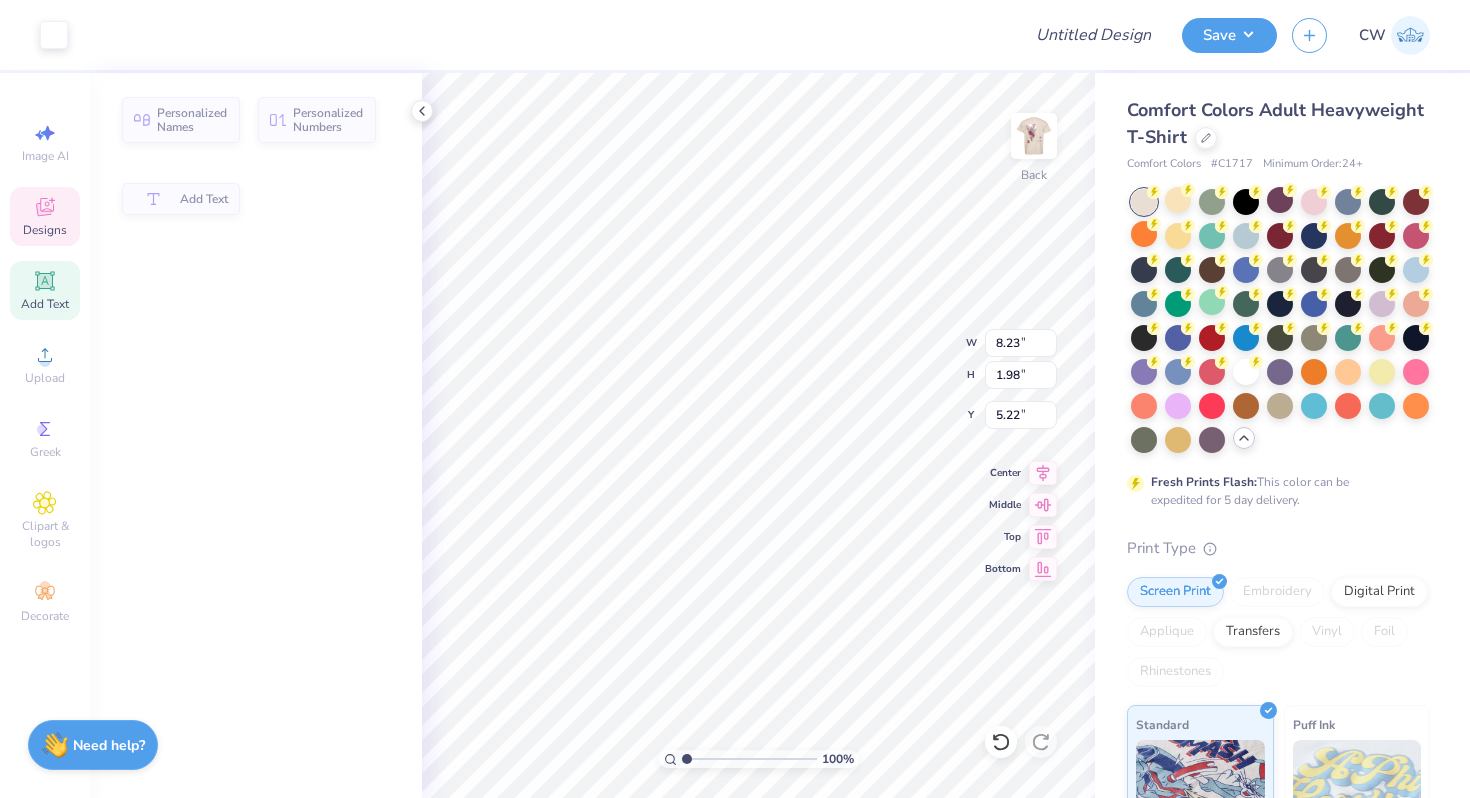 type on "8.23" 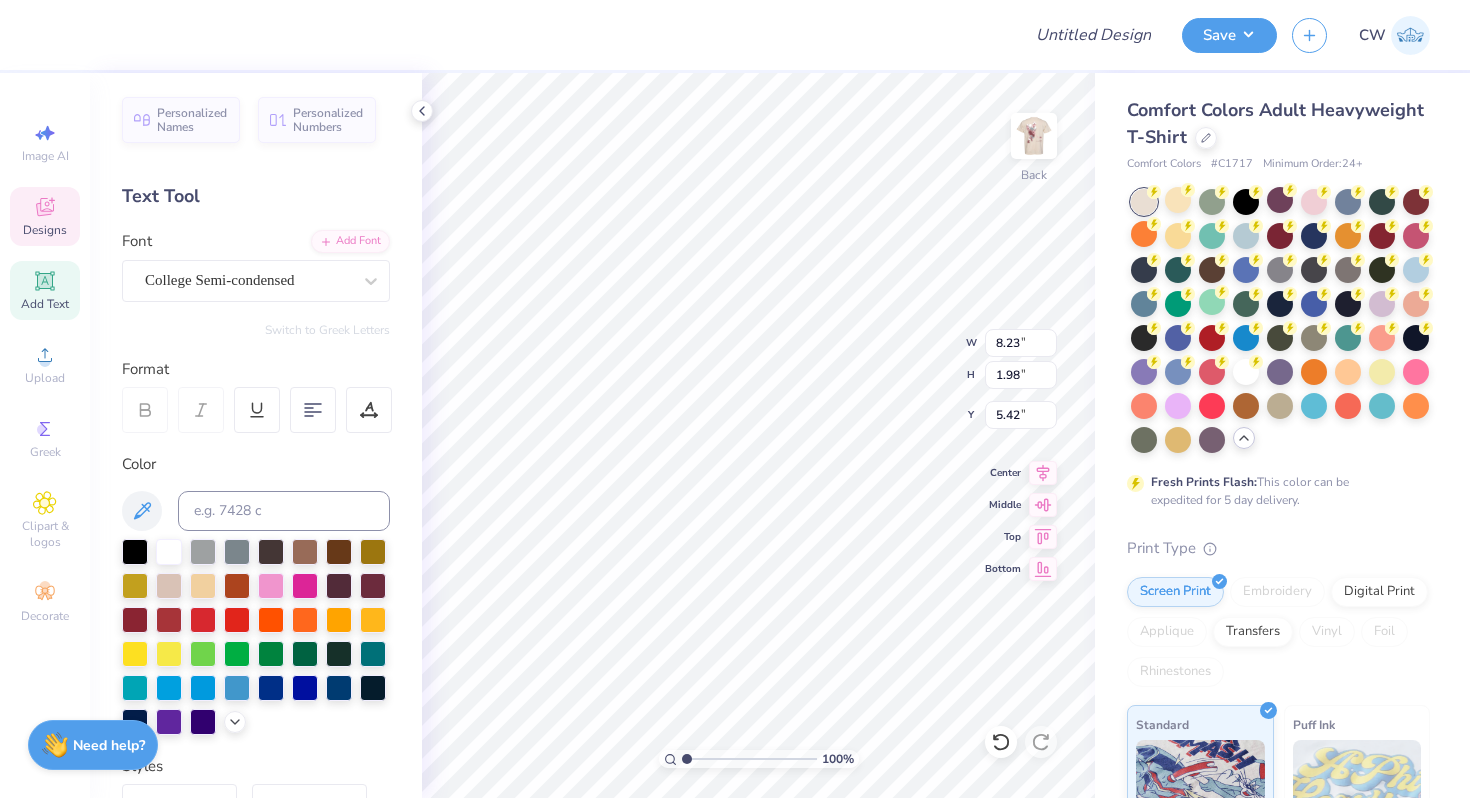type on "5.22" 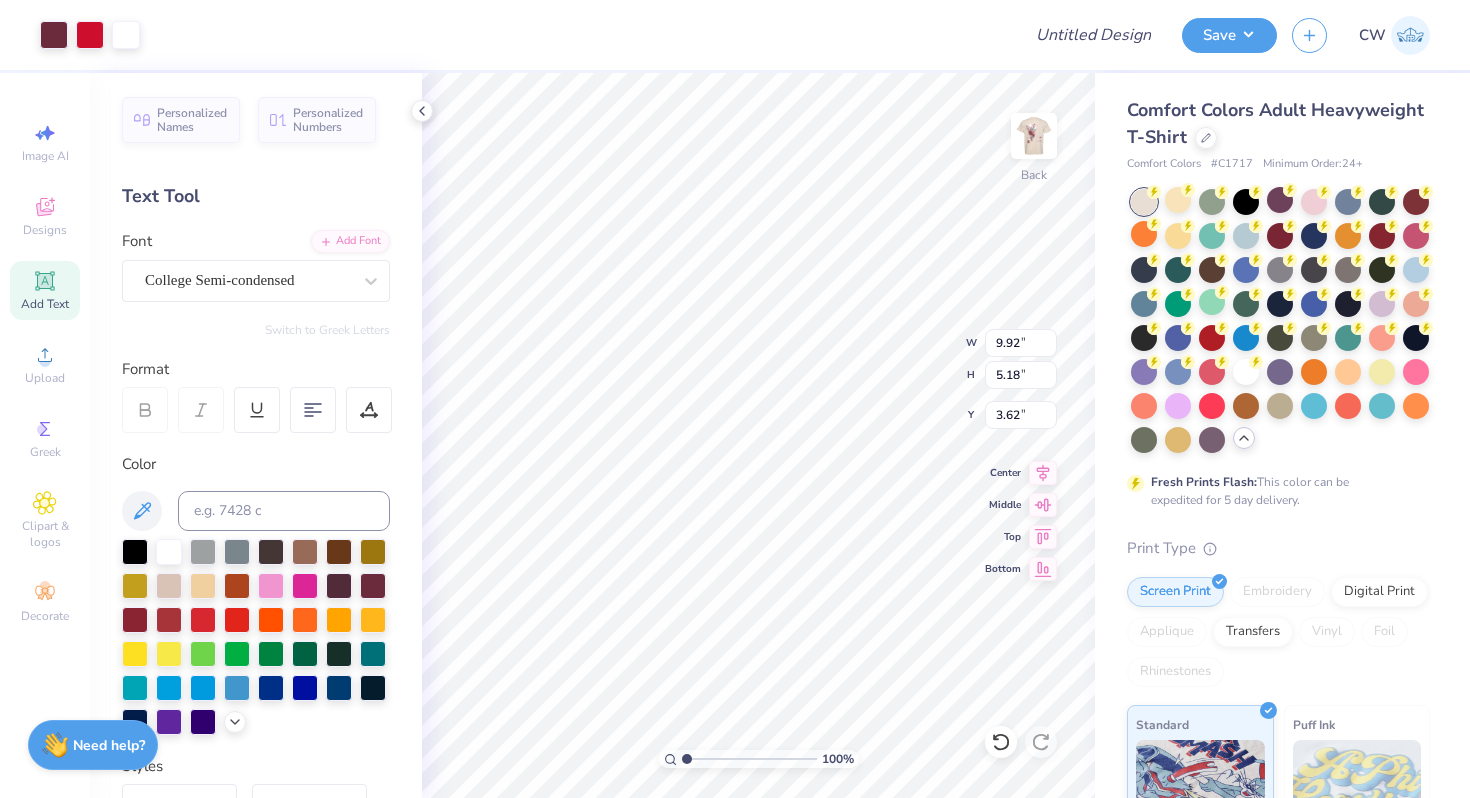 type on "4.19" 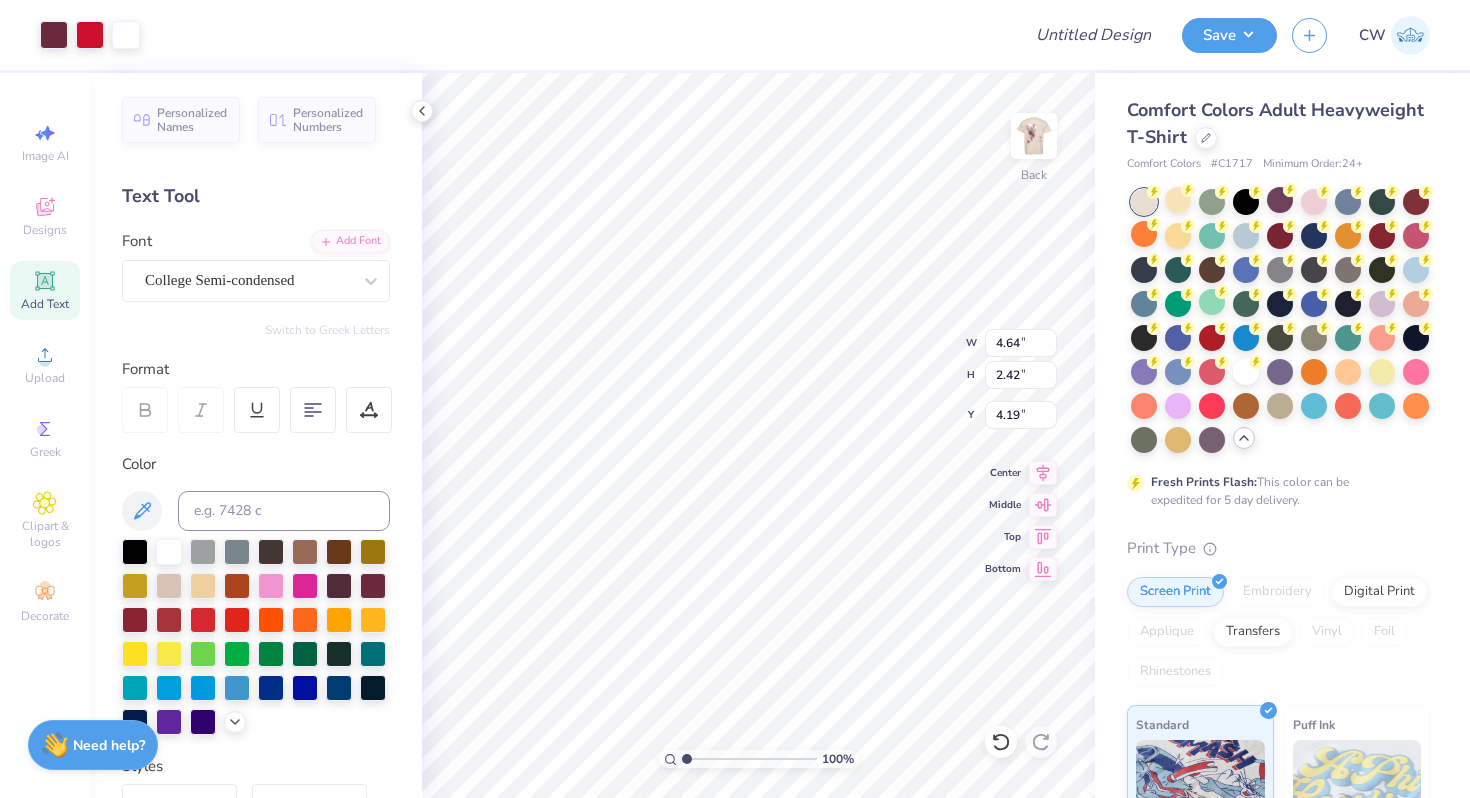 type on "4.64" 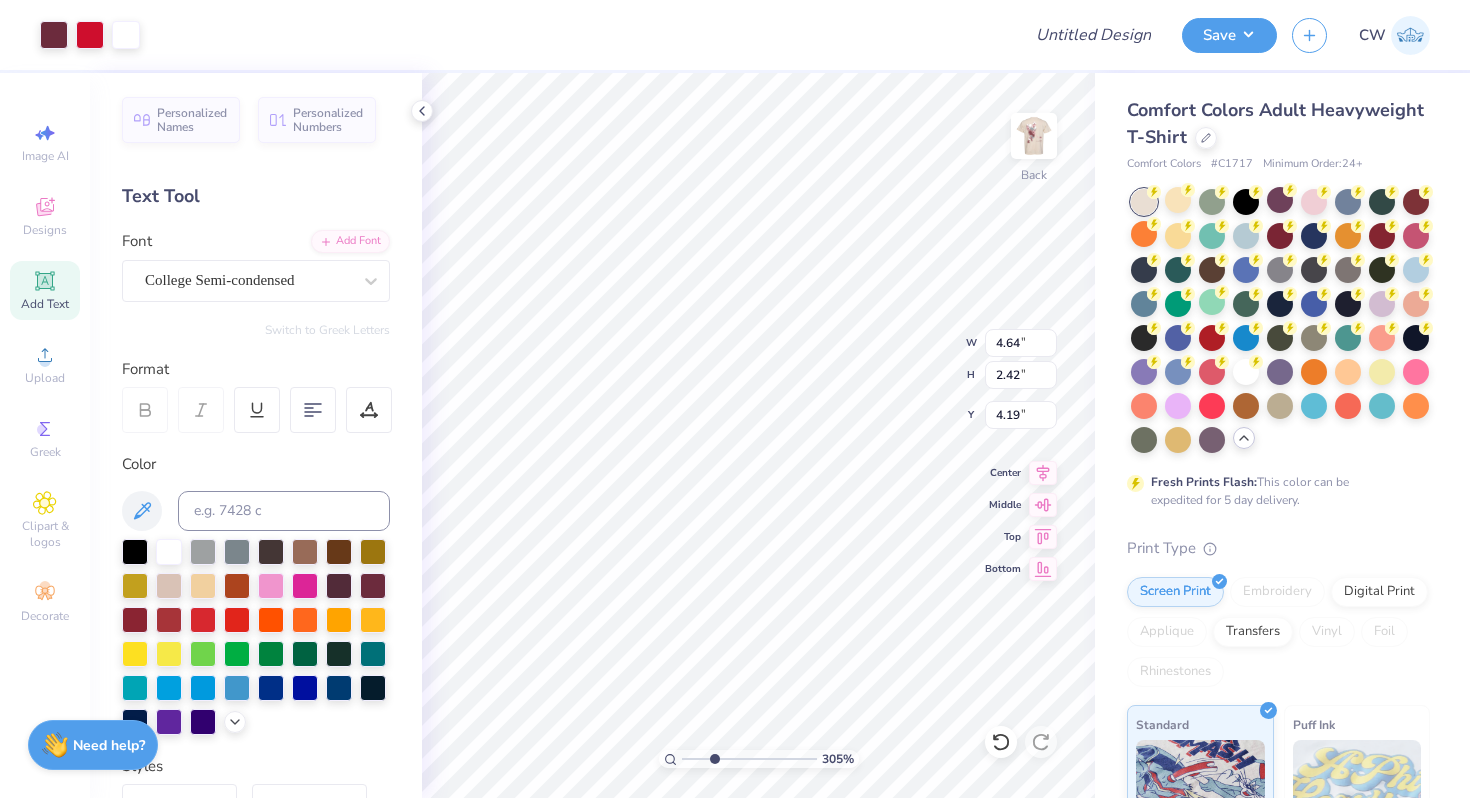 drag, startPoint x: 685, startPoint y: 758, endPoint x: 714, endPoint y: 759, distance: 29.017237 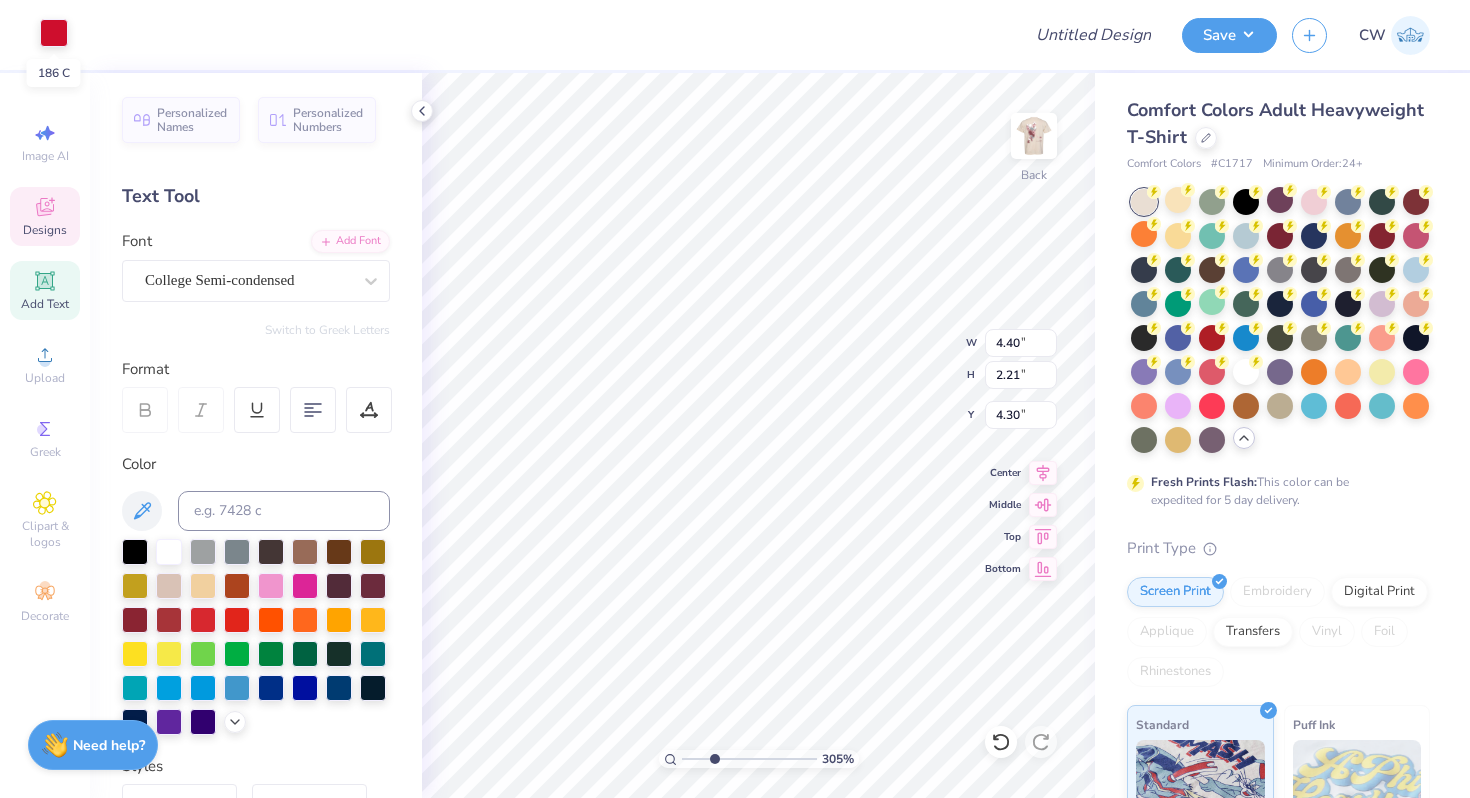 click at bounding box center [54, 33] 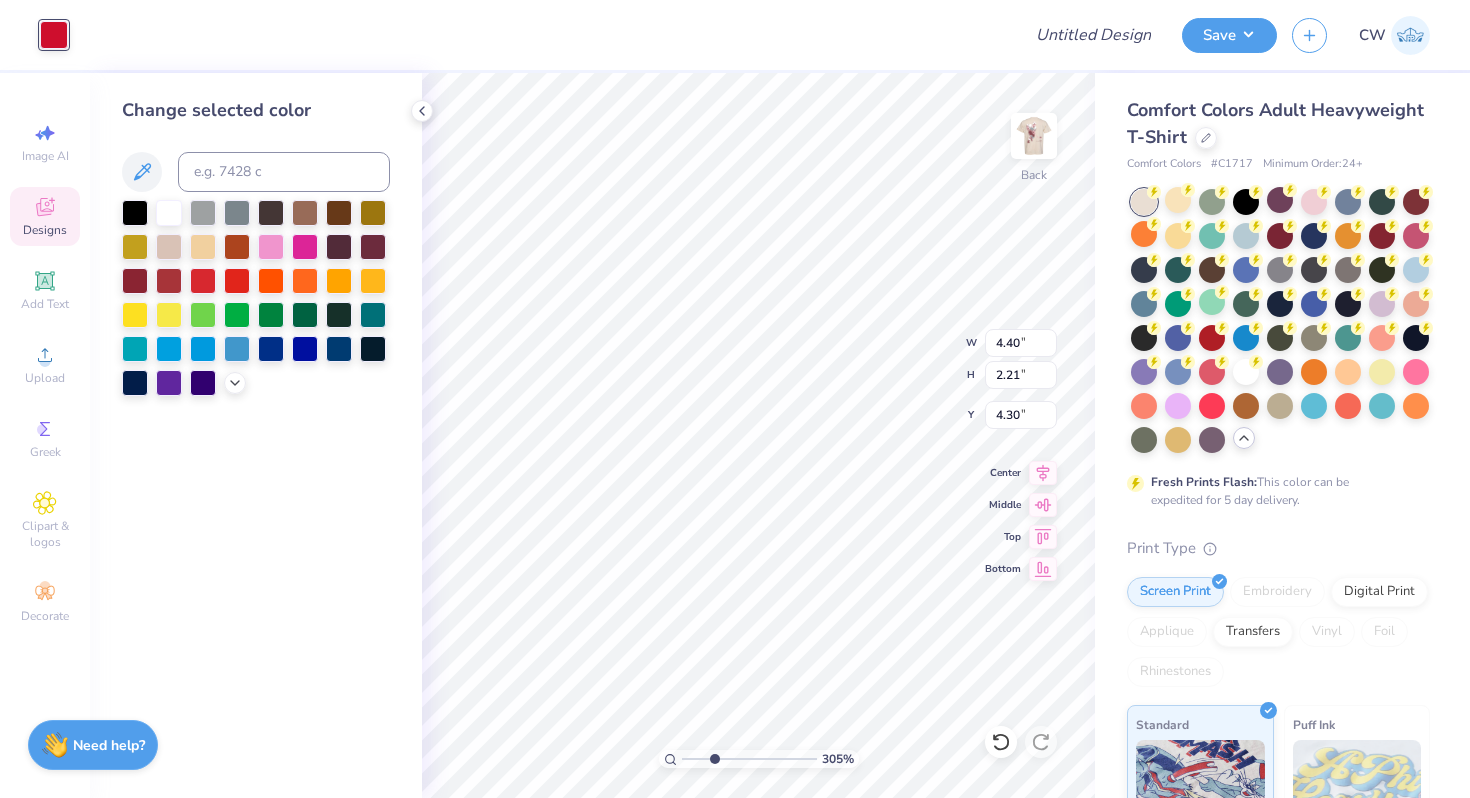 type on "1.87" 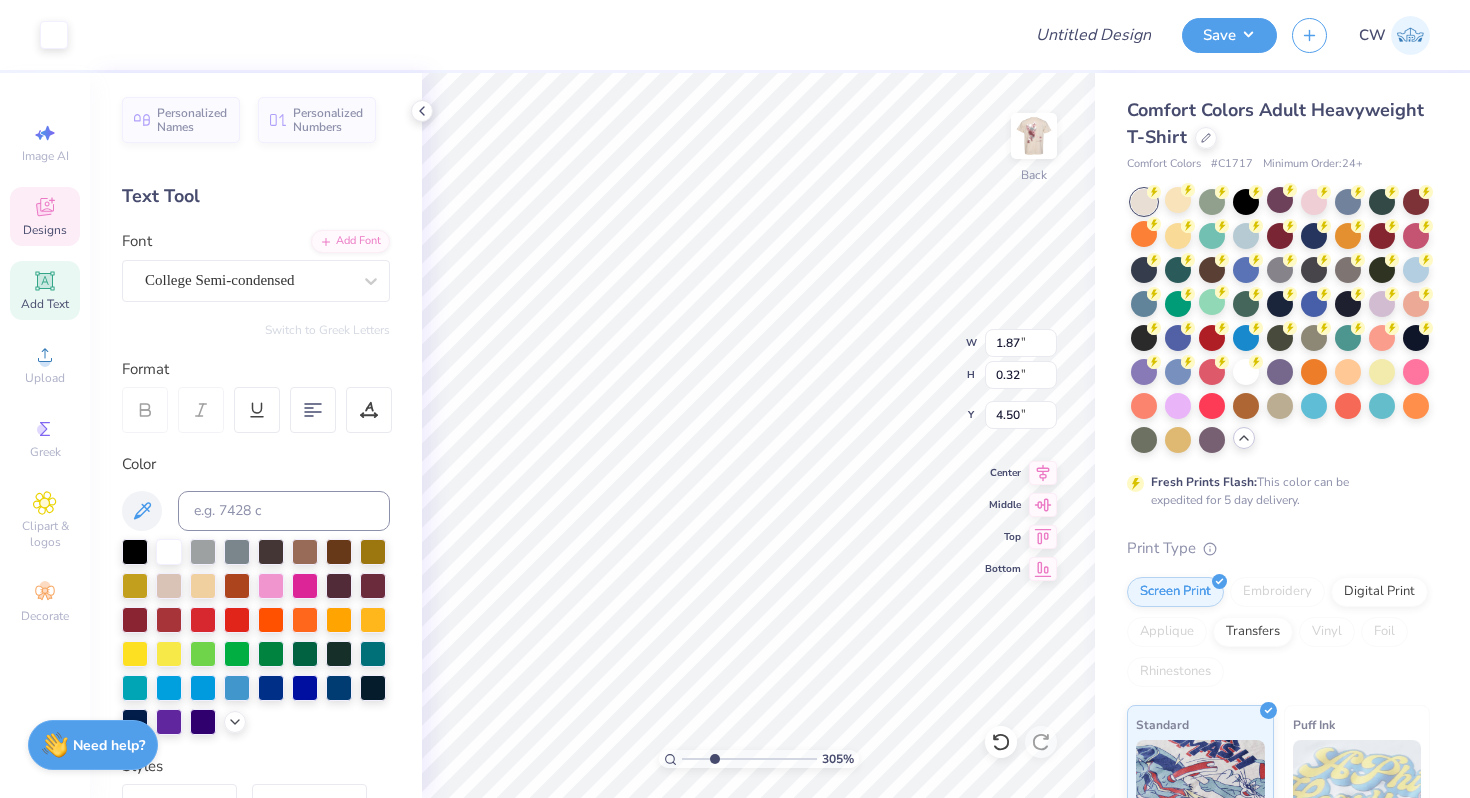 type on "4.51" 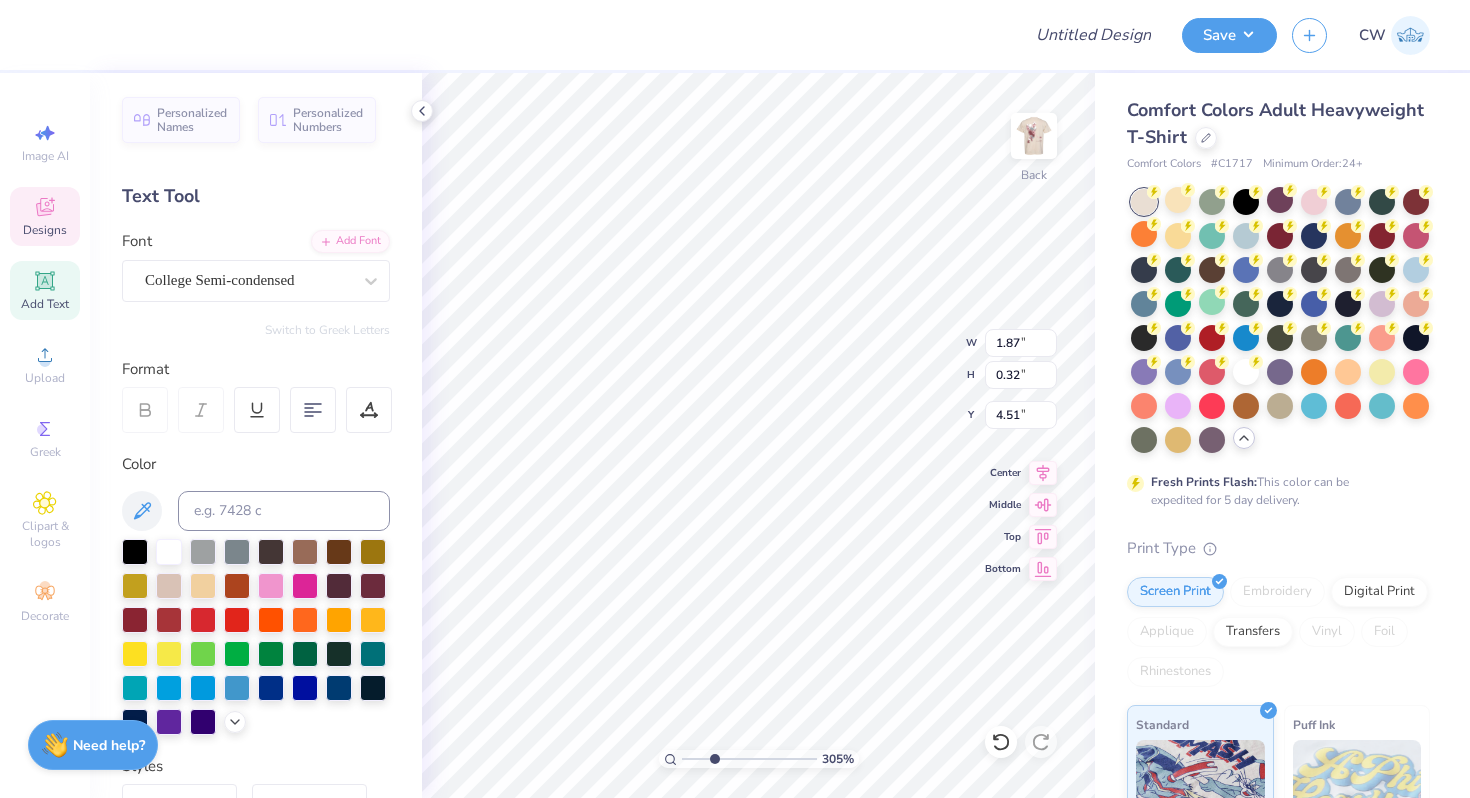 type on "O" 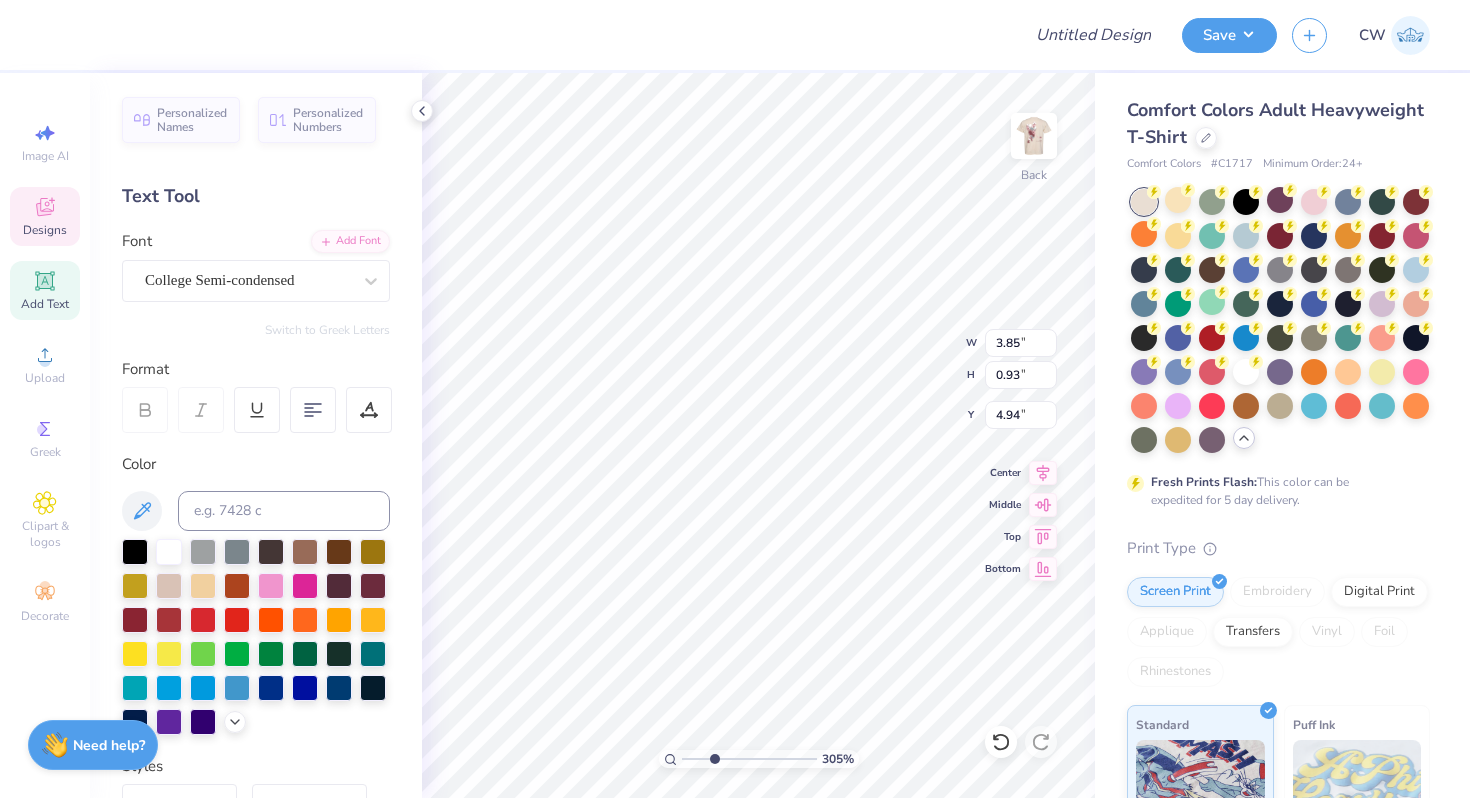 type on "2.00" 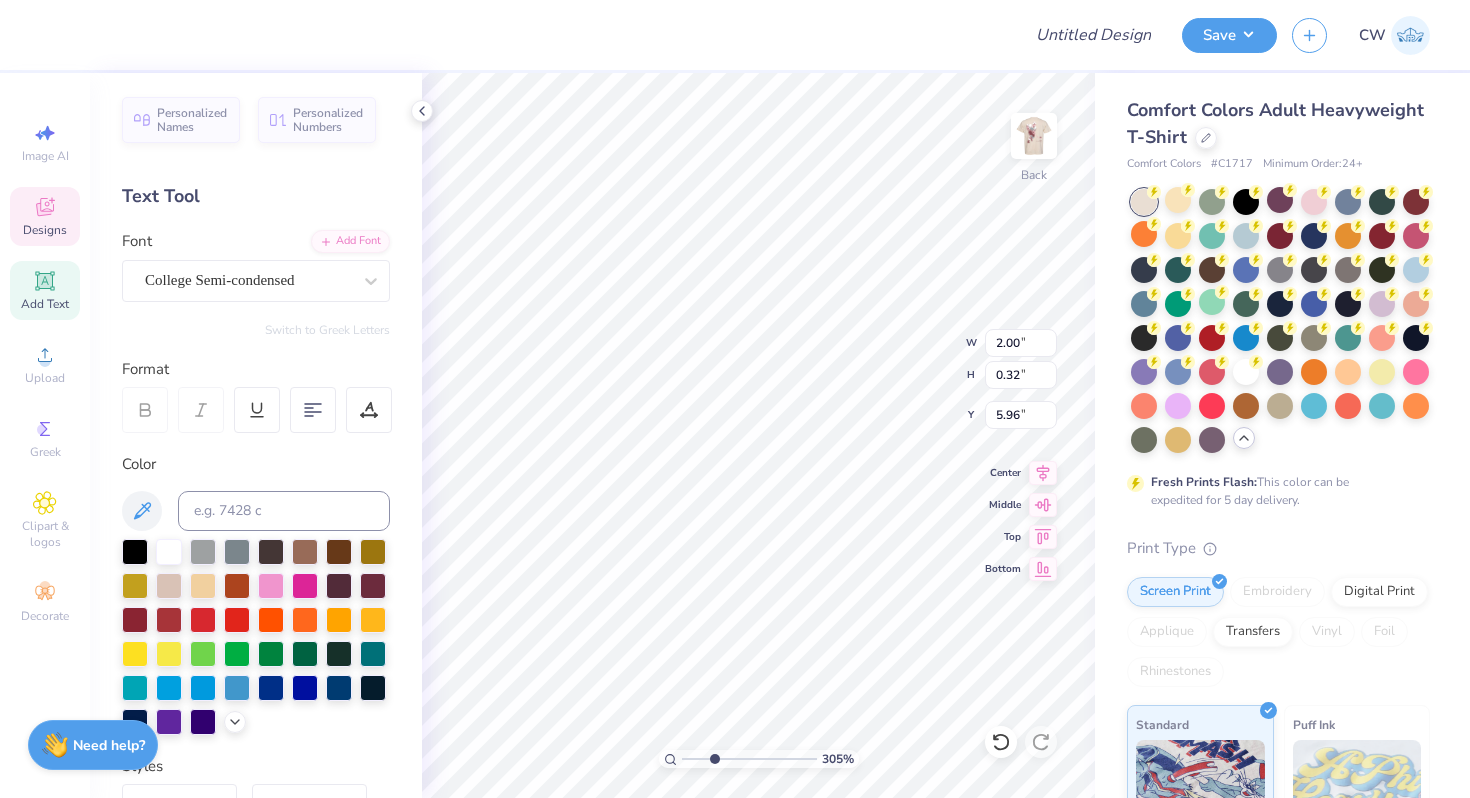 scroll, scrollTop: 0, scrollLeft: 1, axis: horizontal 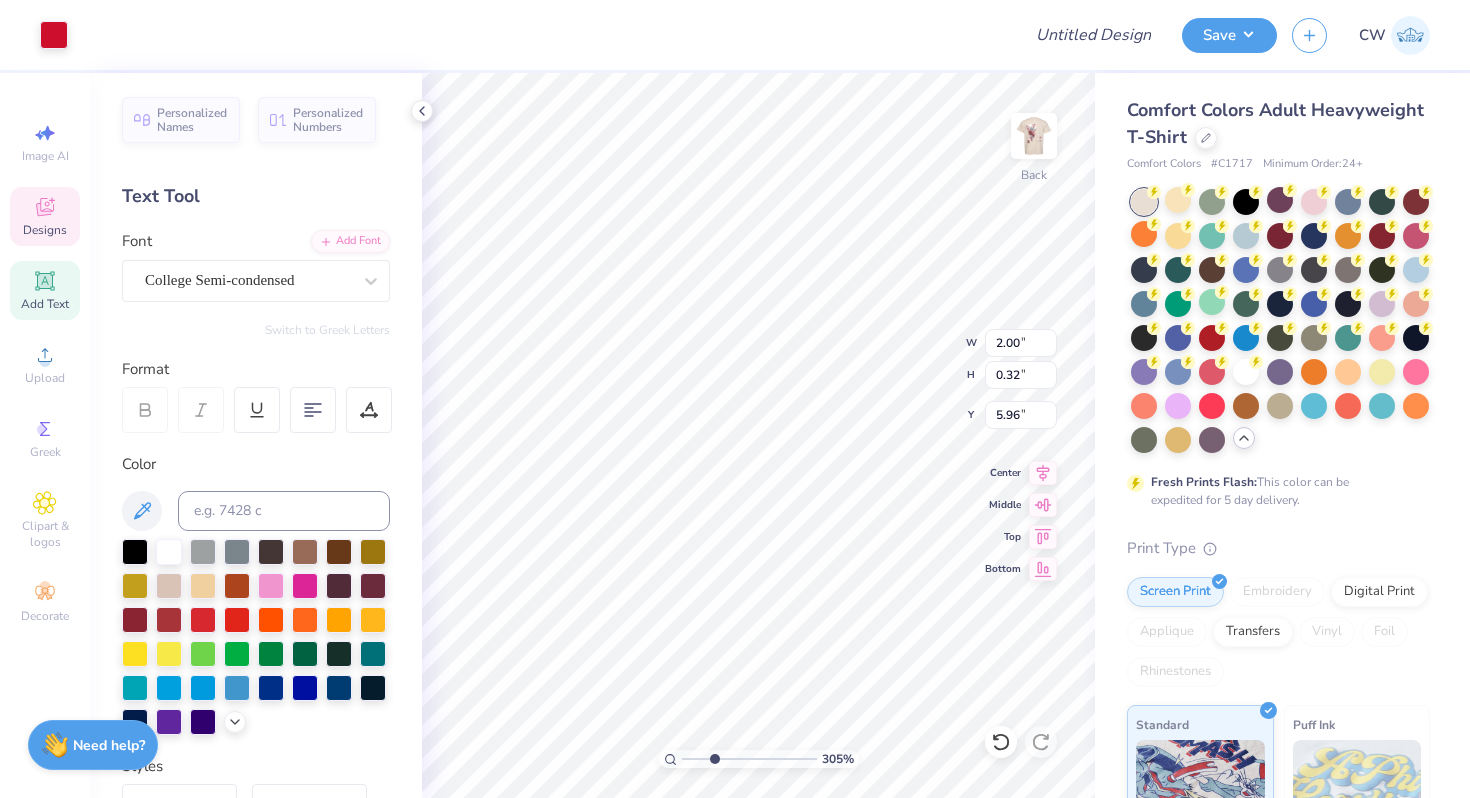 type on "4.40" 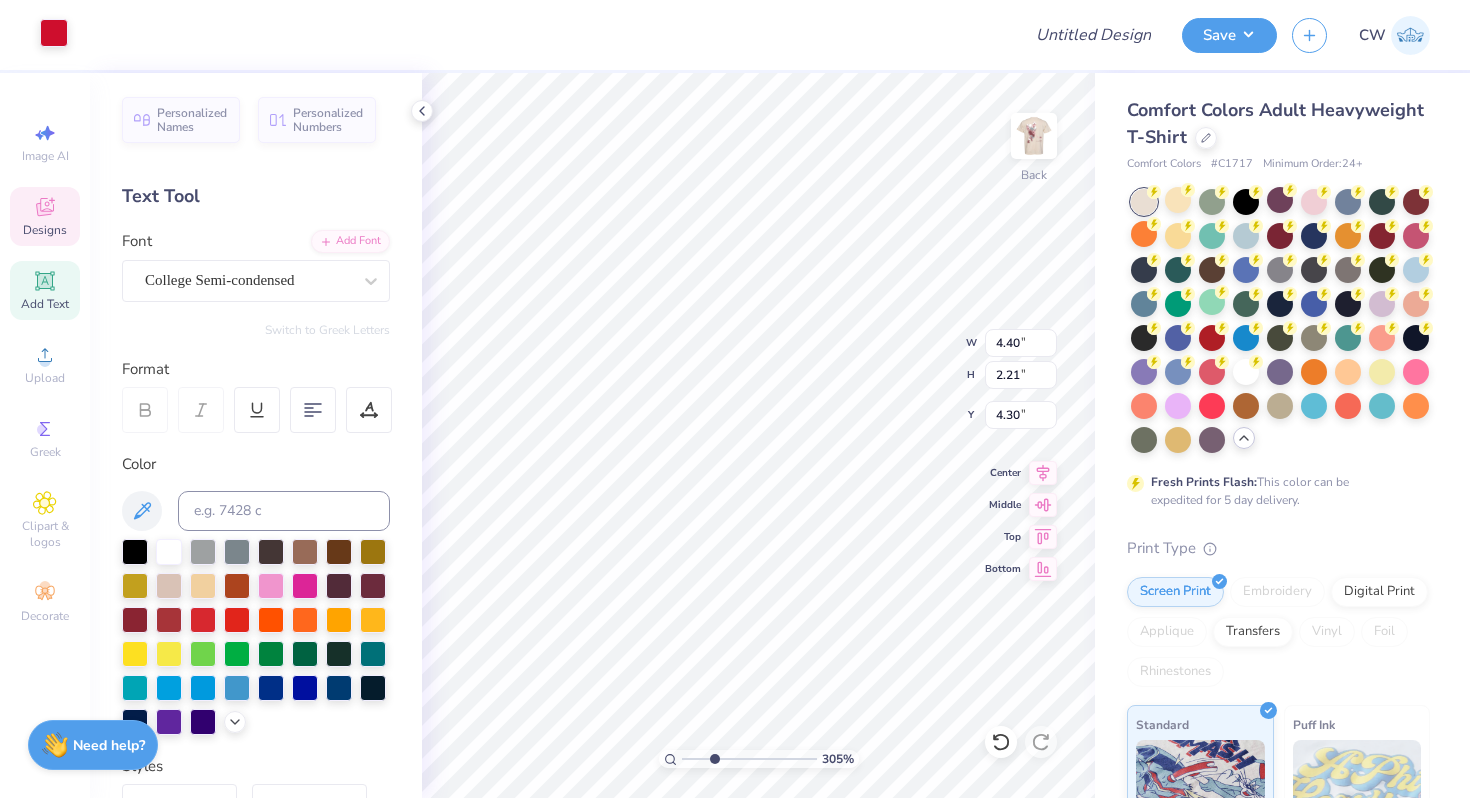 click at bounding box center (54, 33) 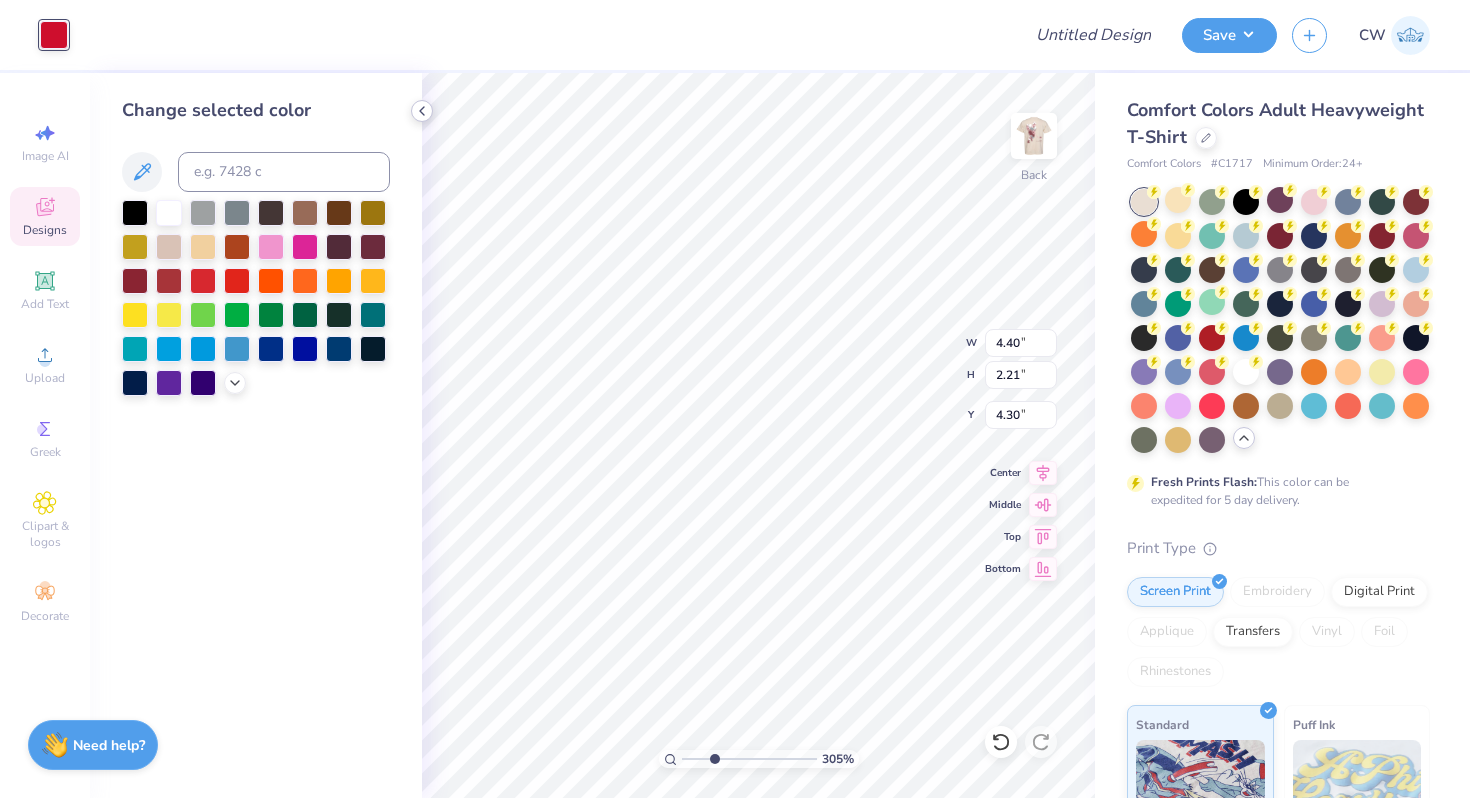 click 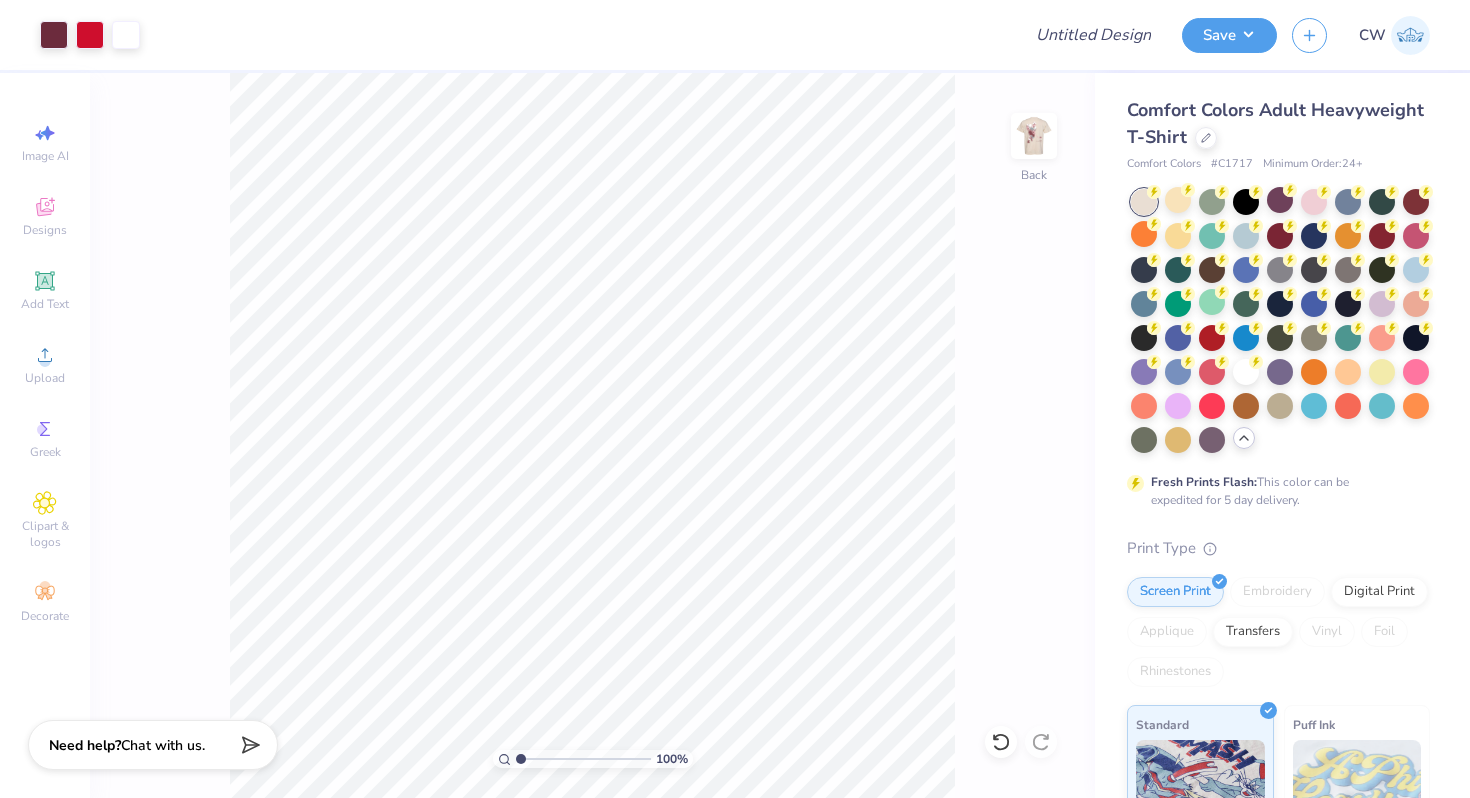 drag, startPoint x: 554, startPoint y: 757, endPoint x: 467, endPoint y: 758, distance: 87.005745 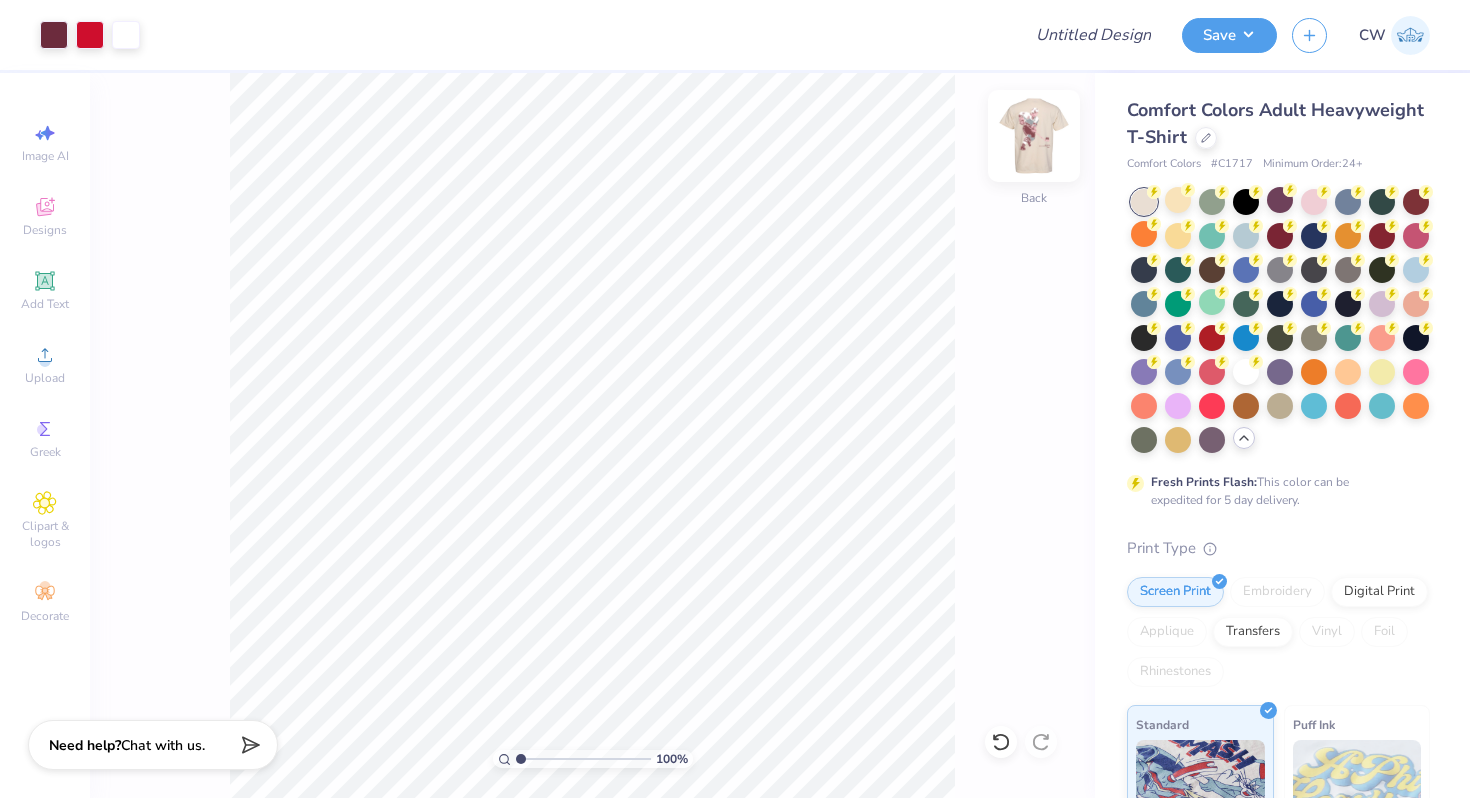 click at bounding box center (1034, 136) 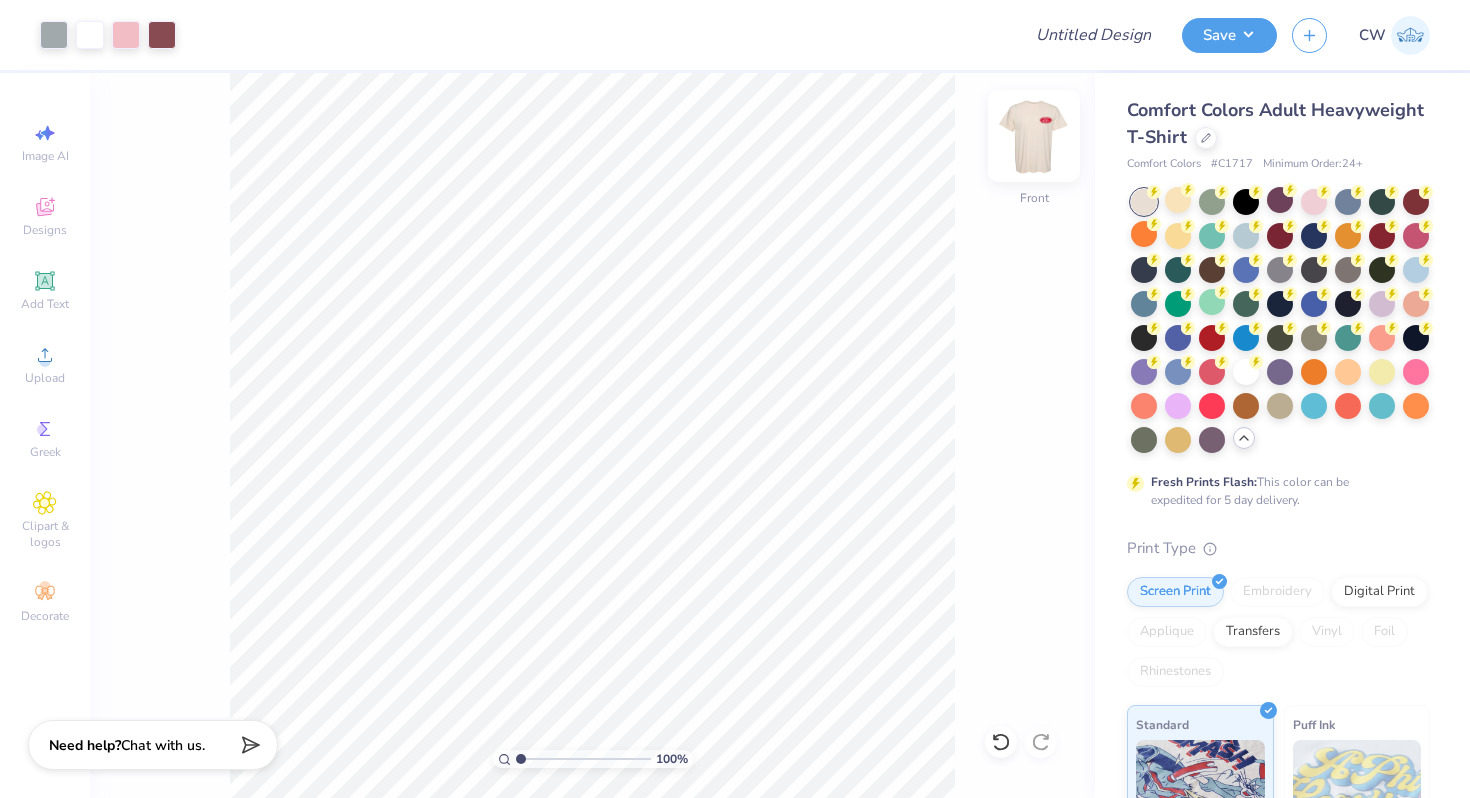 click at bounding box center [1034, 136] 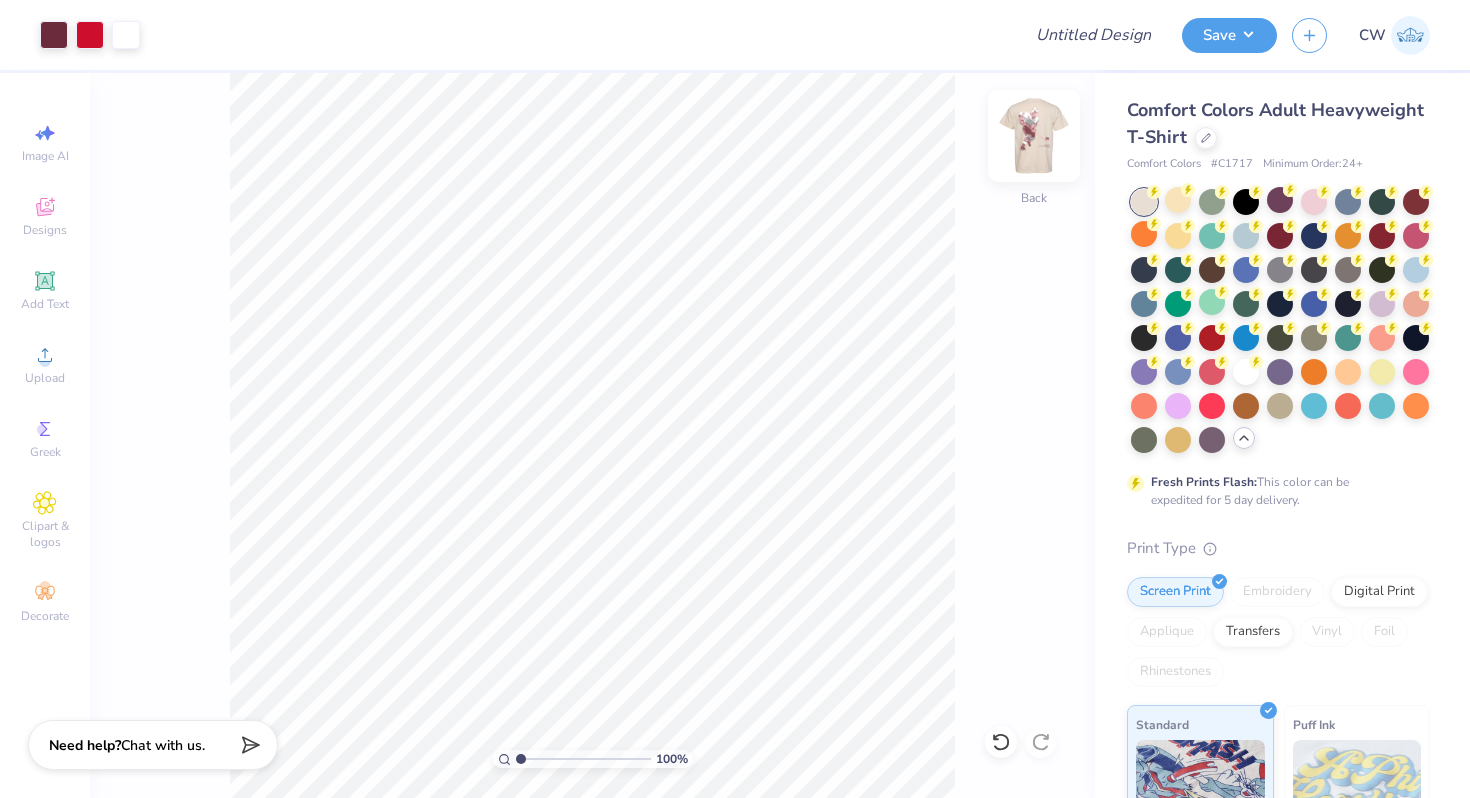 click at bounding box center (1034, 136) 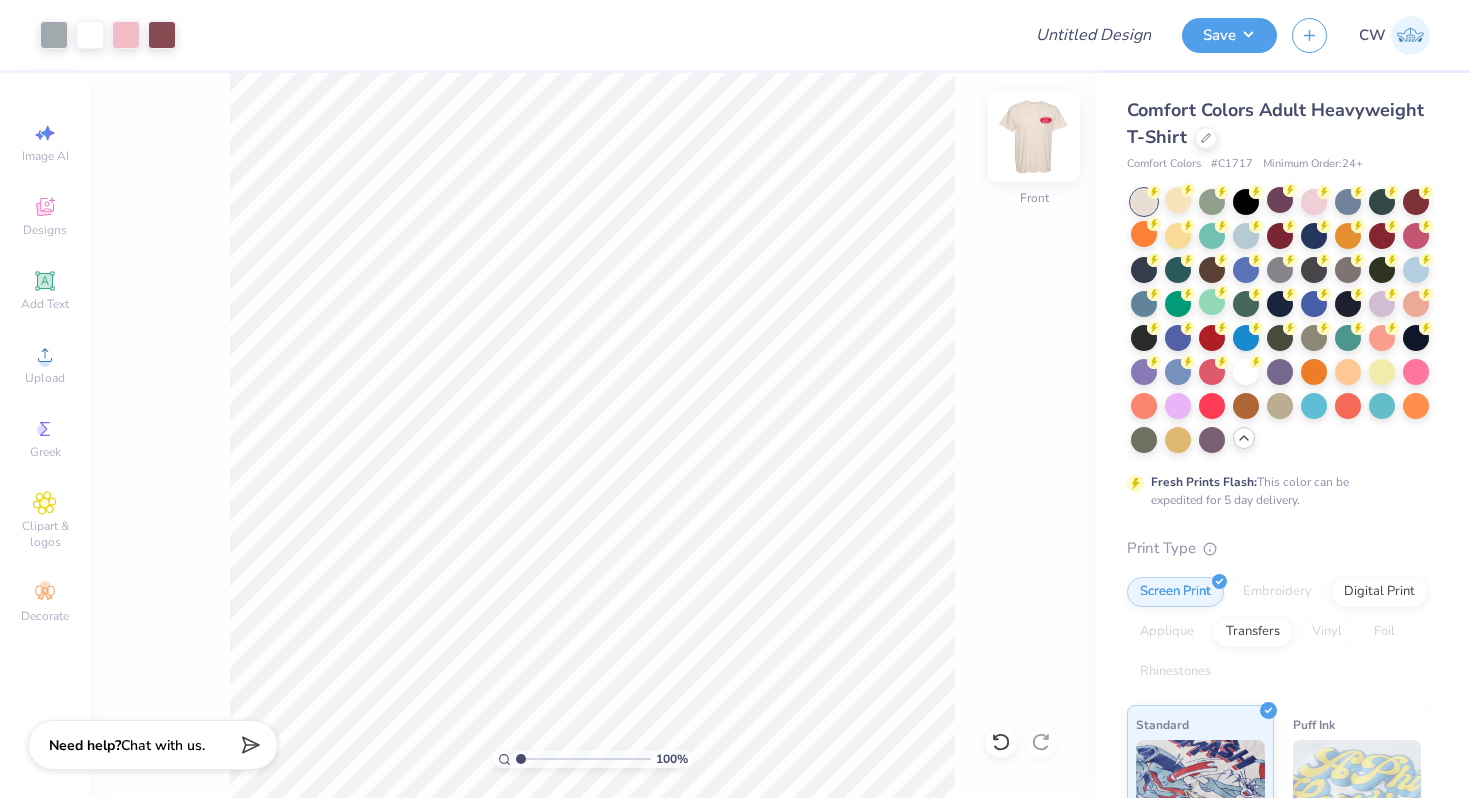 click at bounding box center (1034, 136) 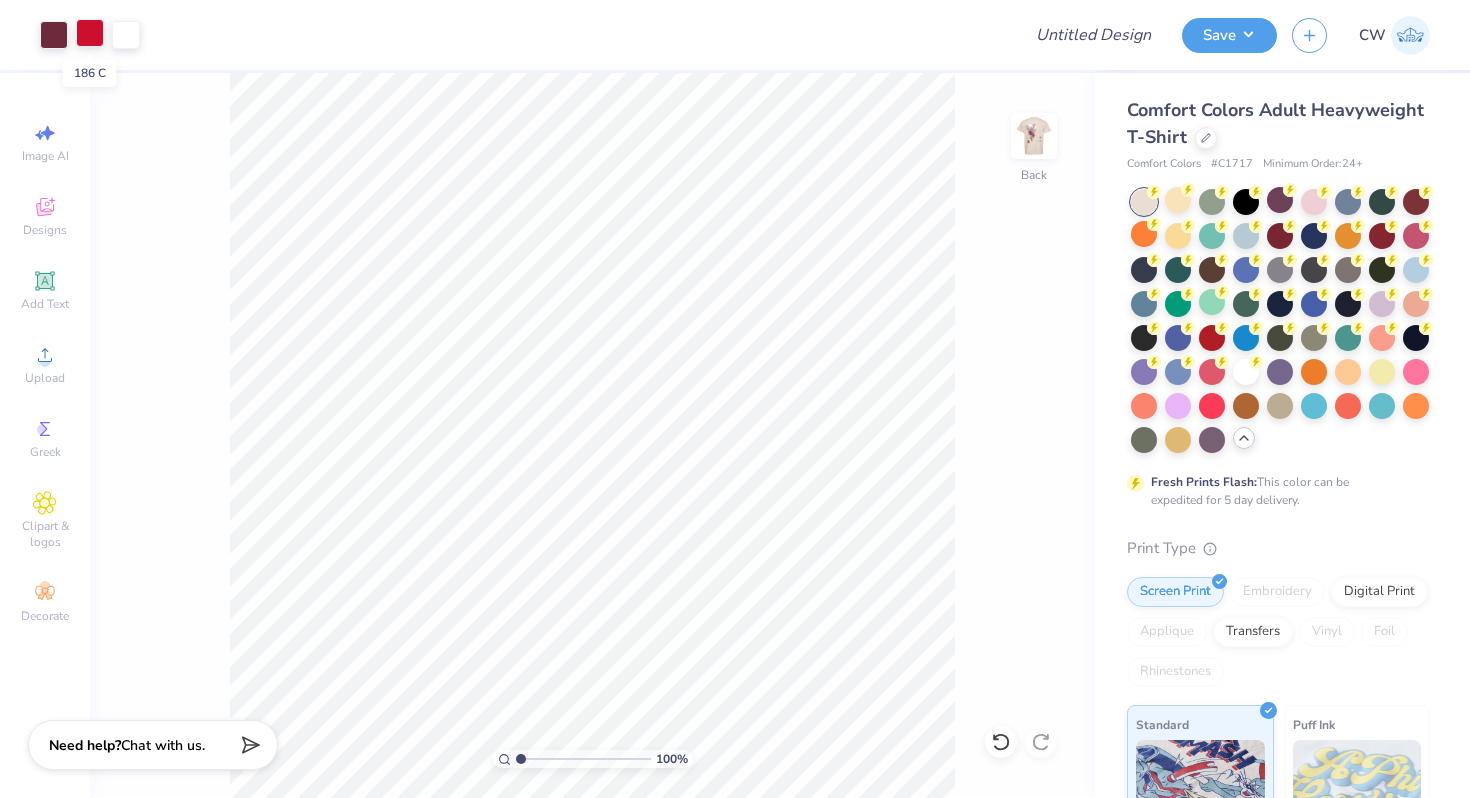 click at bounding box center (90, 33) 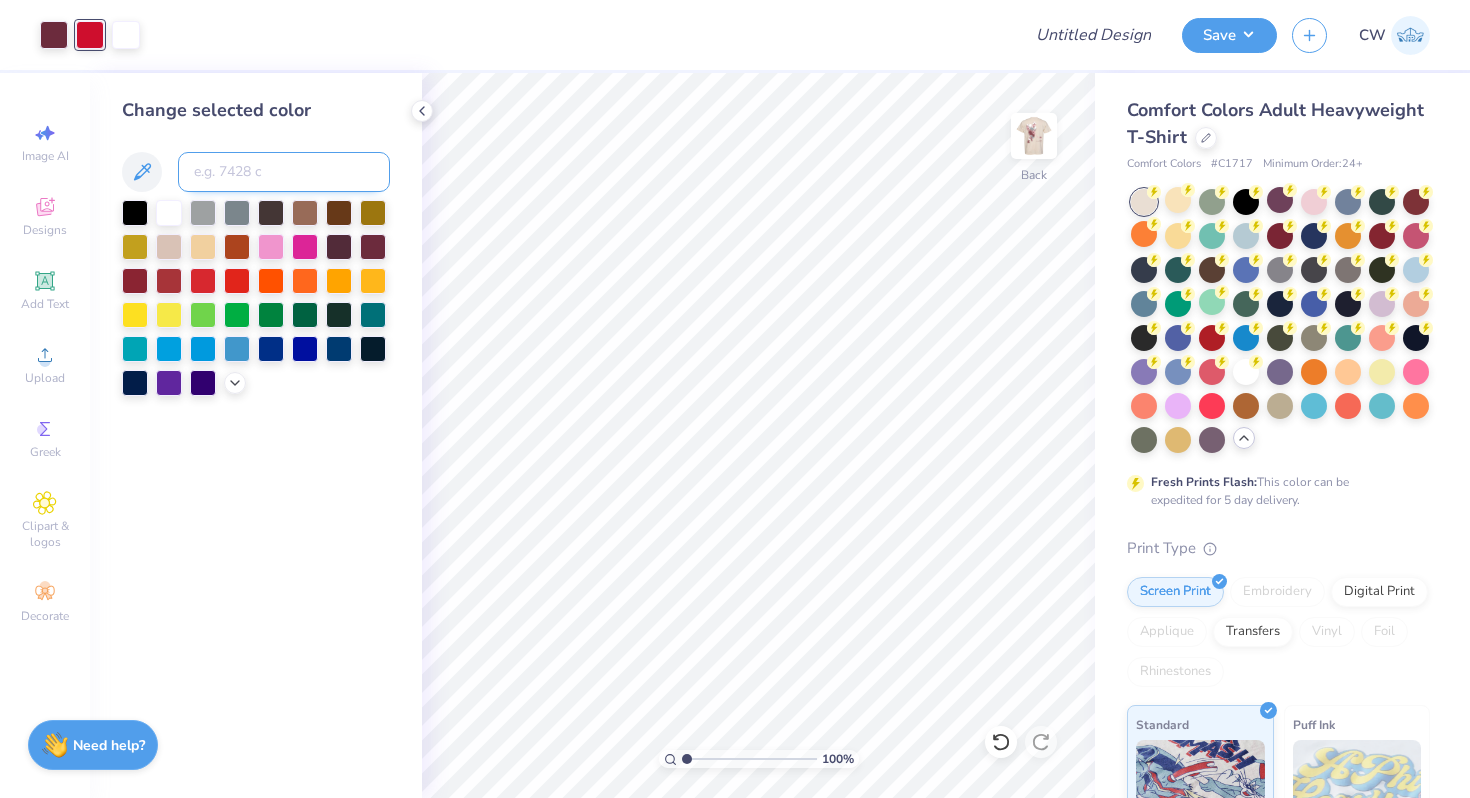 click at bounding box center [284, 172] 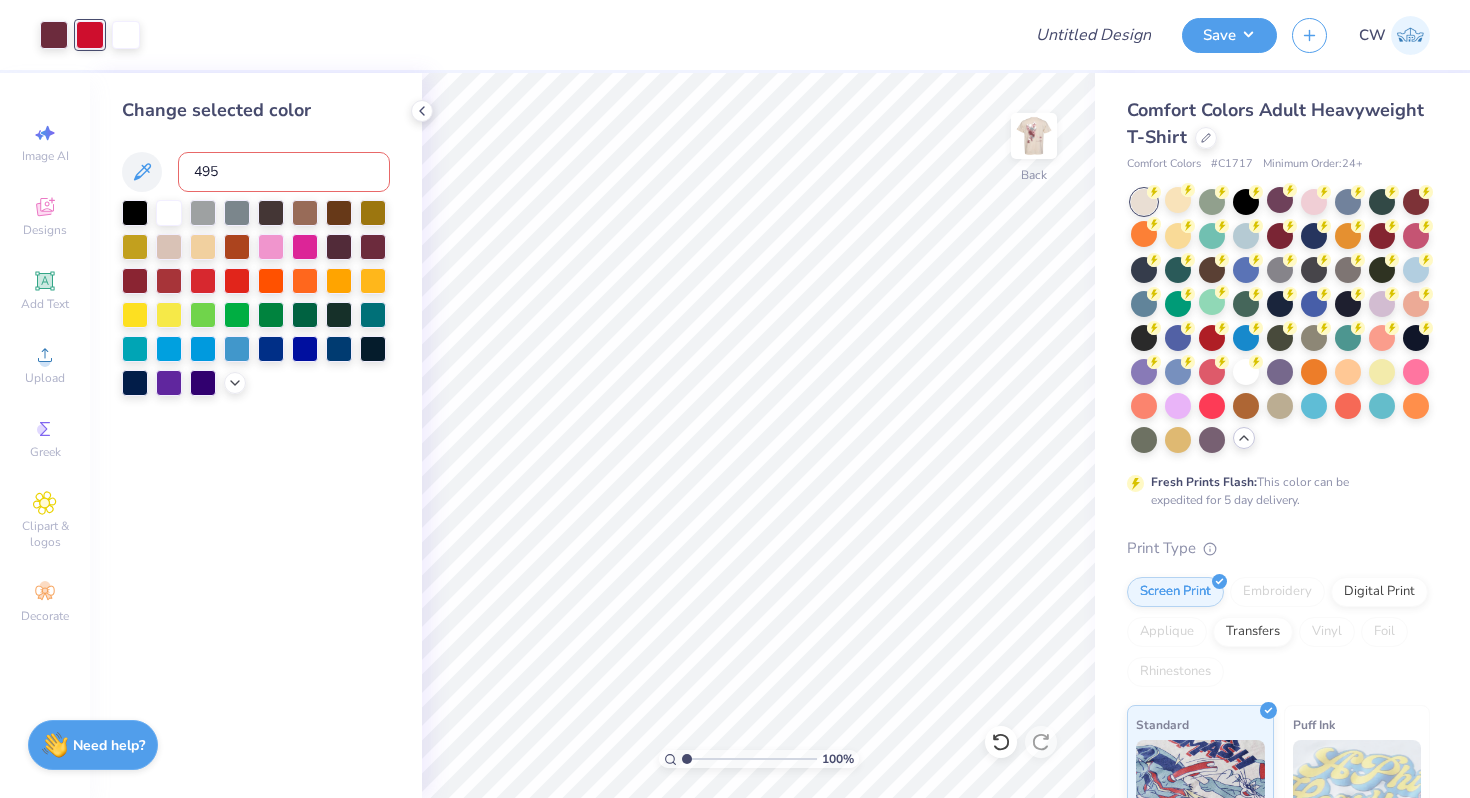 type on "495" 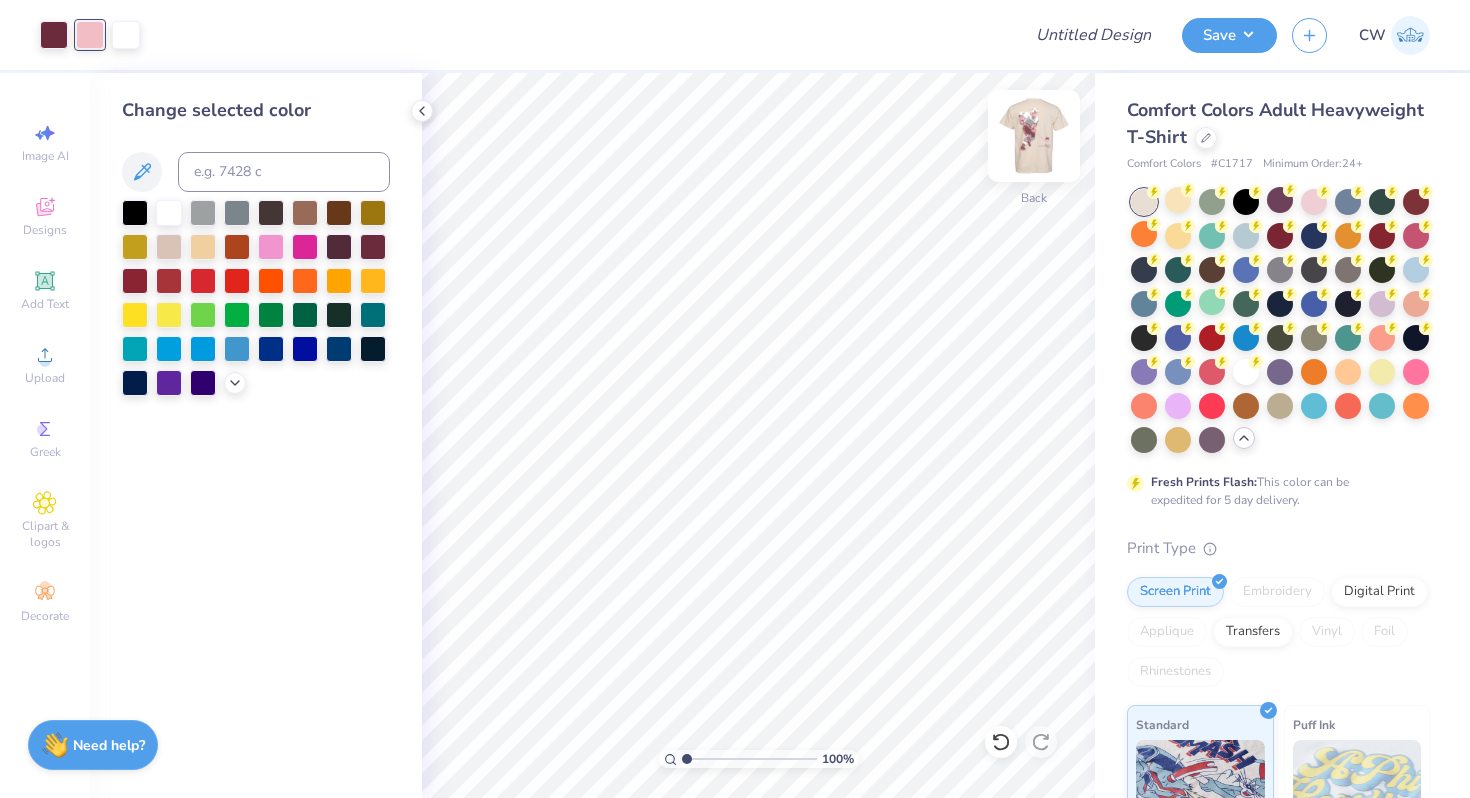 click at bounding box center (1034, 136) 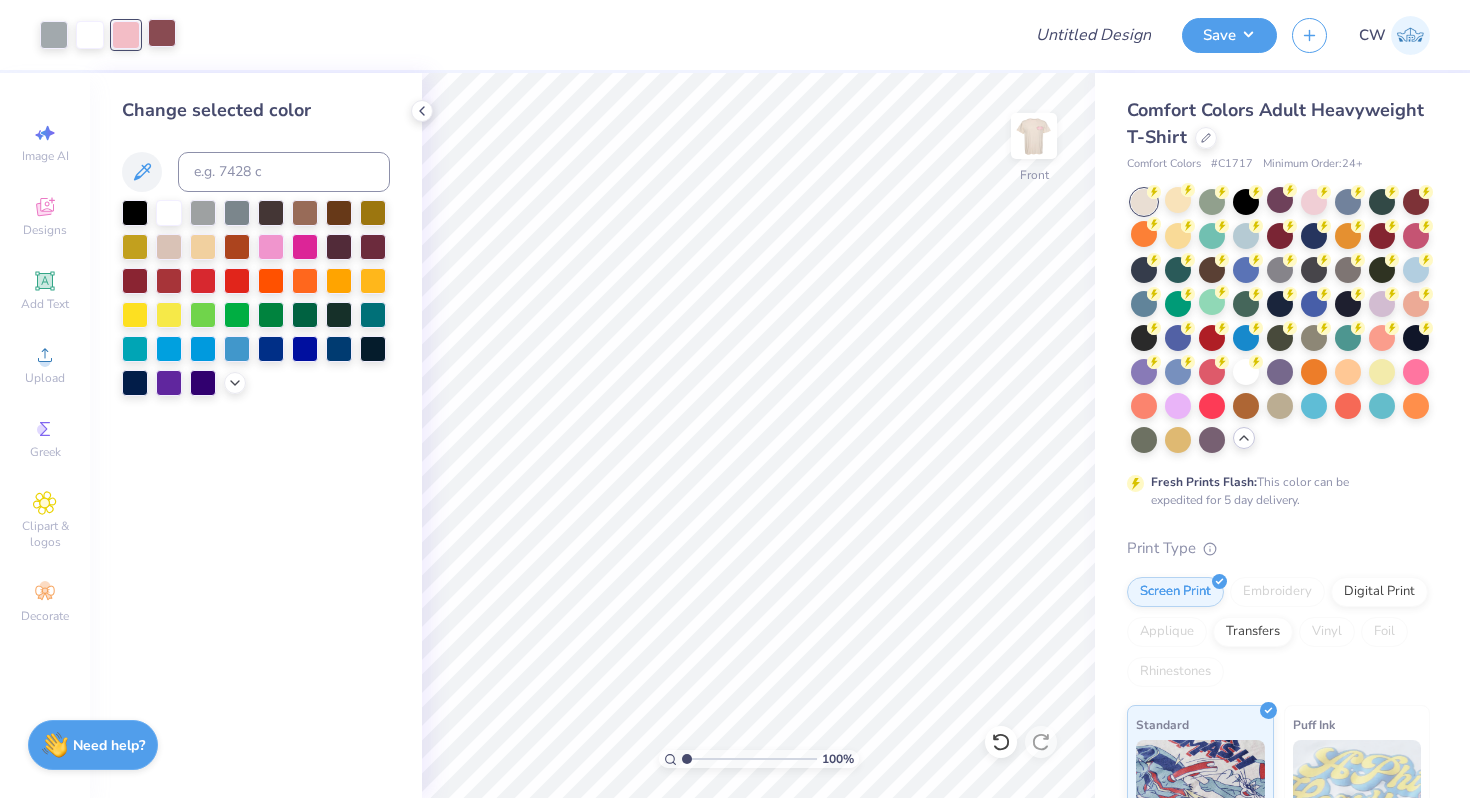 click at bounding box center (162, 33) 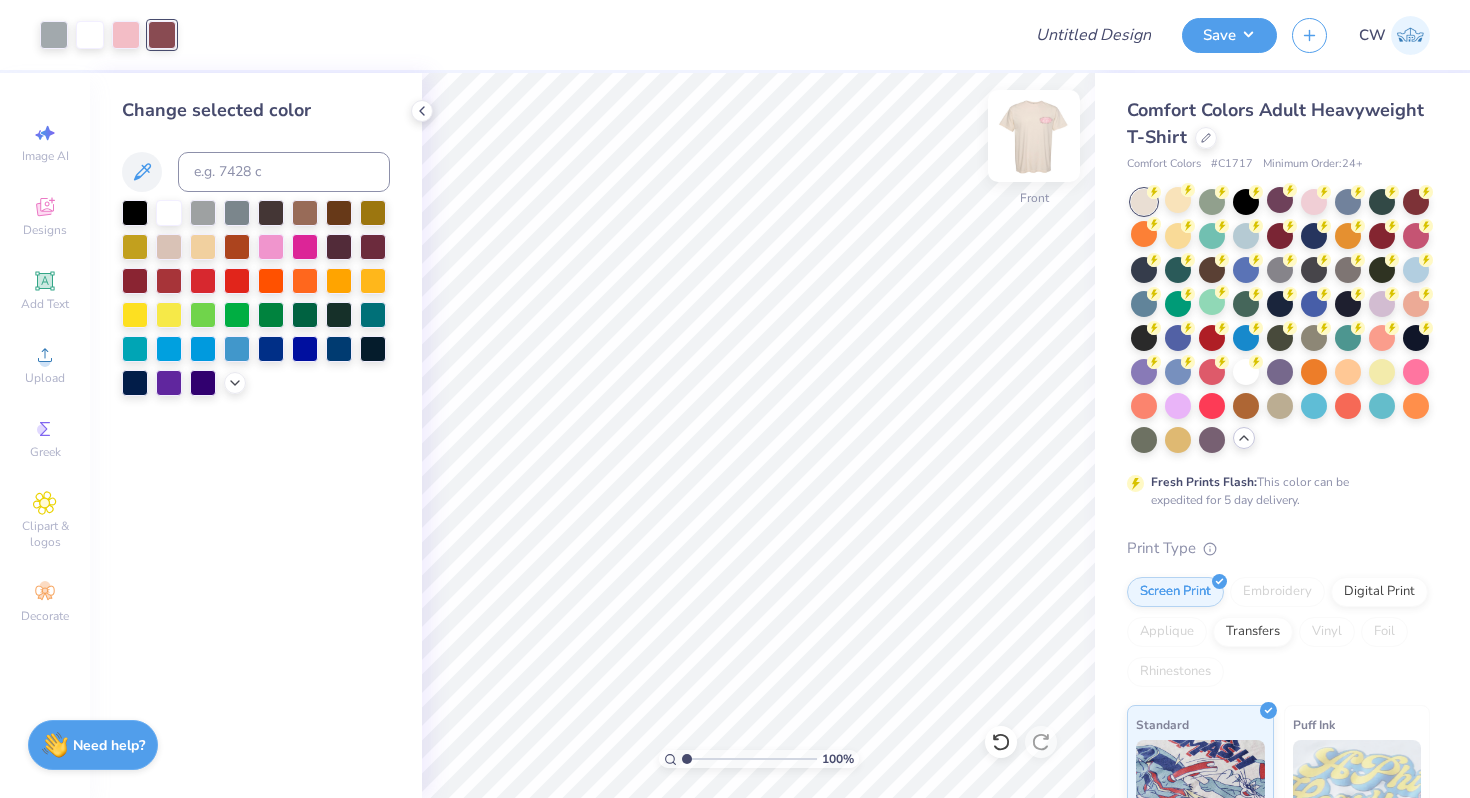 click at bounding box center [1034, 136] 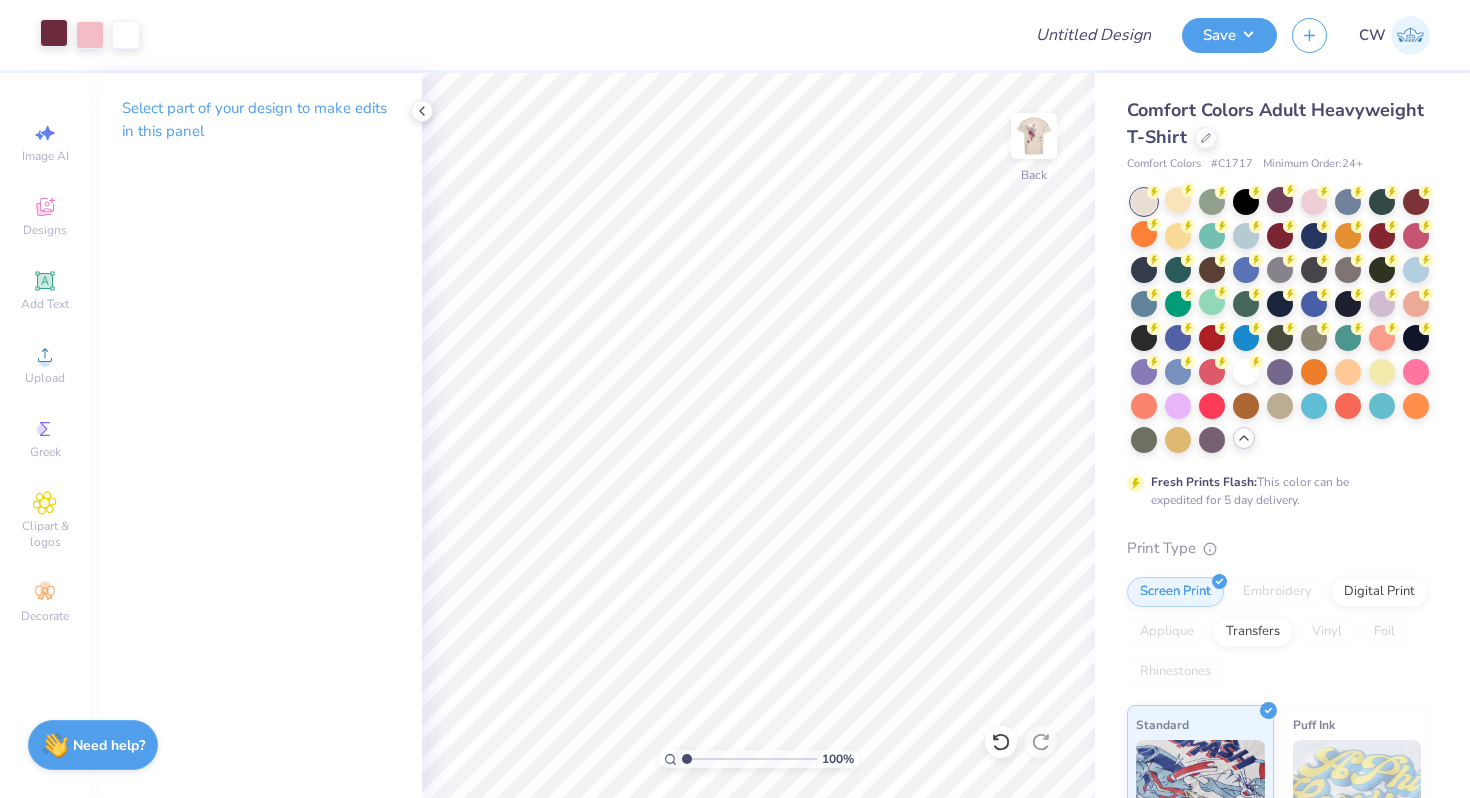 click at bounding box center (54, 33) 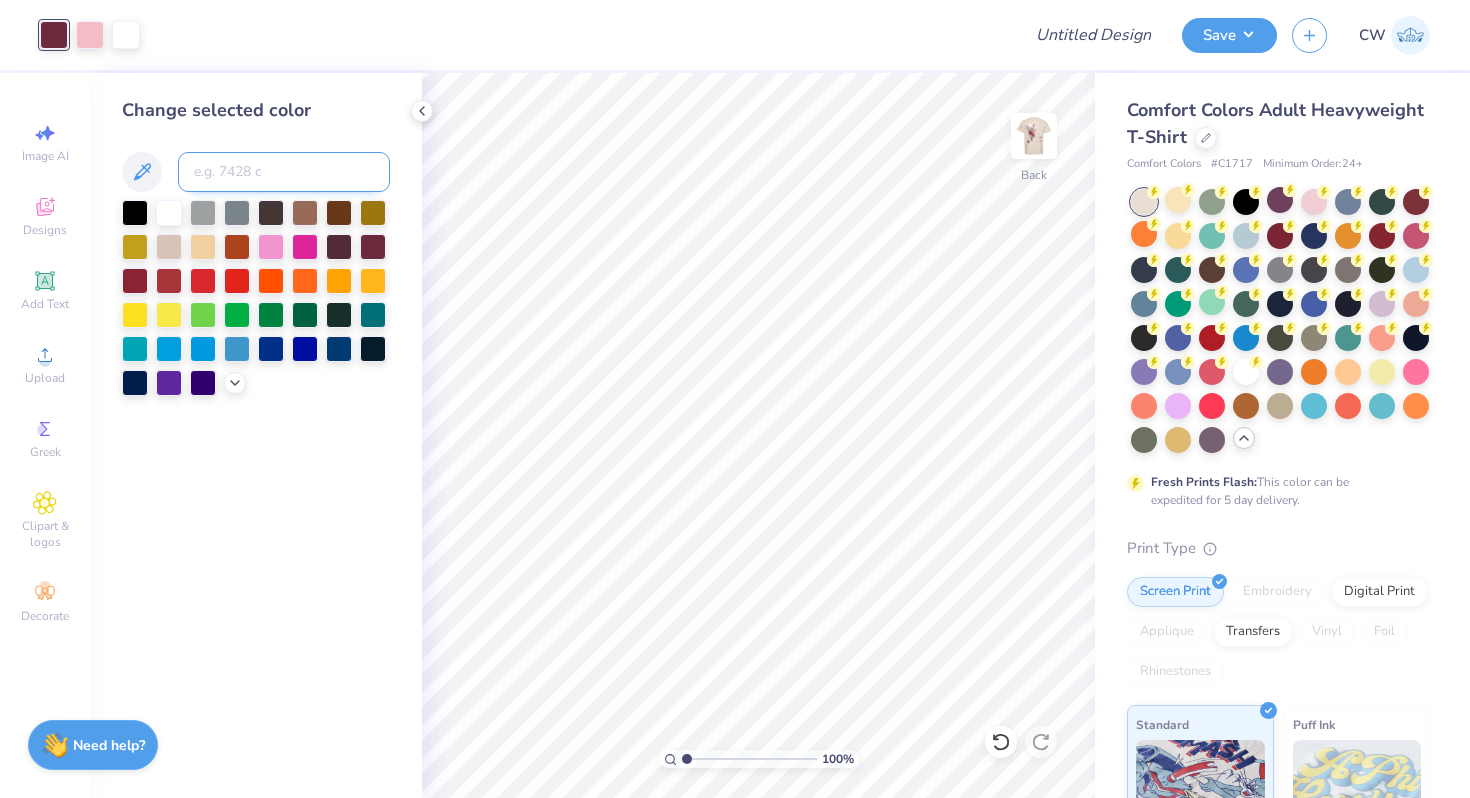 click at bounding box center [284, 172] 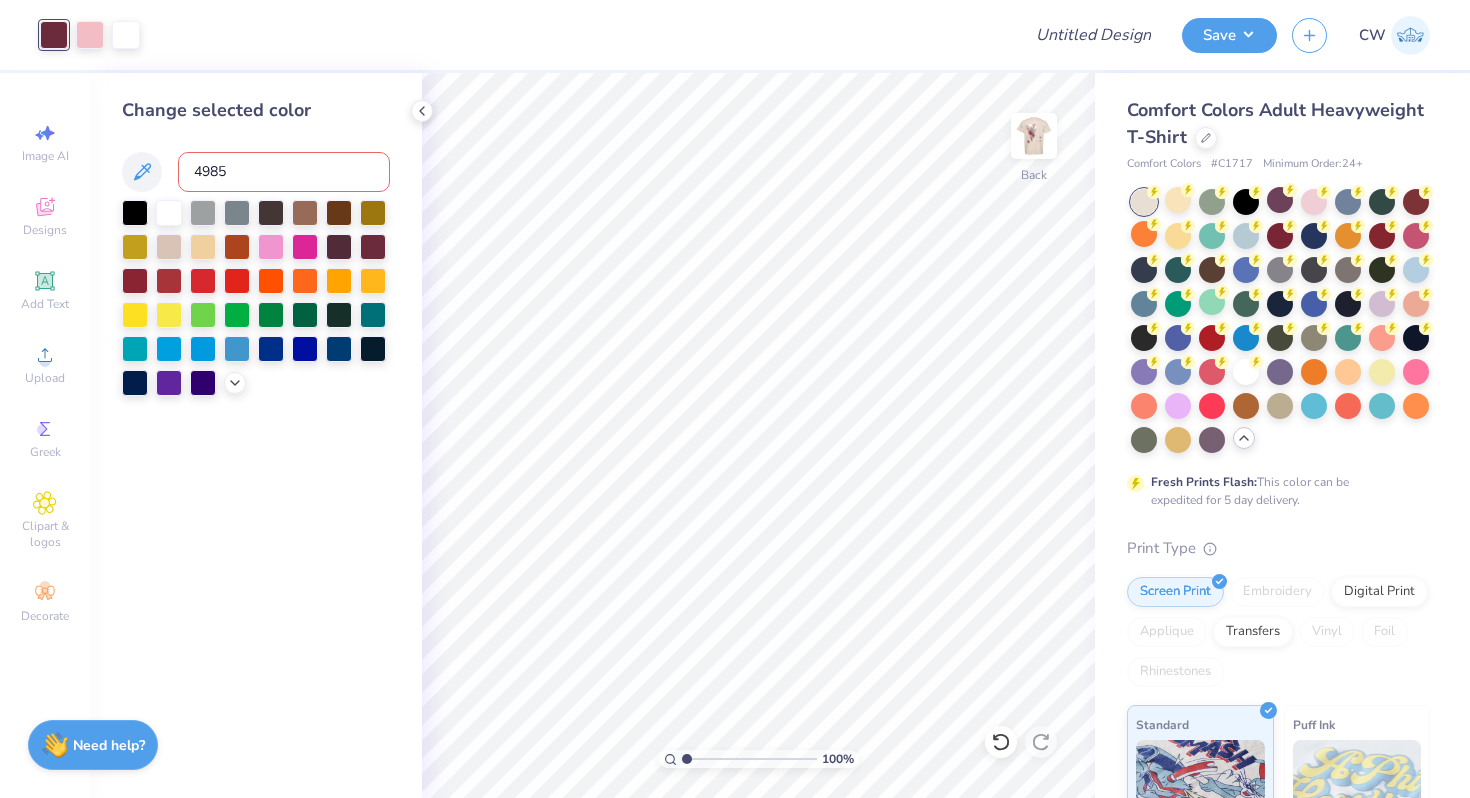 type on "4985" 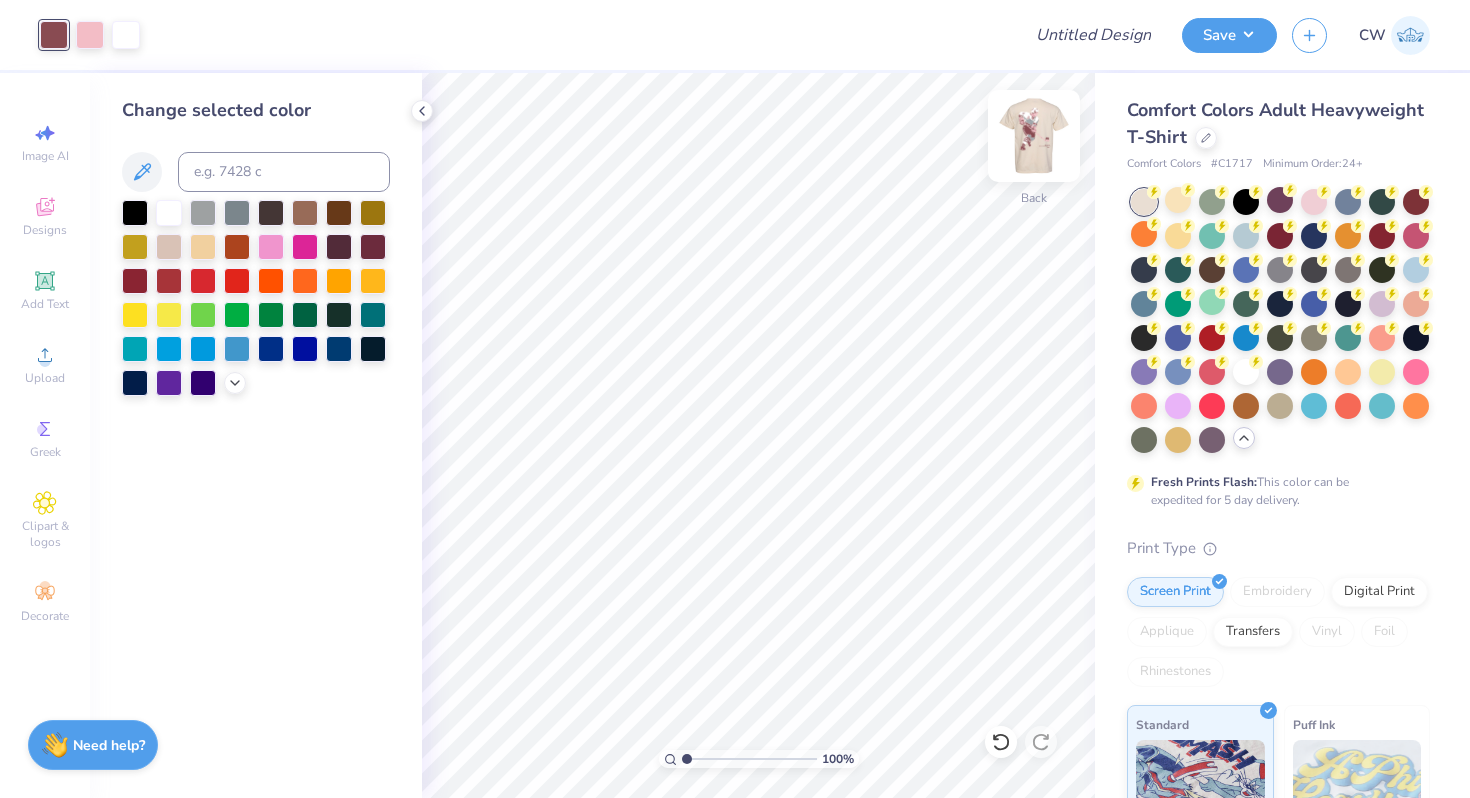 click at bounding box center [1034, 136] 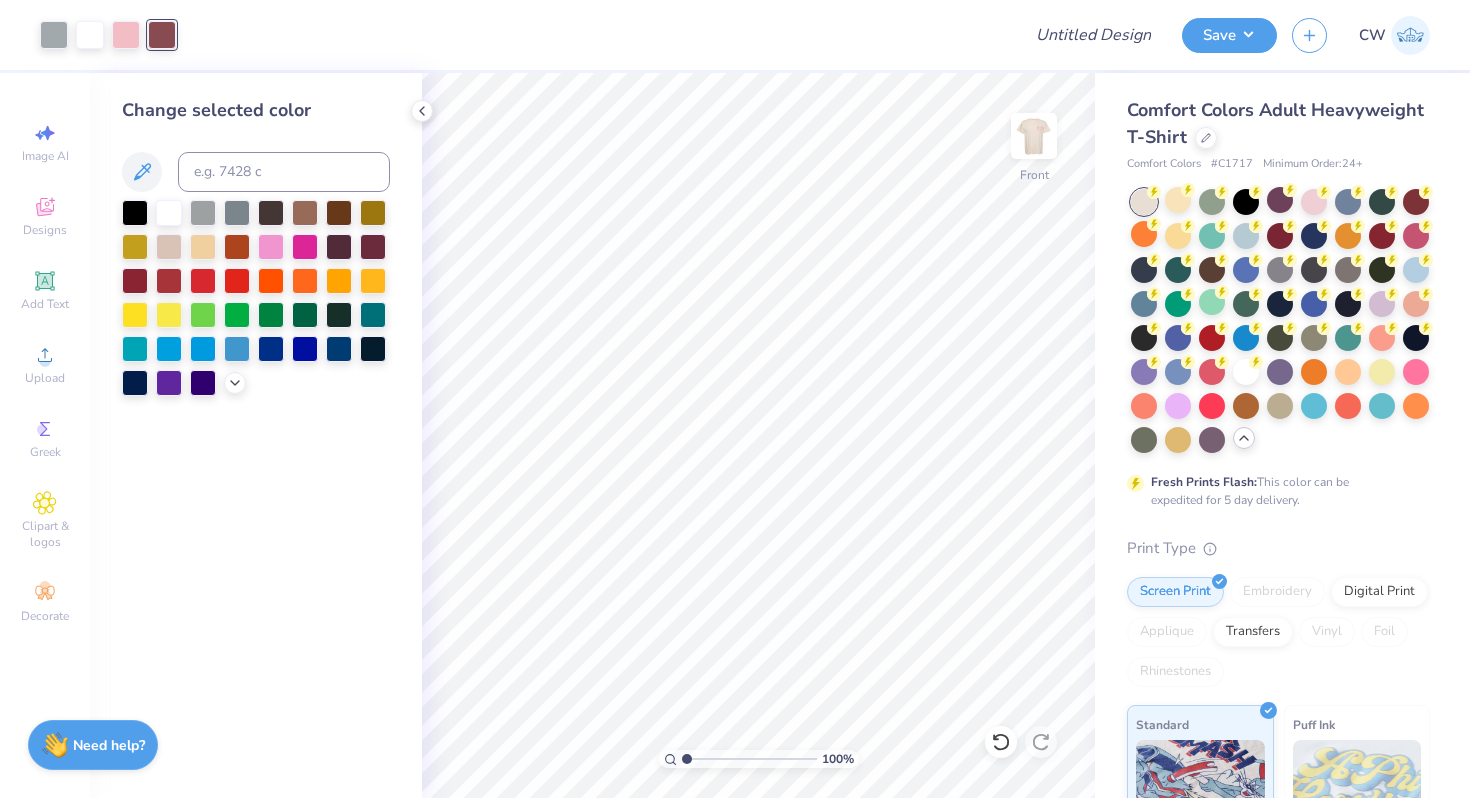 click at bounding box center (1034, 136) 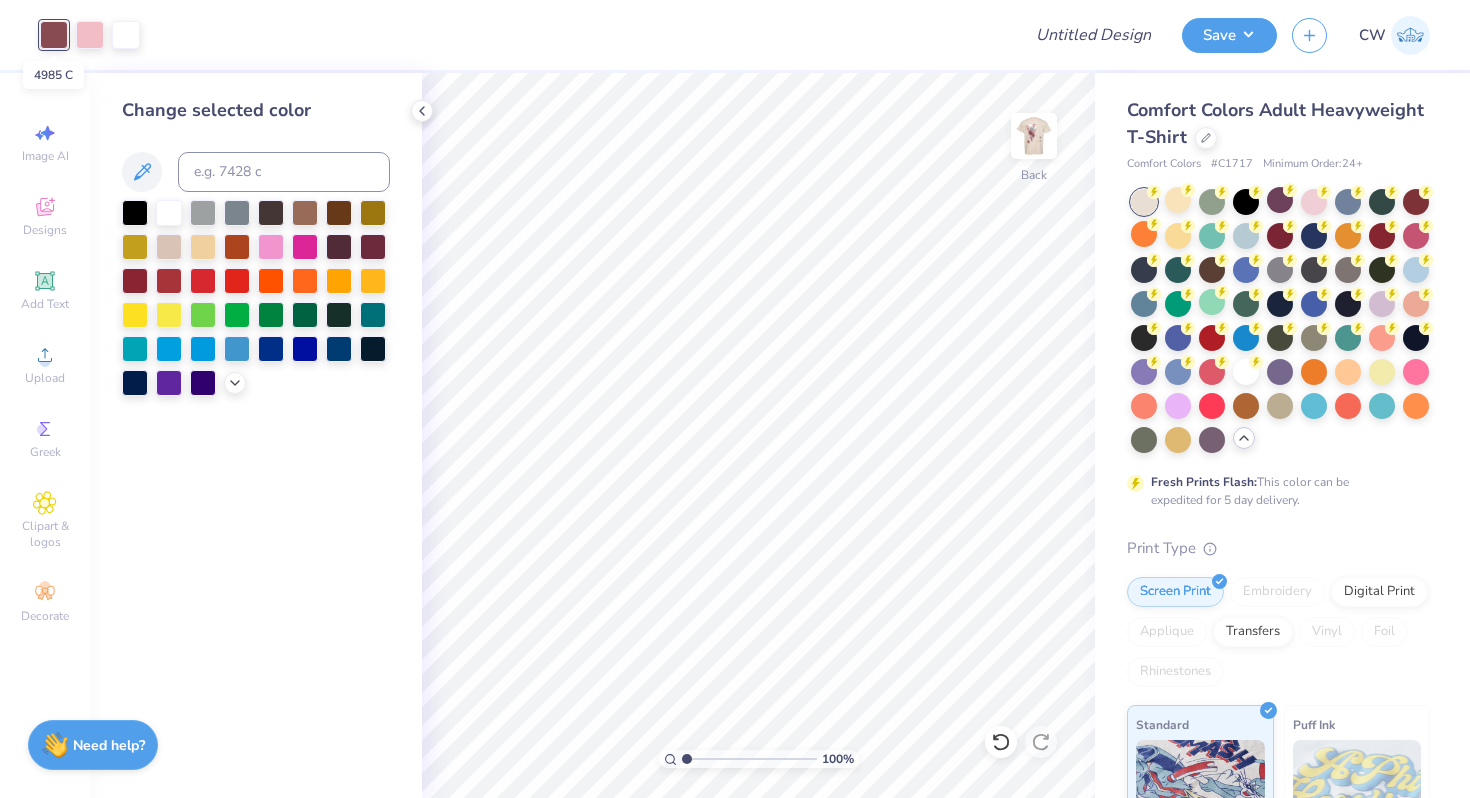 drag, startPoint x: 94, startPoint y: 35, endPoint x: 55, endPoint y: 37, distance: 39.051247 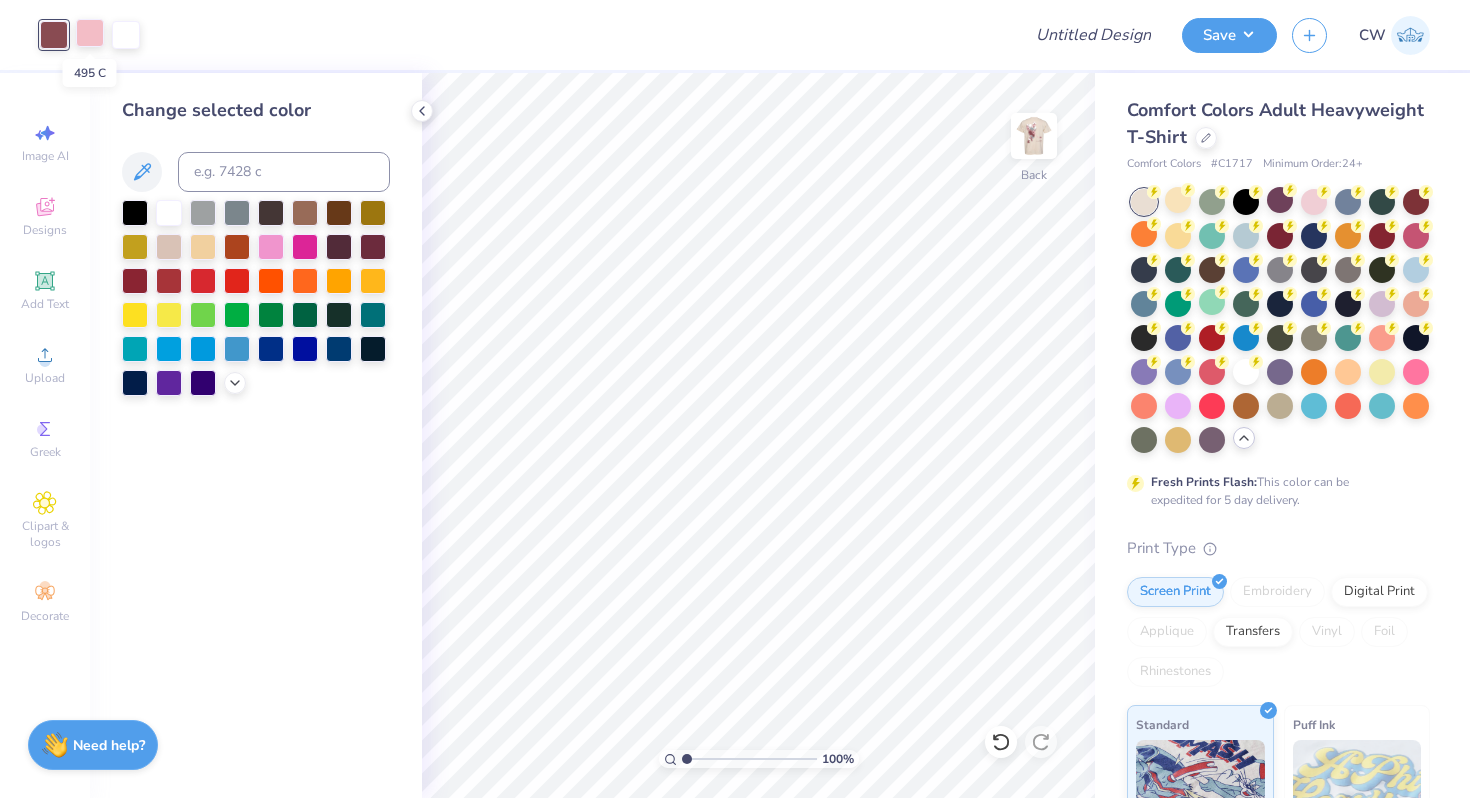 click at bounding box center [90, 33] 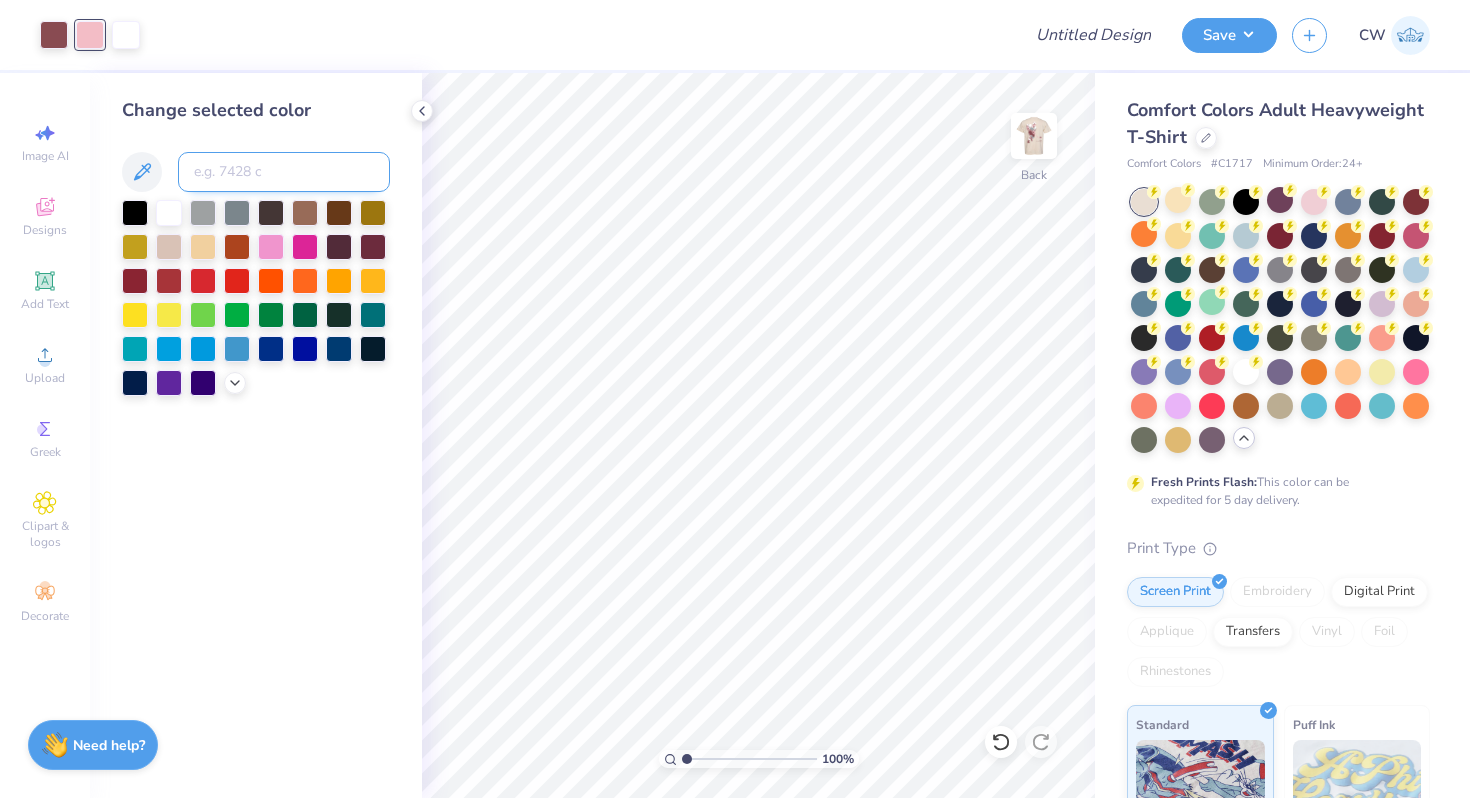 click at bounding box center [284, 172] 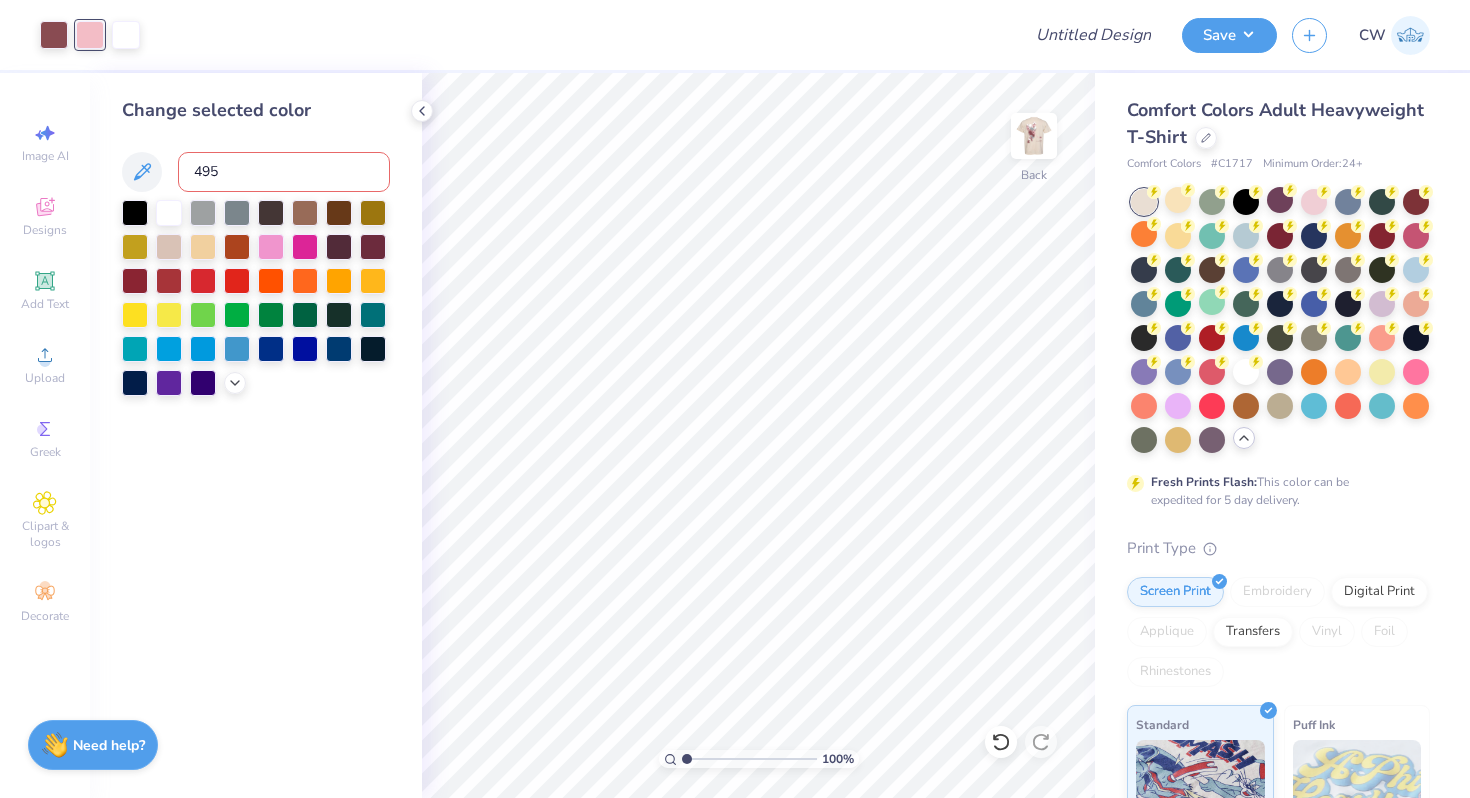 type on "495" 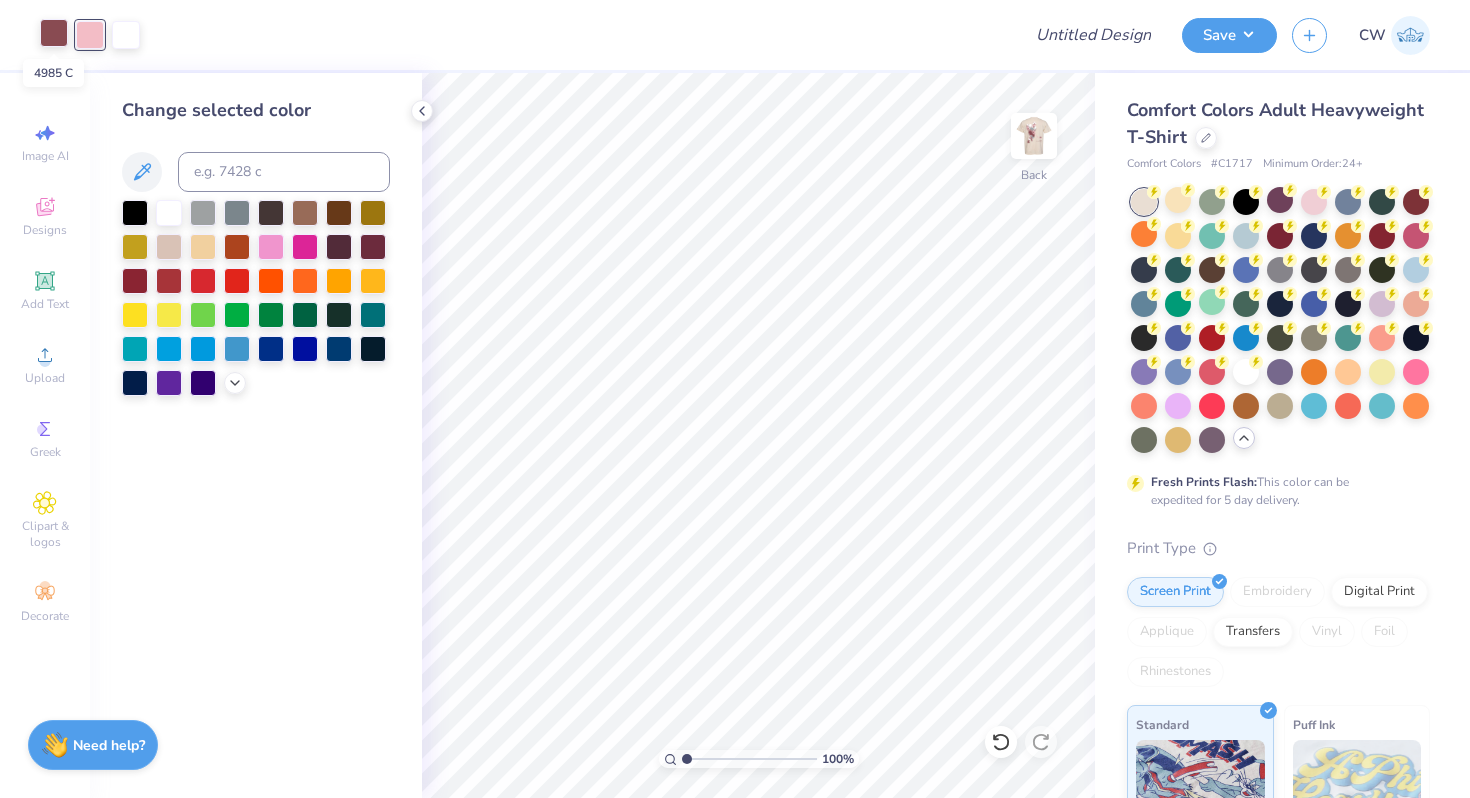 click at bounding box center (54, 33) 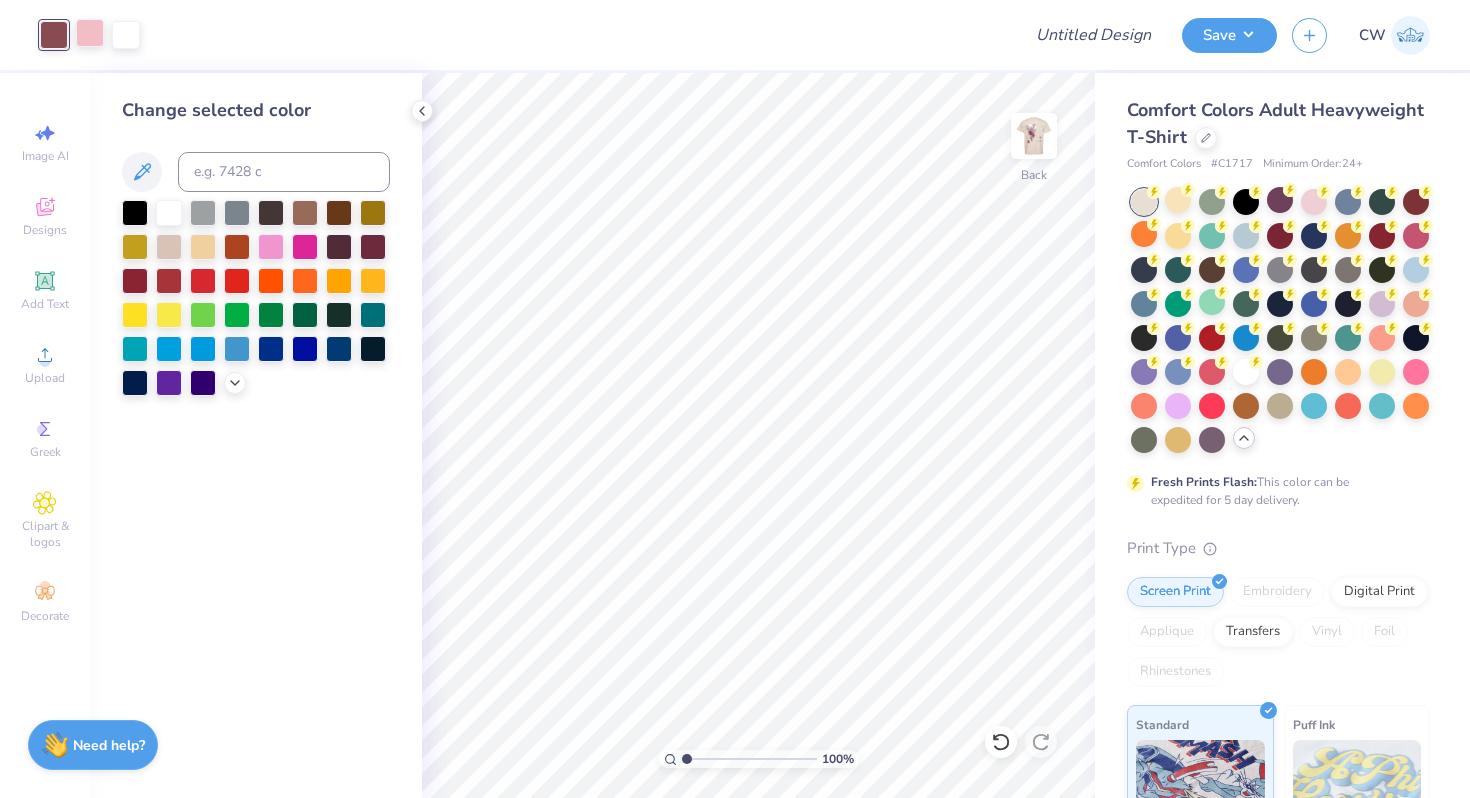 click at bounding box center (90, 33) 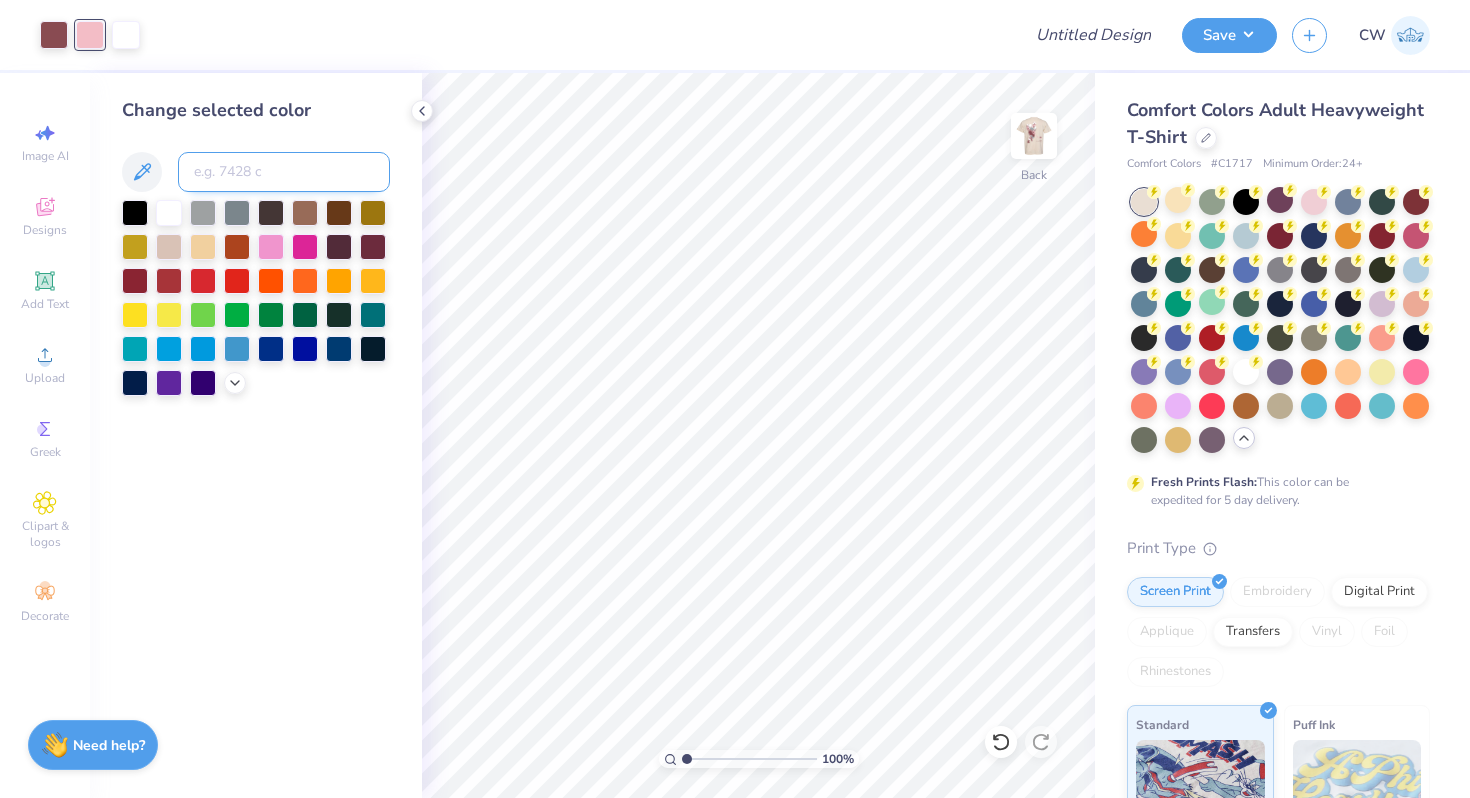 click at bounding box center (284, 172) 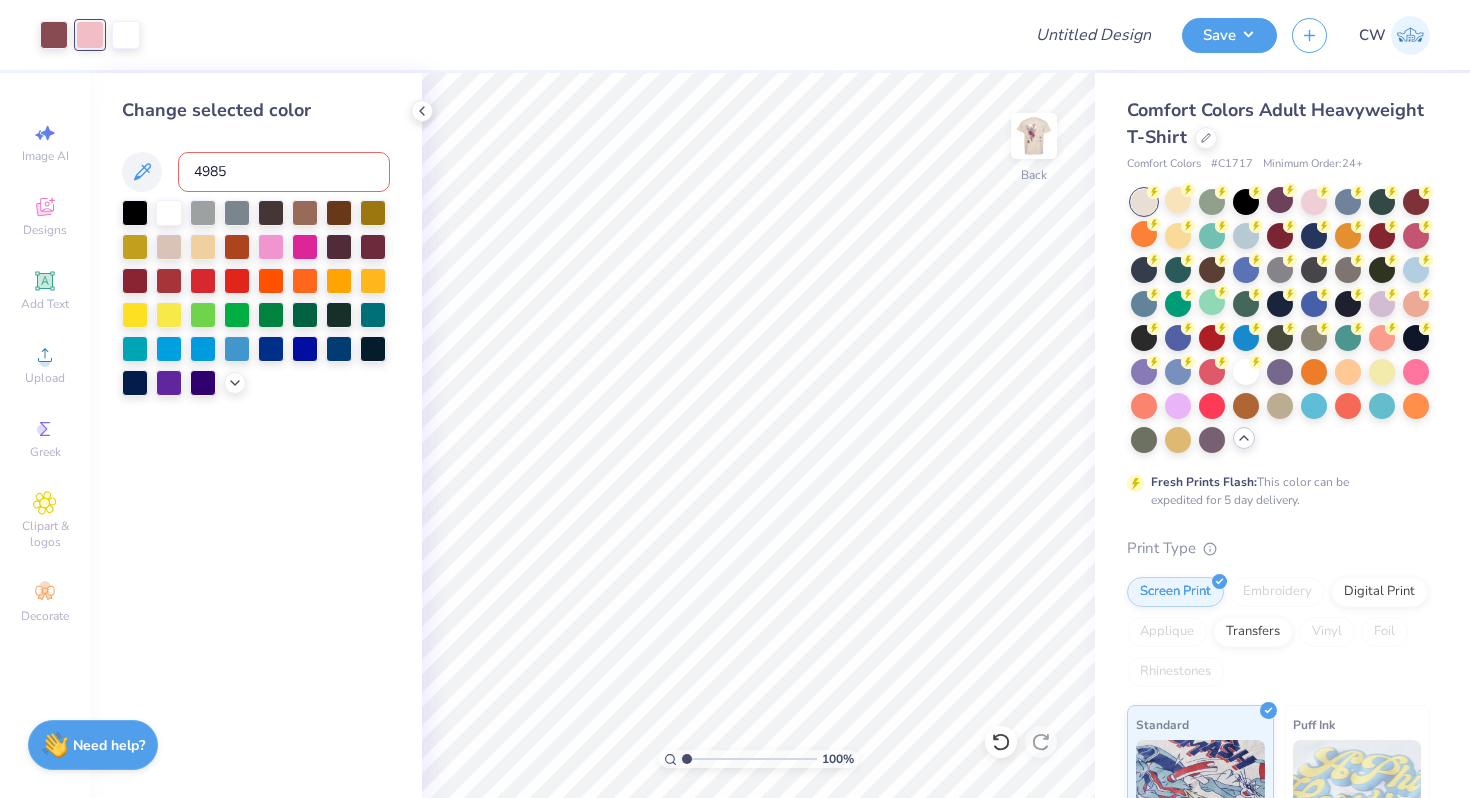 type on "4985" 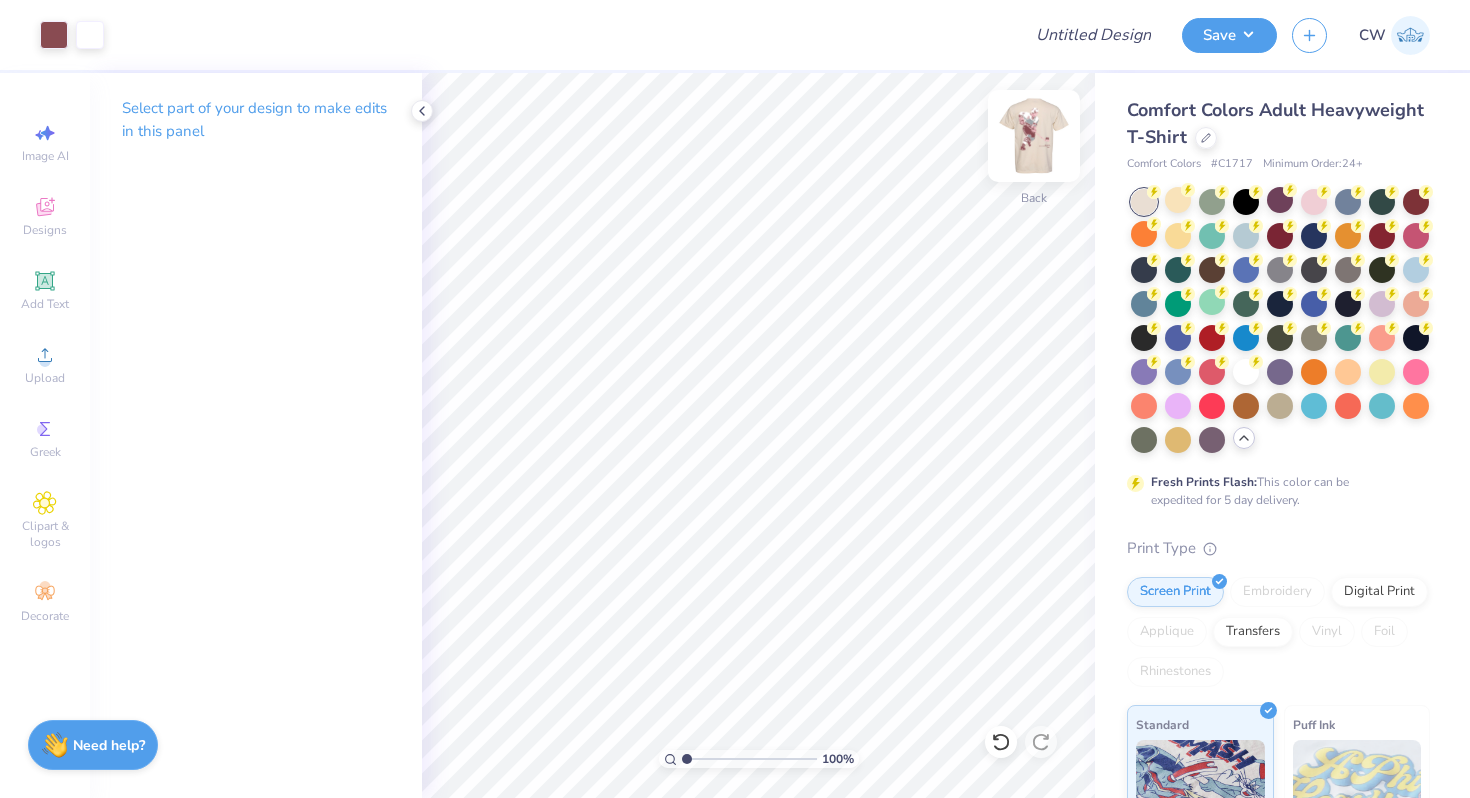 click at bounding box center (1034, 136) 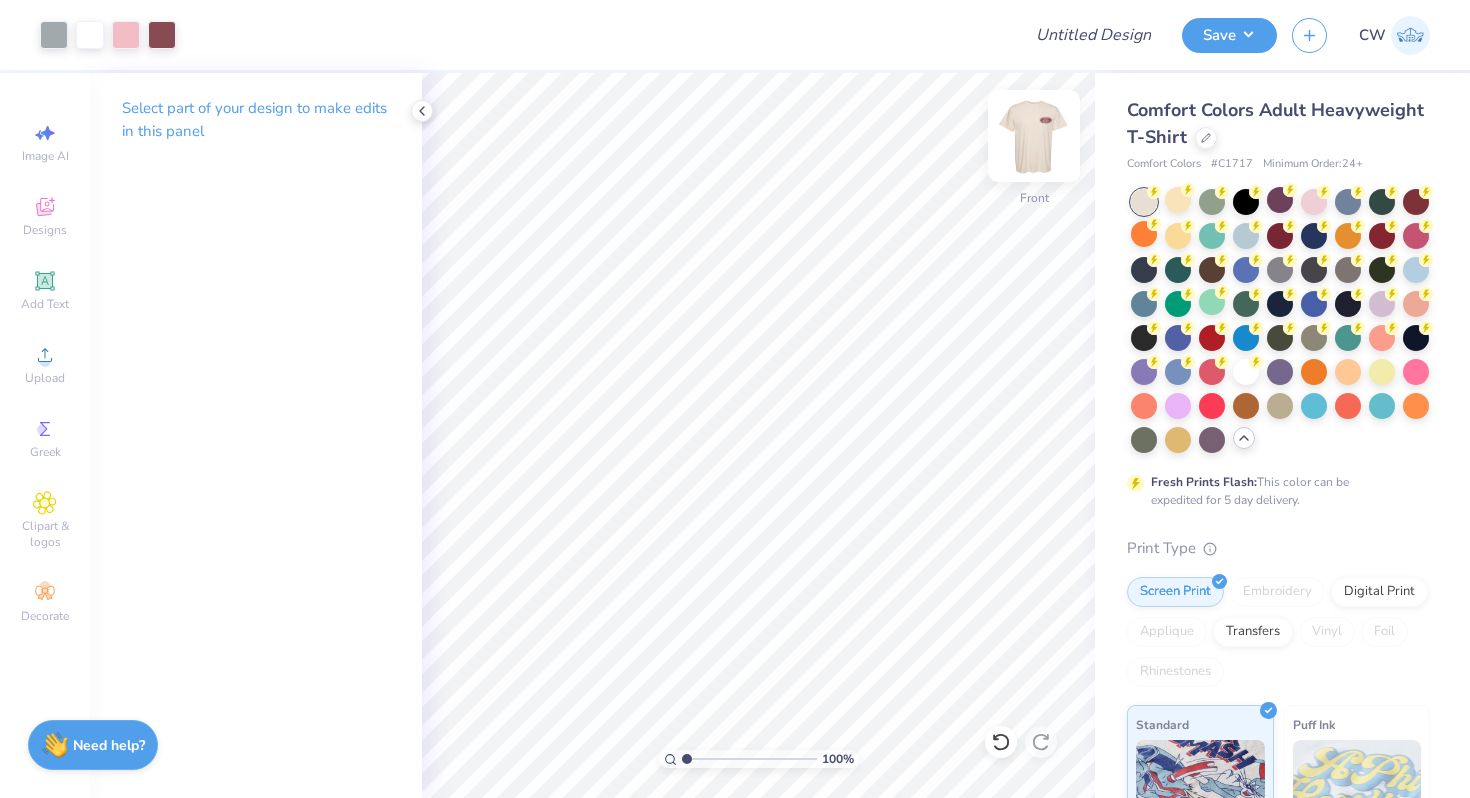 click at bounding box center [1034, 136] 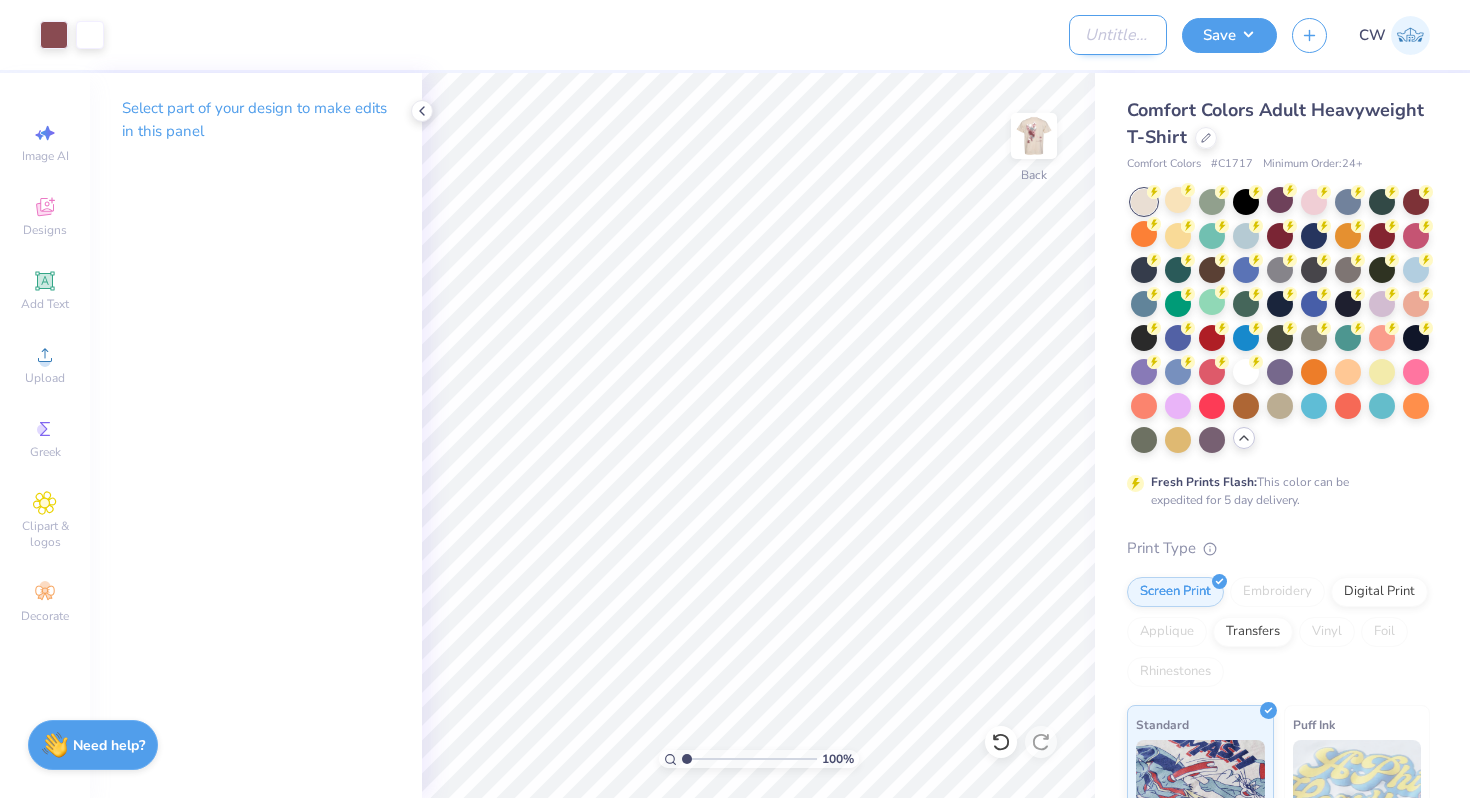 click on "Design Title" at bounding box center [1118, 35] 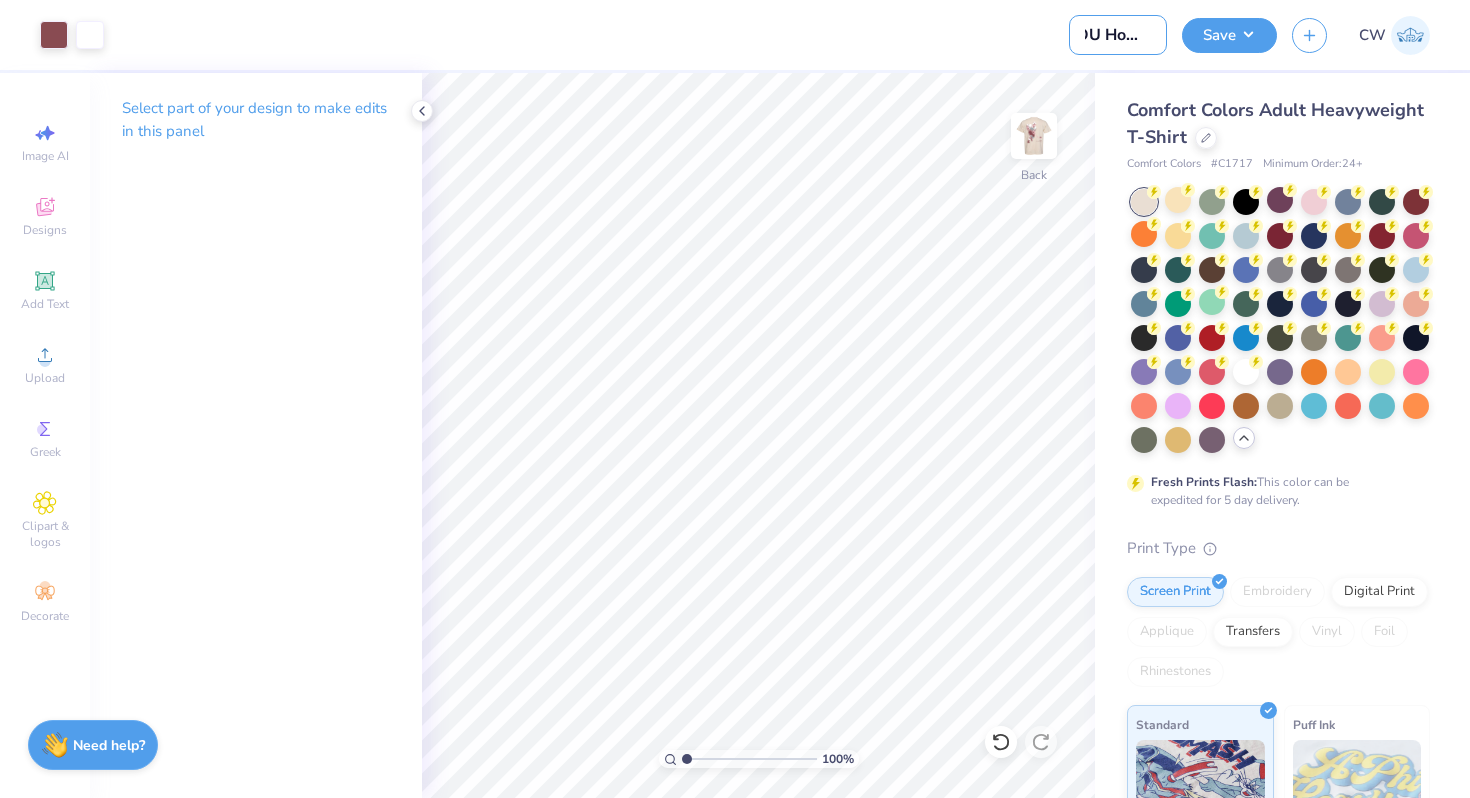 scroll, scrollTop: 0, scrollLeft: 17, axis: horizontal 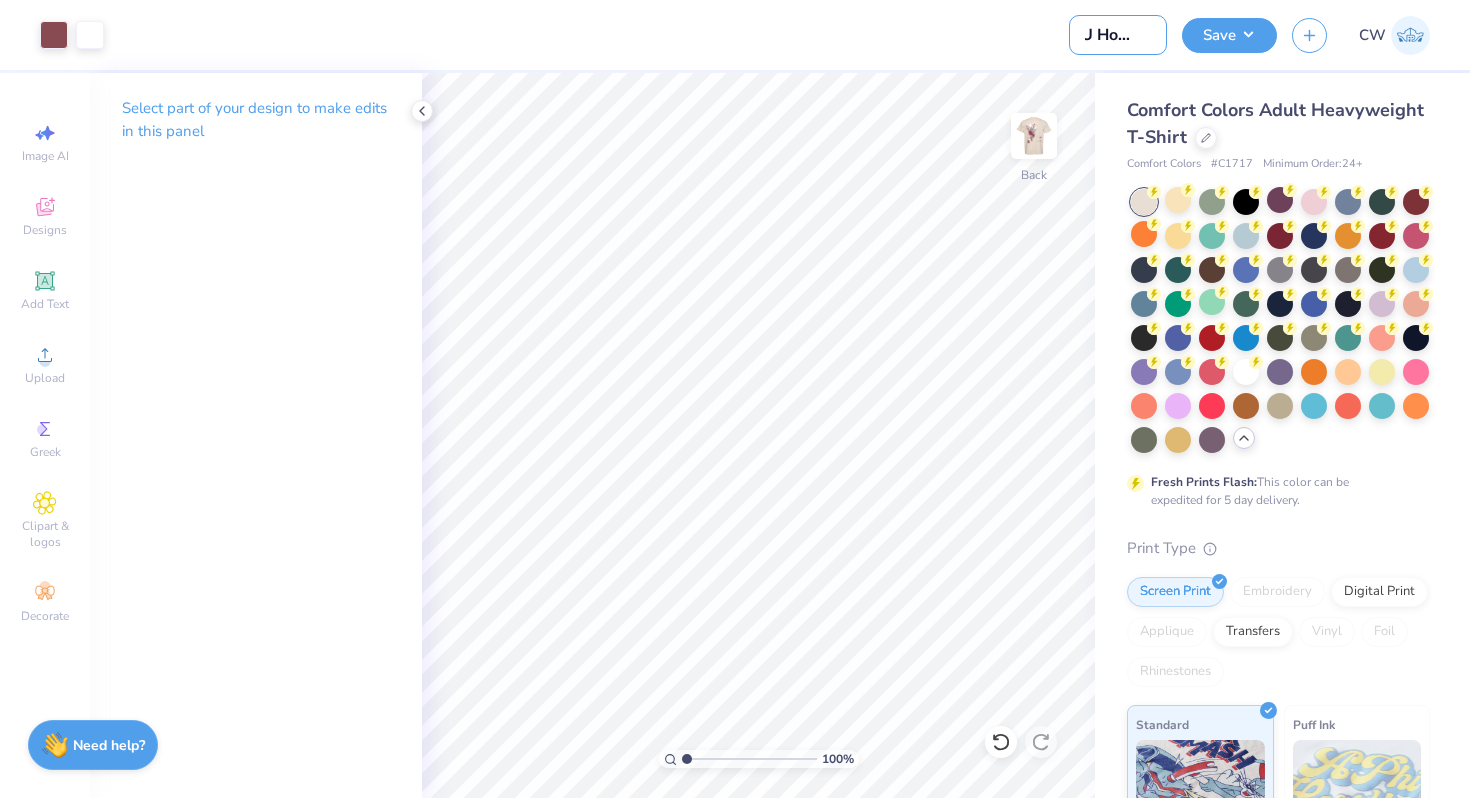 type on "OU Hockey" 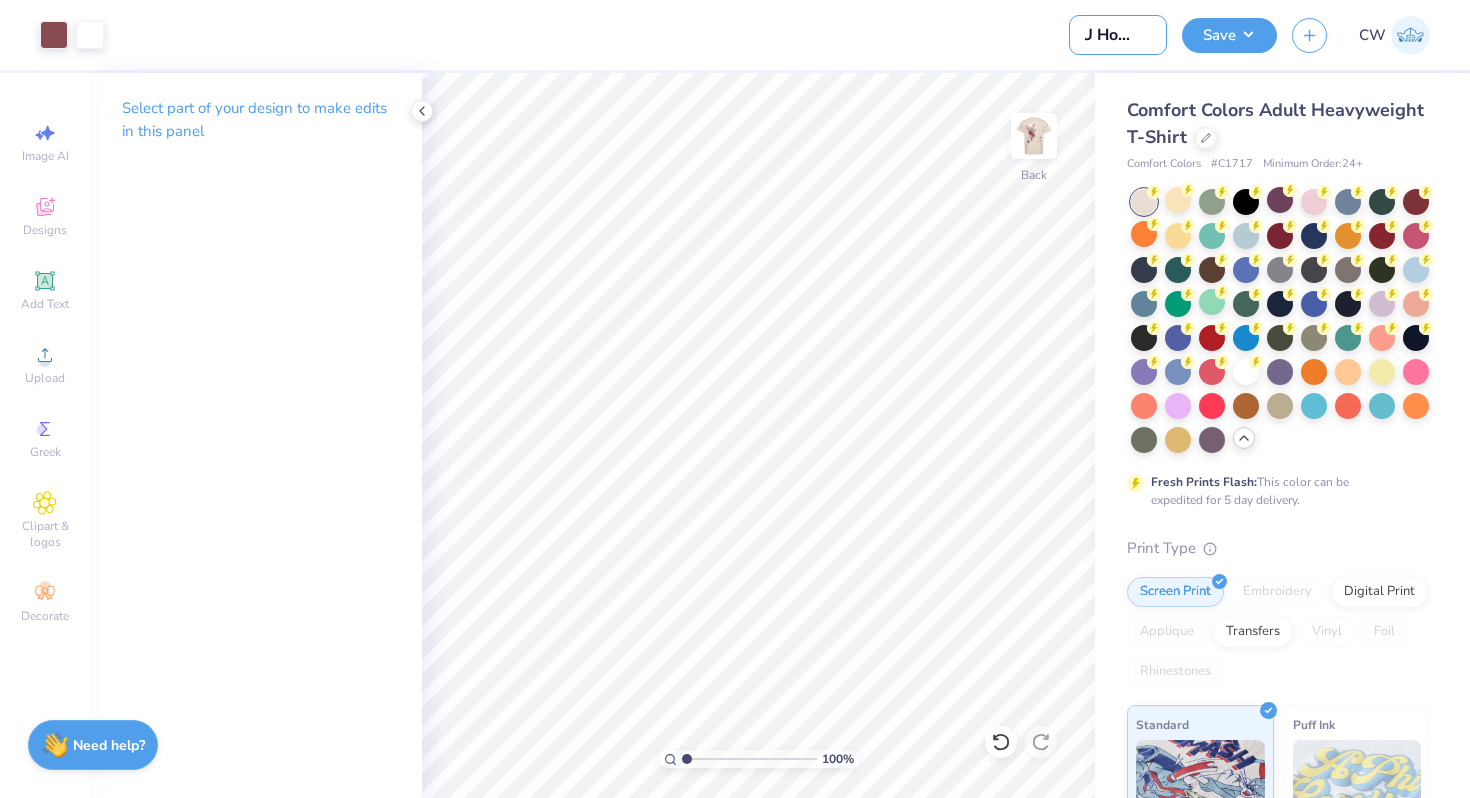 scroll, scrollTop: 0, scrollLeft: 0, axis: both 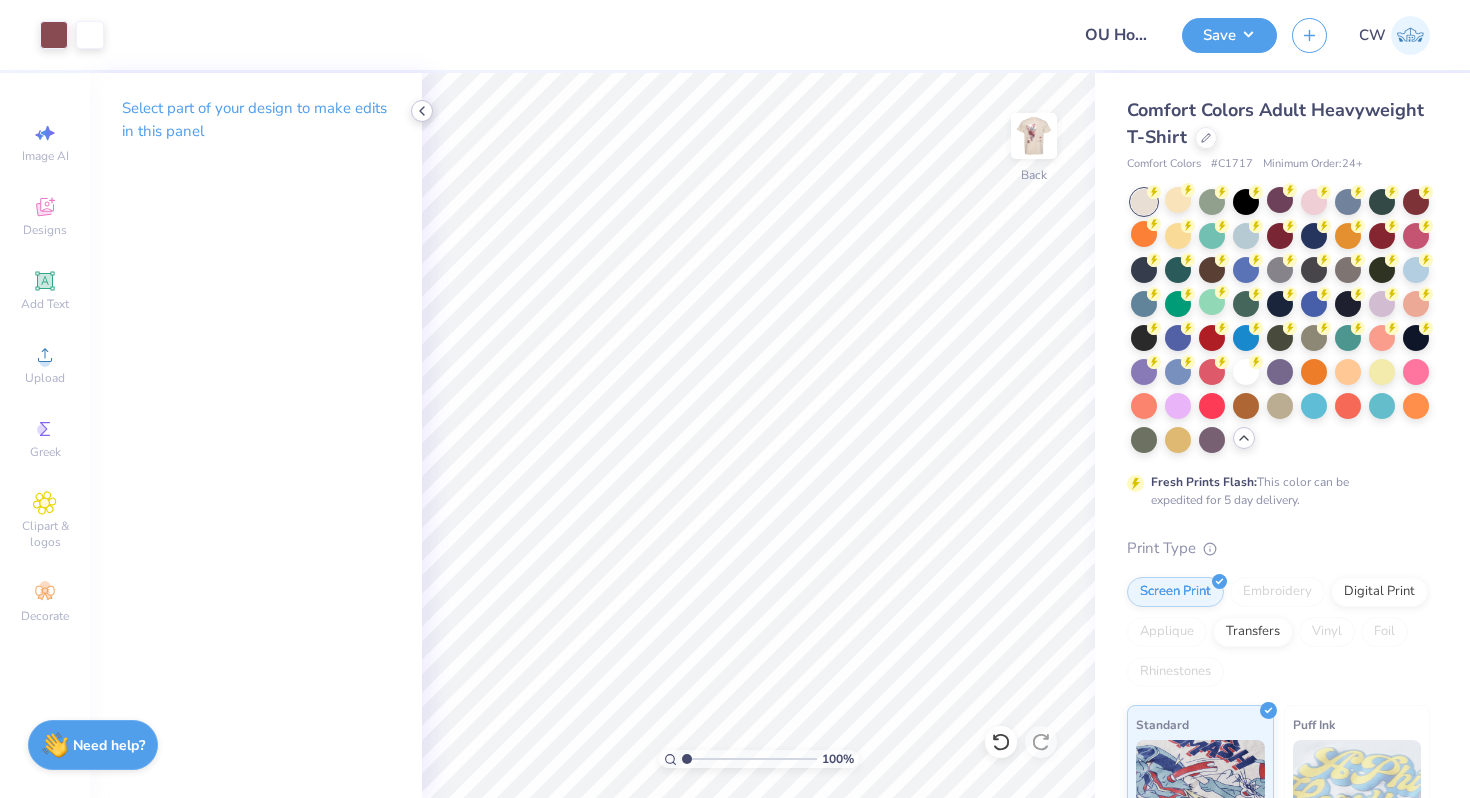 click 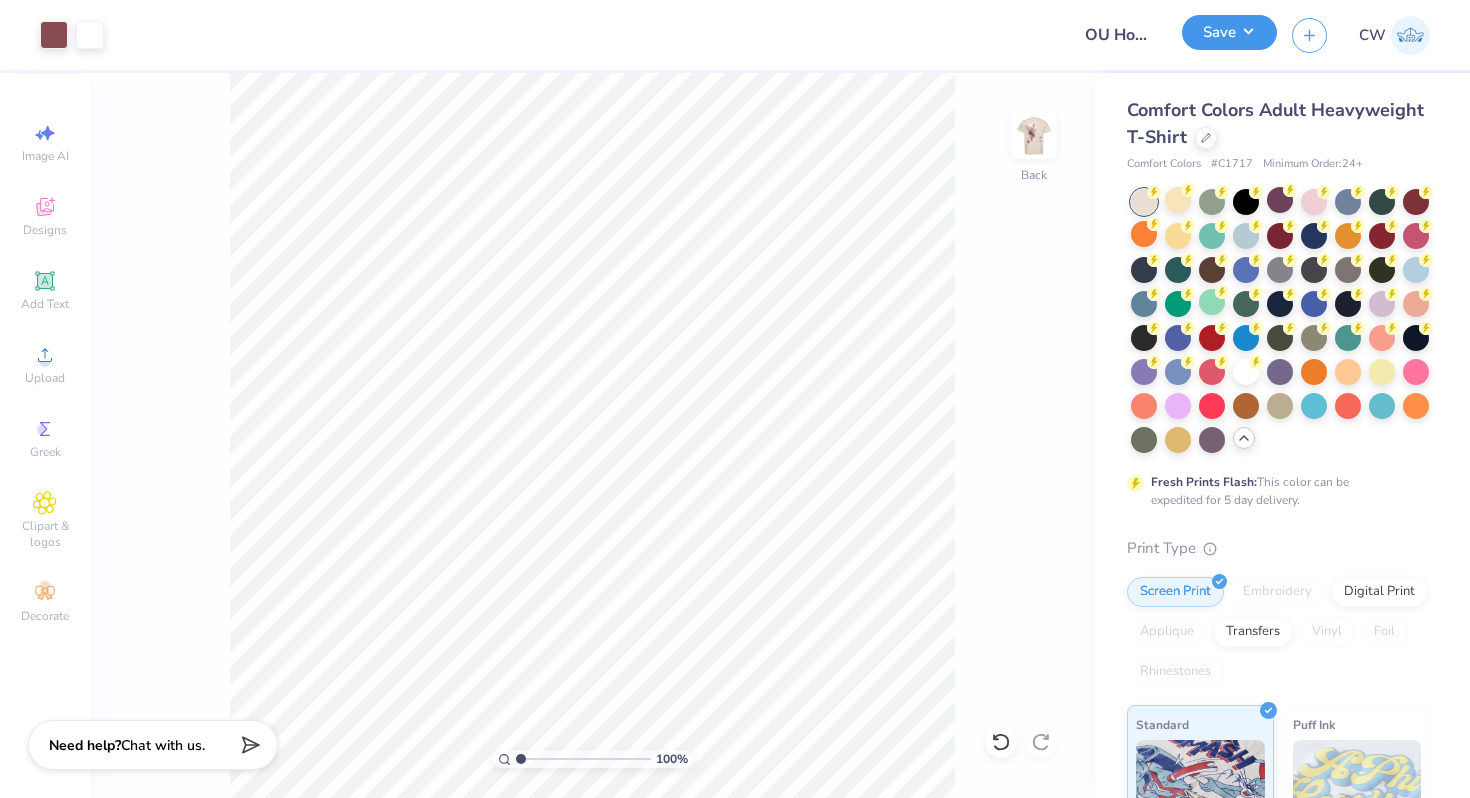 click on "Save" at bounding box center (1229, 32) 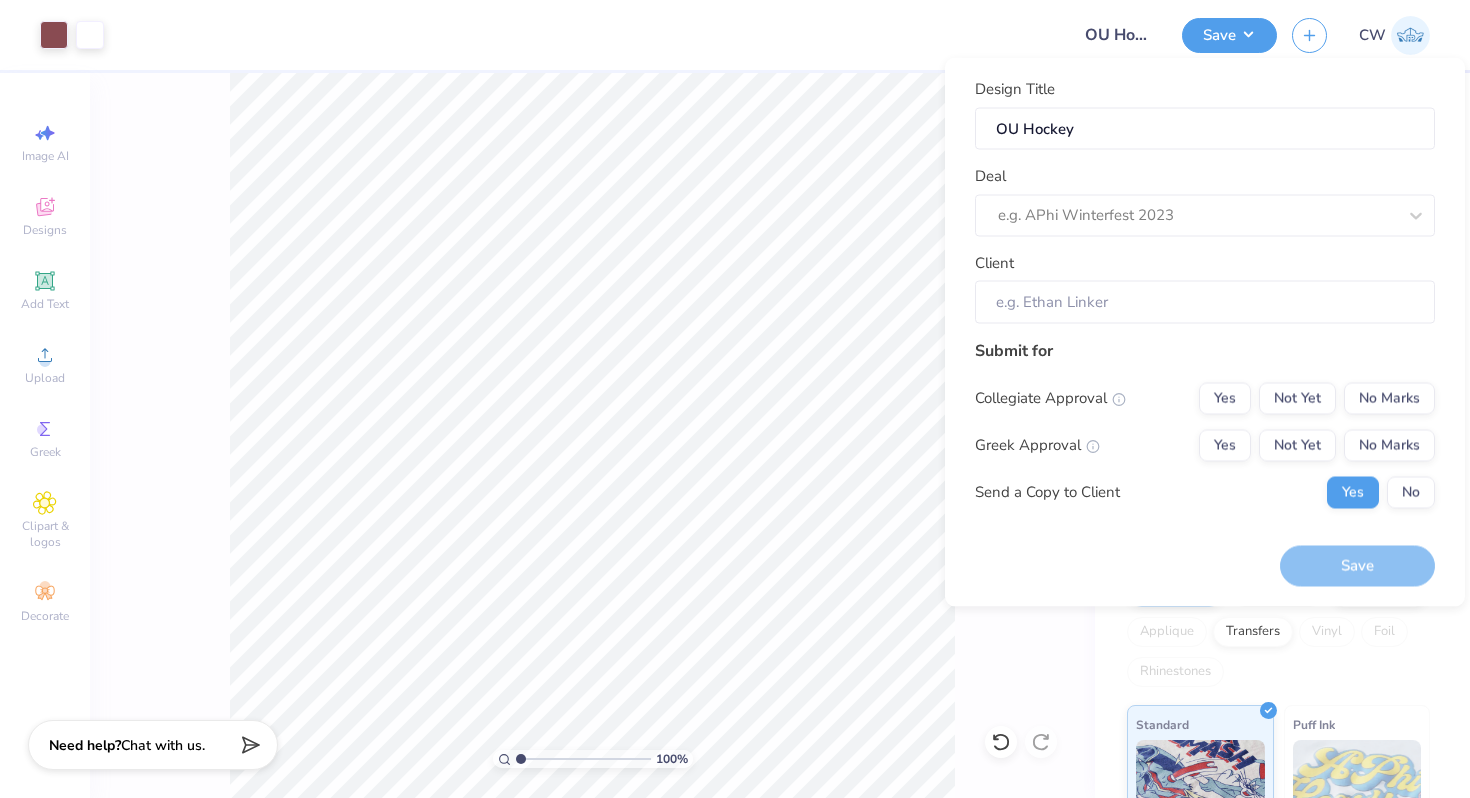 click at bounding box center [586, 35] 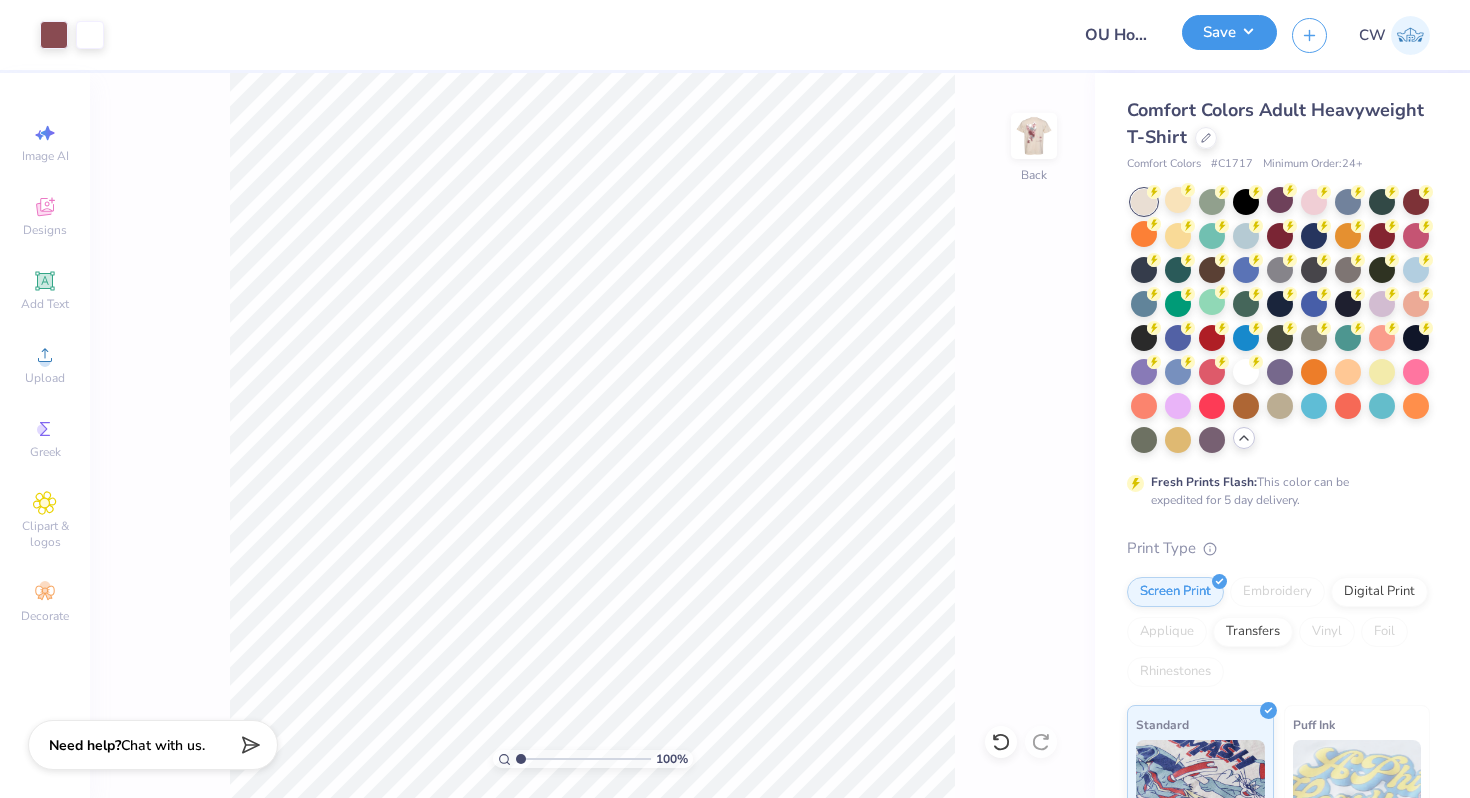 click on "Save" at bounding box center (1229, 32) 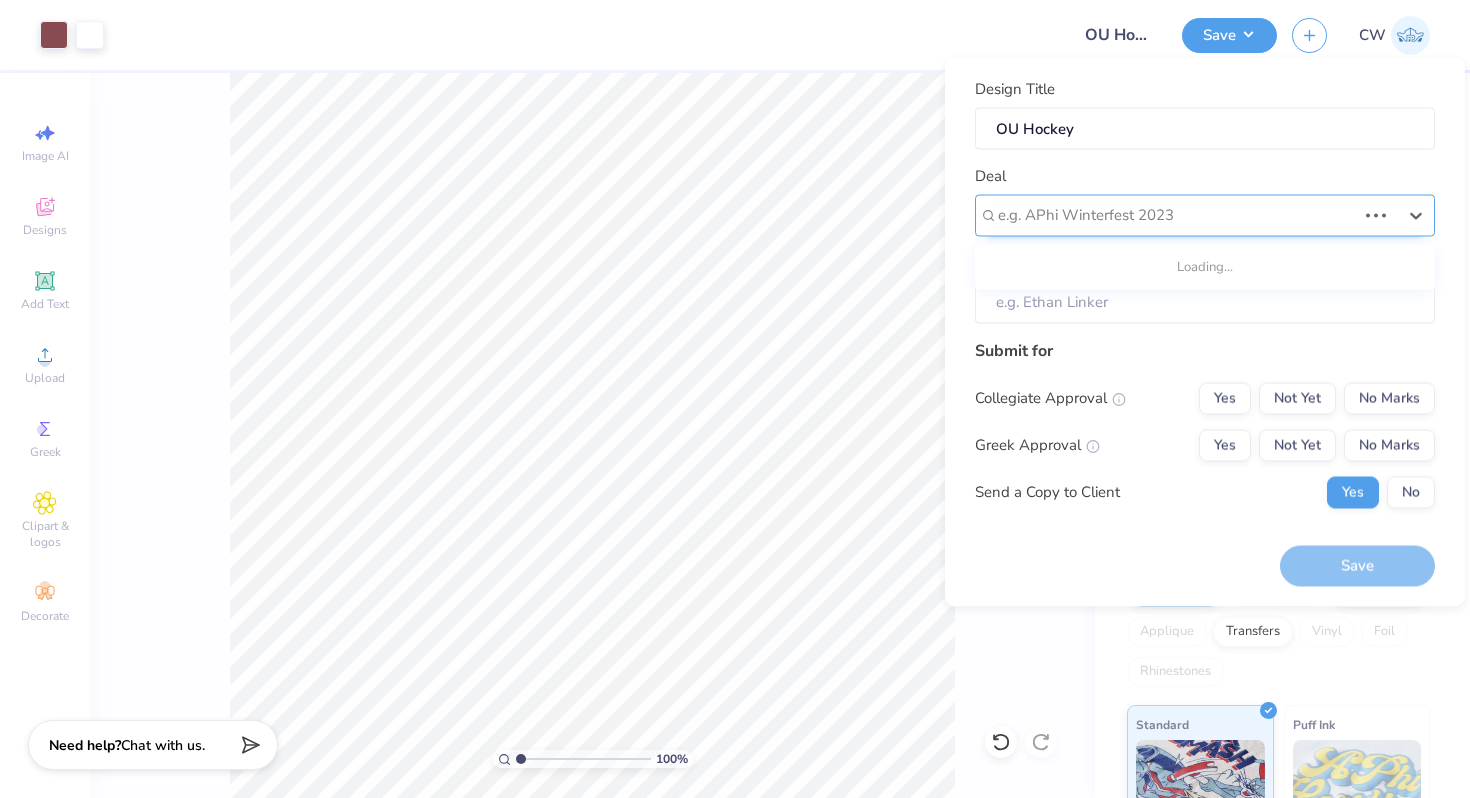 click at bounding box center [1177, 215] 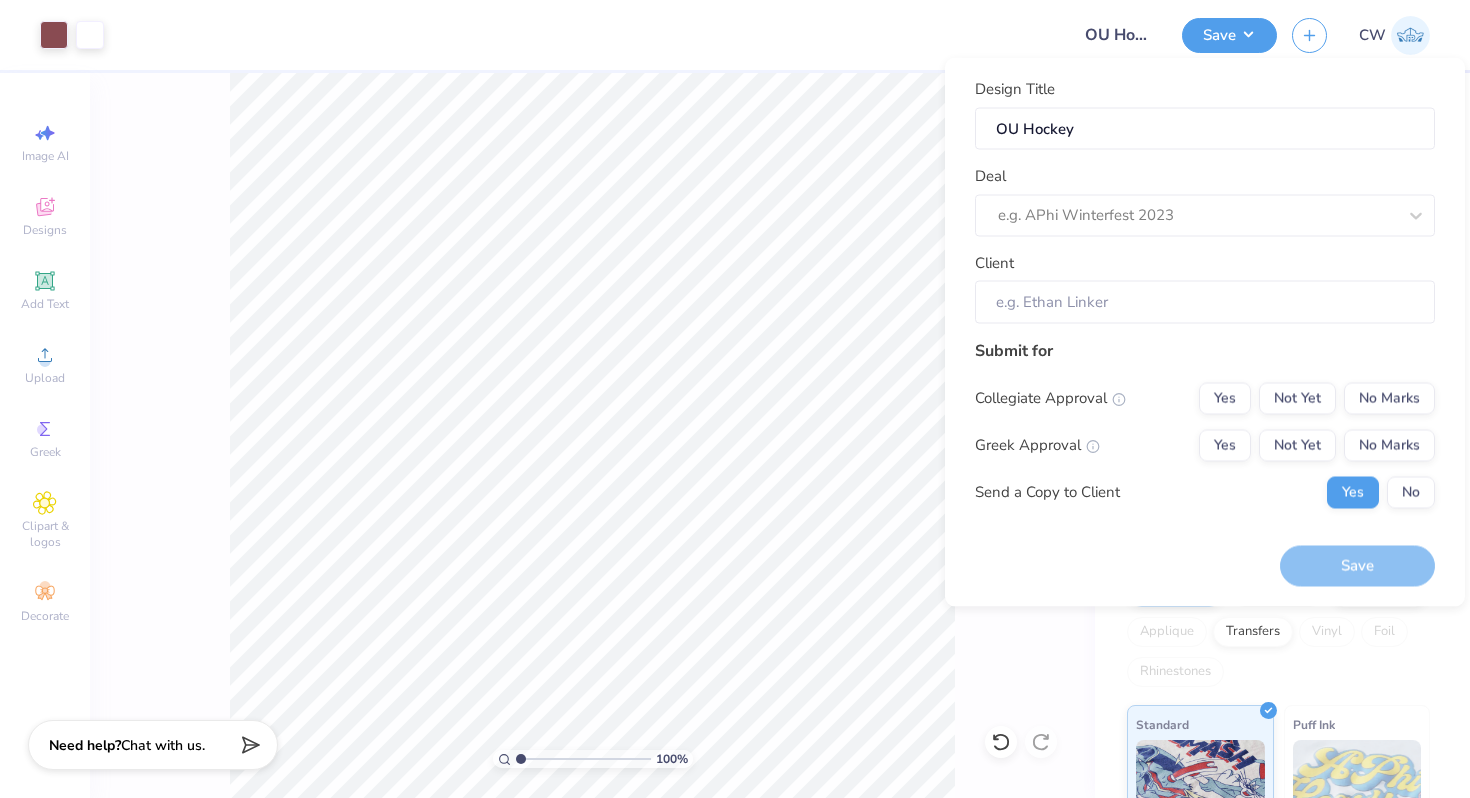click on "Deal e.g. APhi Winterfest 2023" at bounding box center (1205, 201) 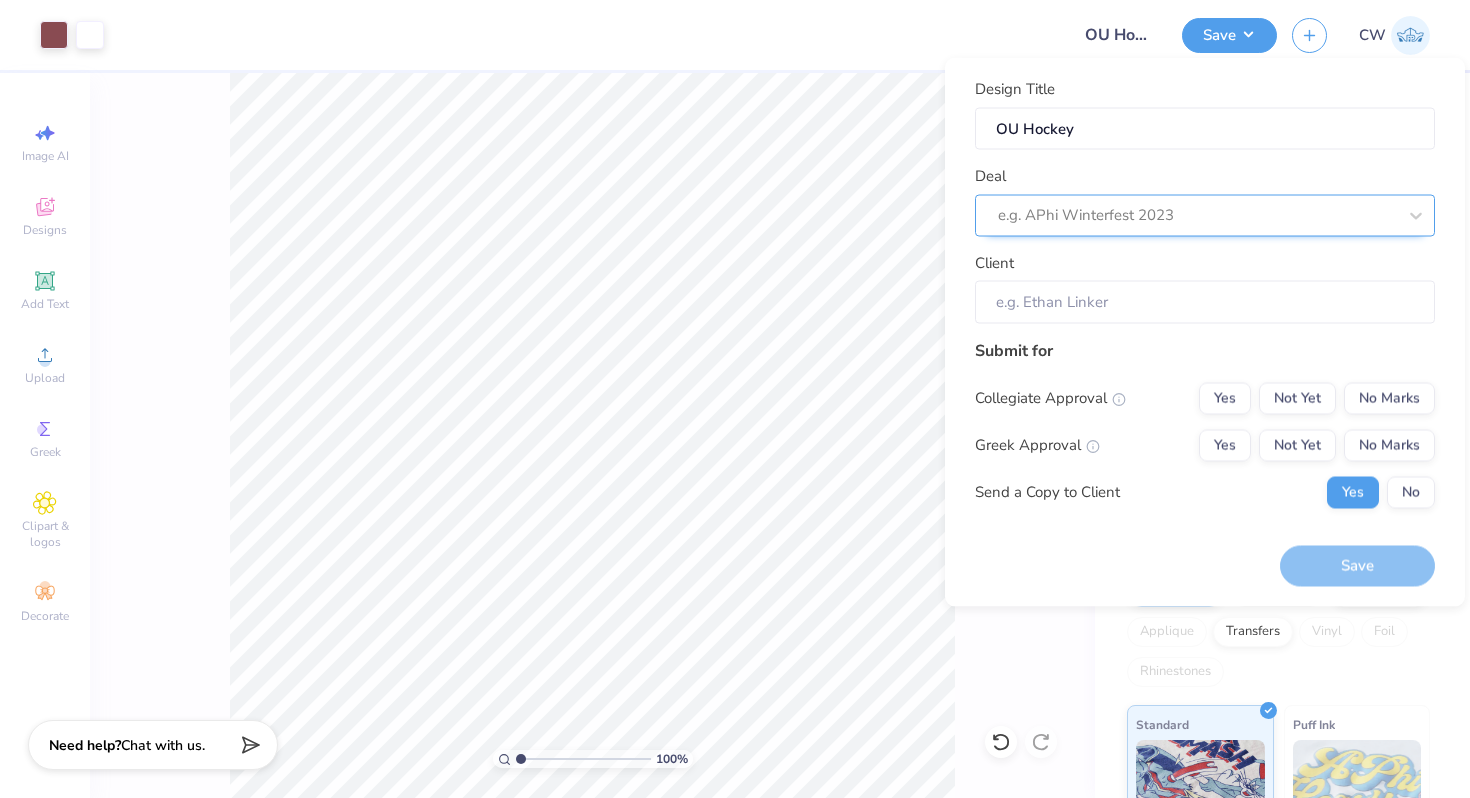 click at bounding box center [1197, 215] 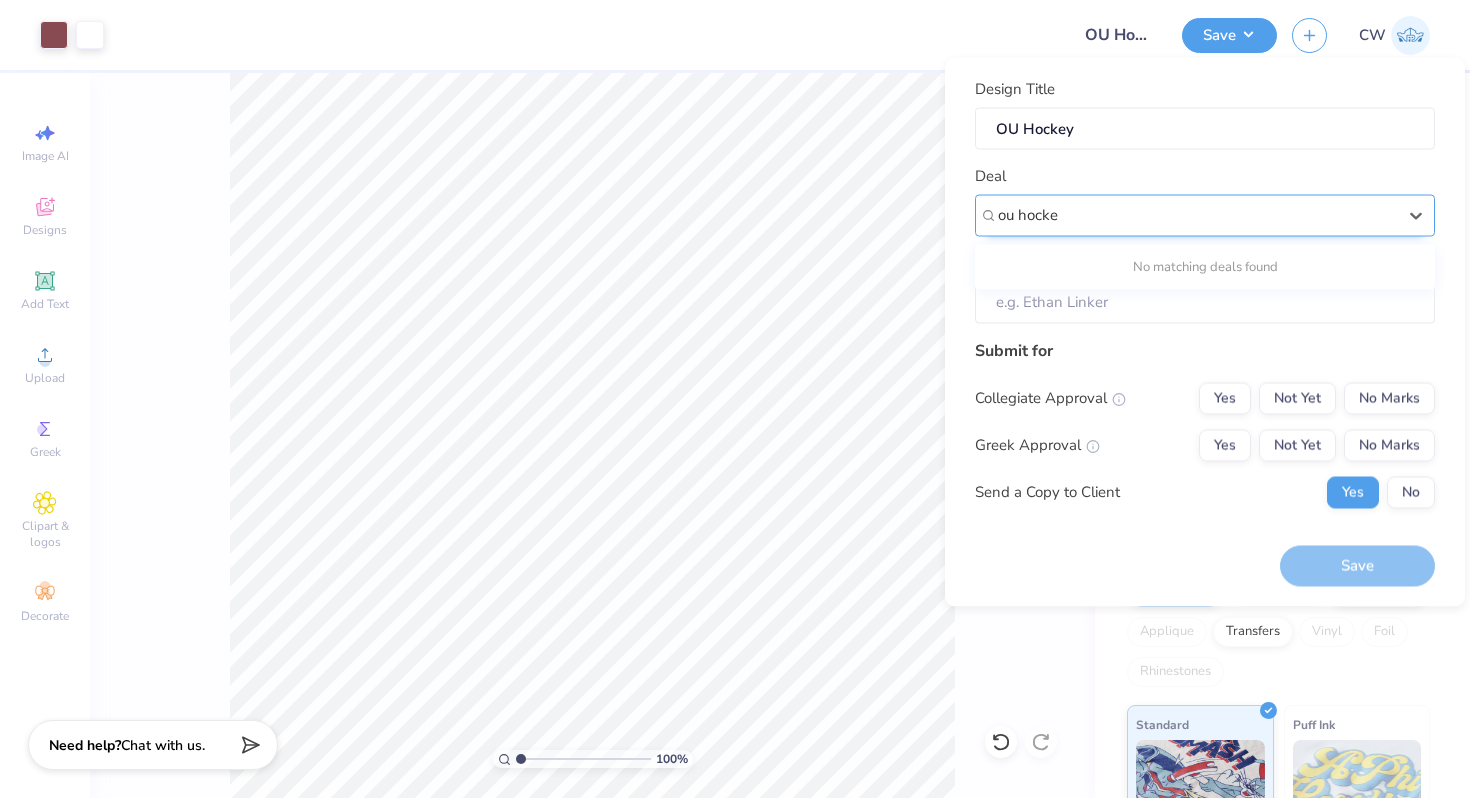 type on "ou hockey" 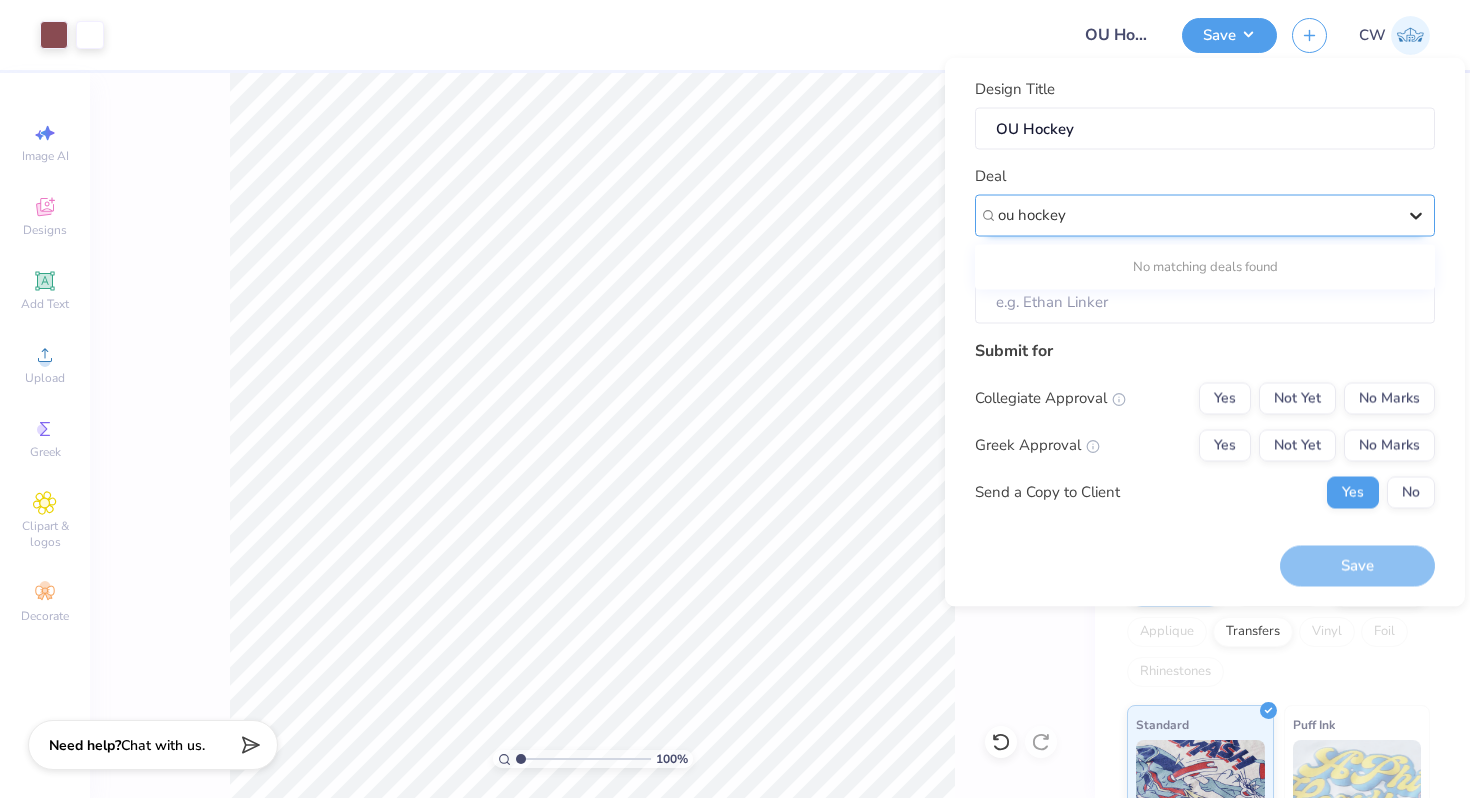 type 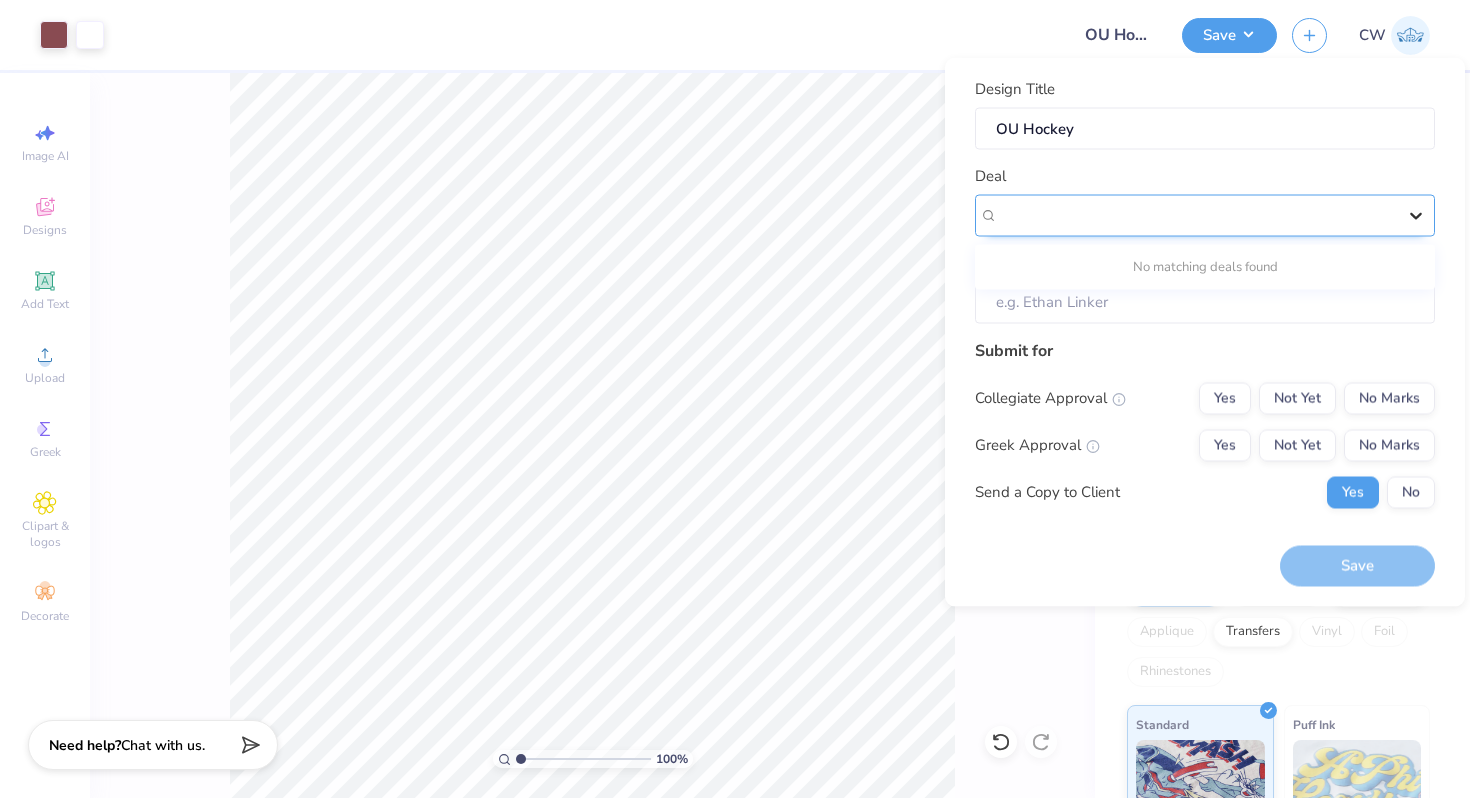 click at bounding box center [1416, 215] 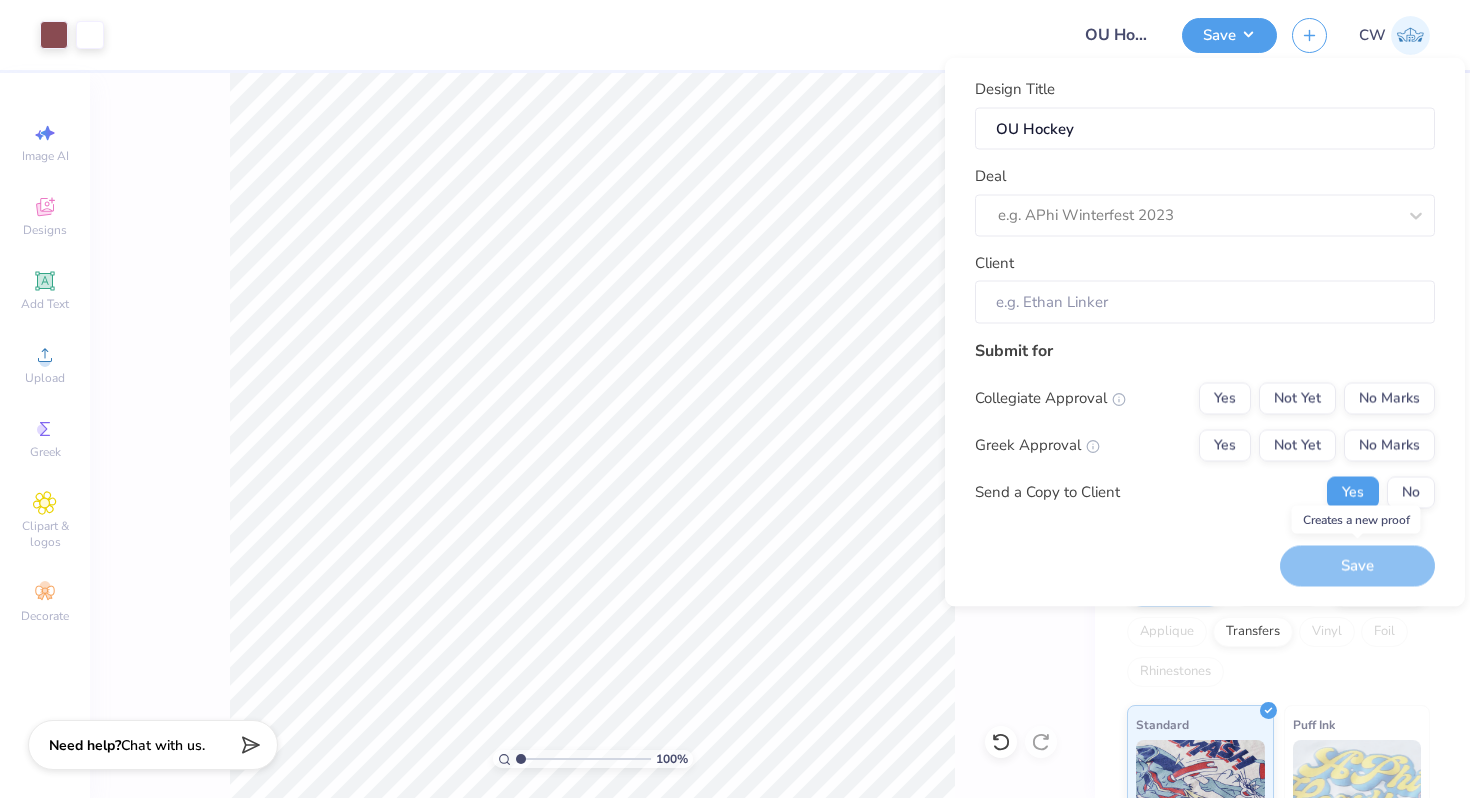 click on "Save" at bounding box center (1357, 566) 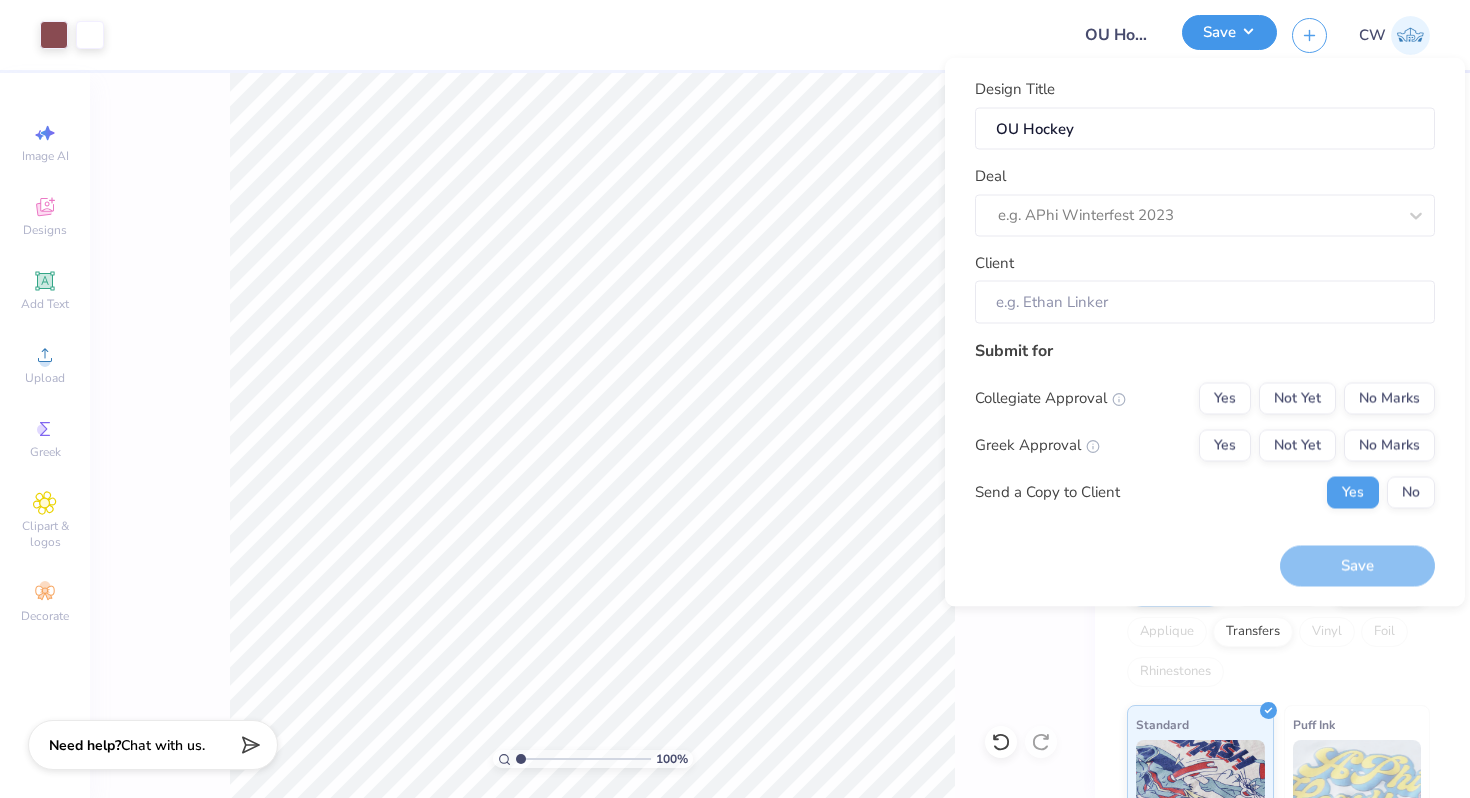 click on "Save" at bounding box center (1229, 32) 